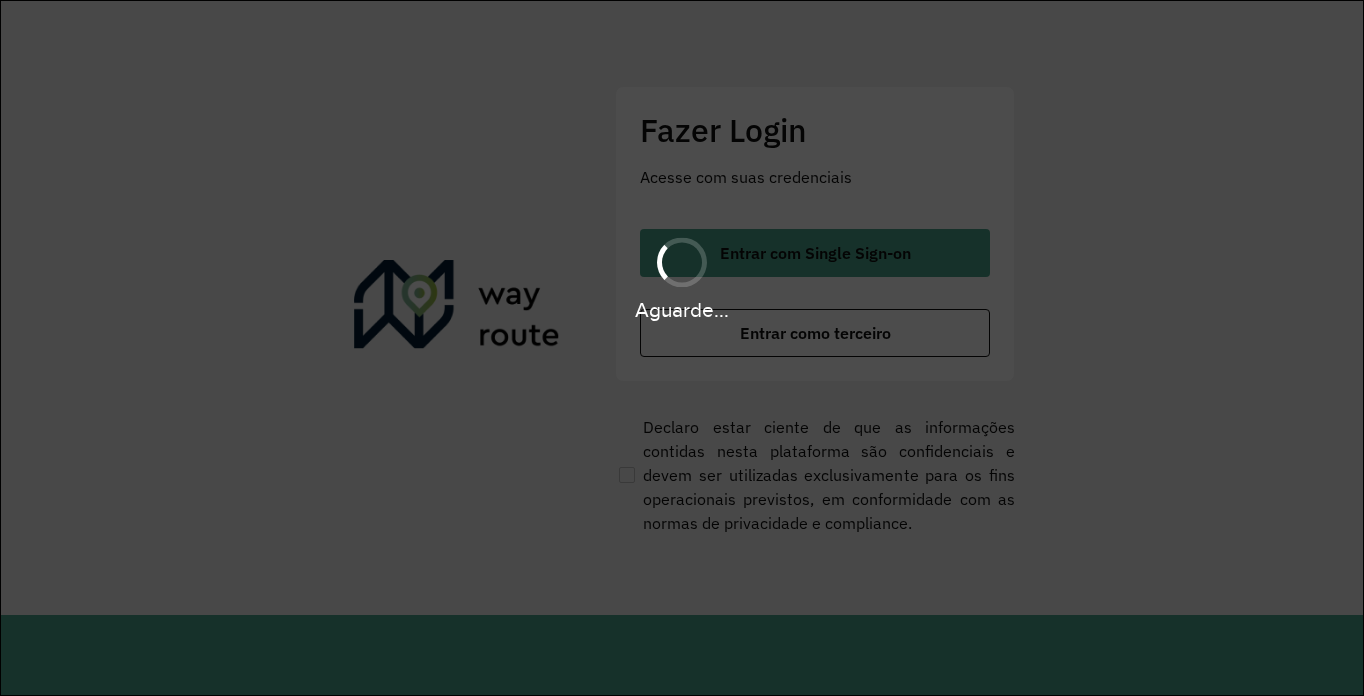 scroll, scrollTop: 0, scrollLeft: 0, axis: both 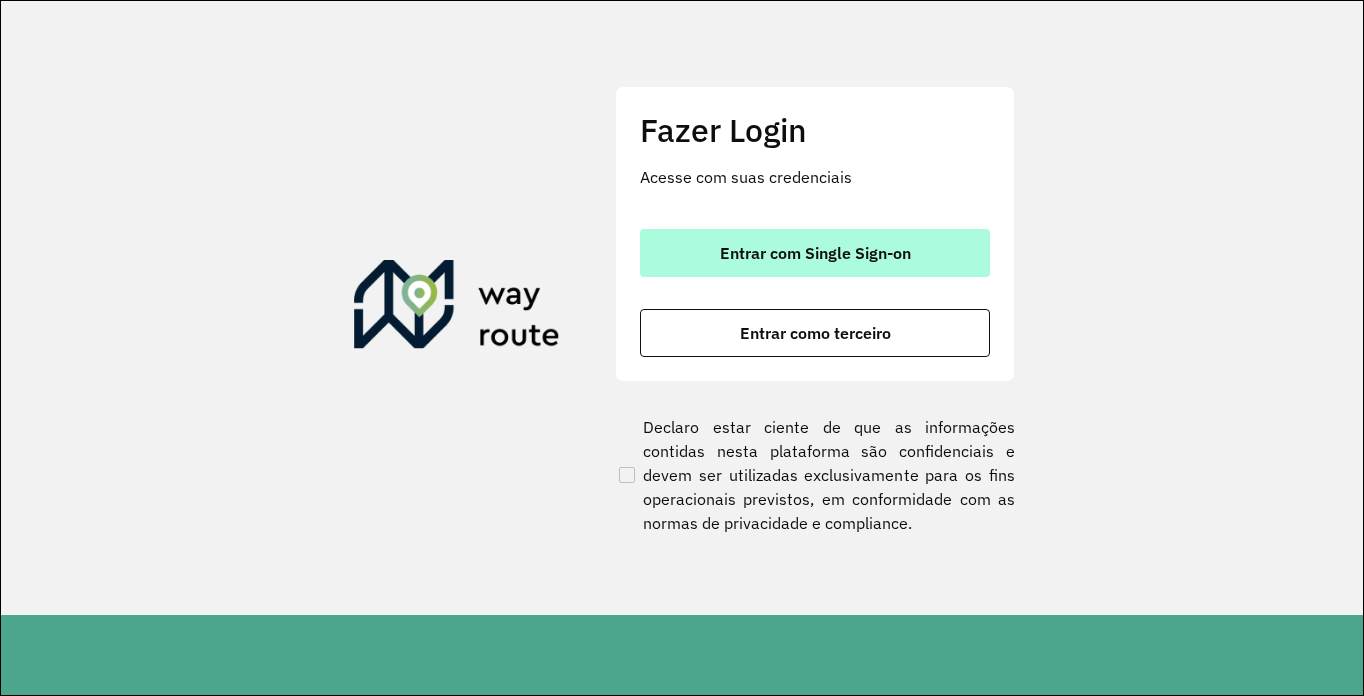 click on "Entrar com Single Sign-on" at bounding box center [815, 253] 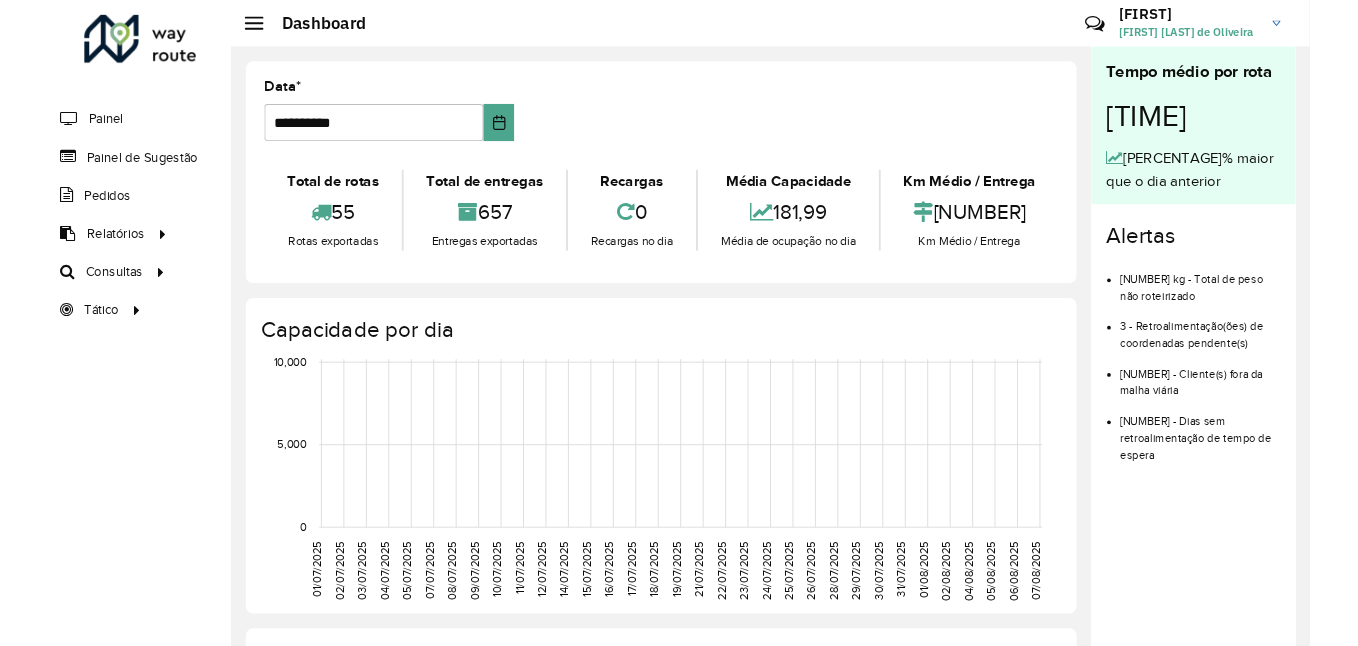 scroll, scrollTop: 0, scrollLeft: 0, axis: both 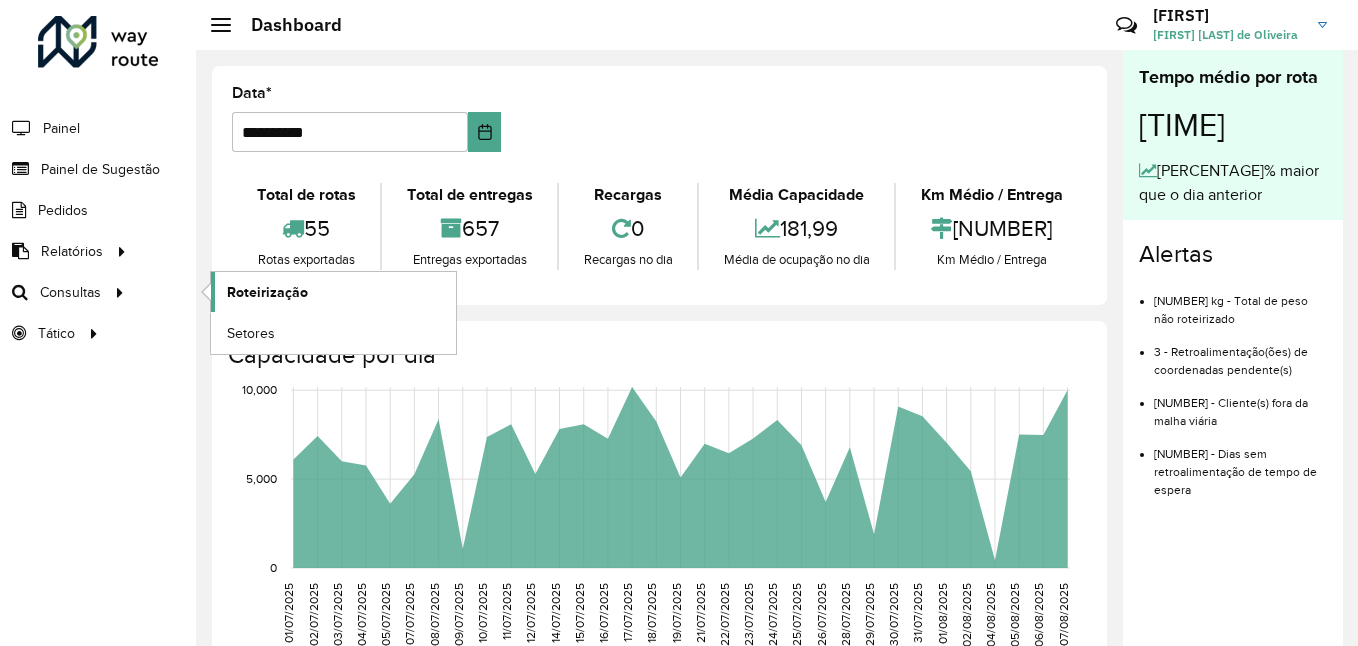 click on "Roteirização" 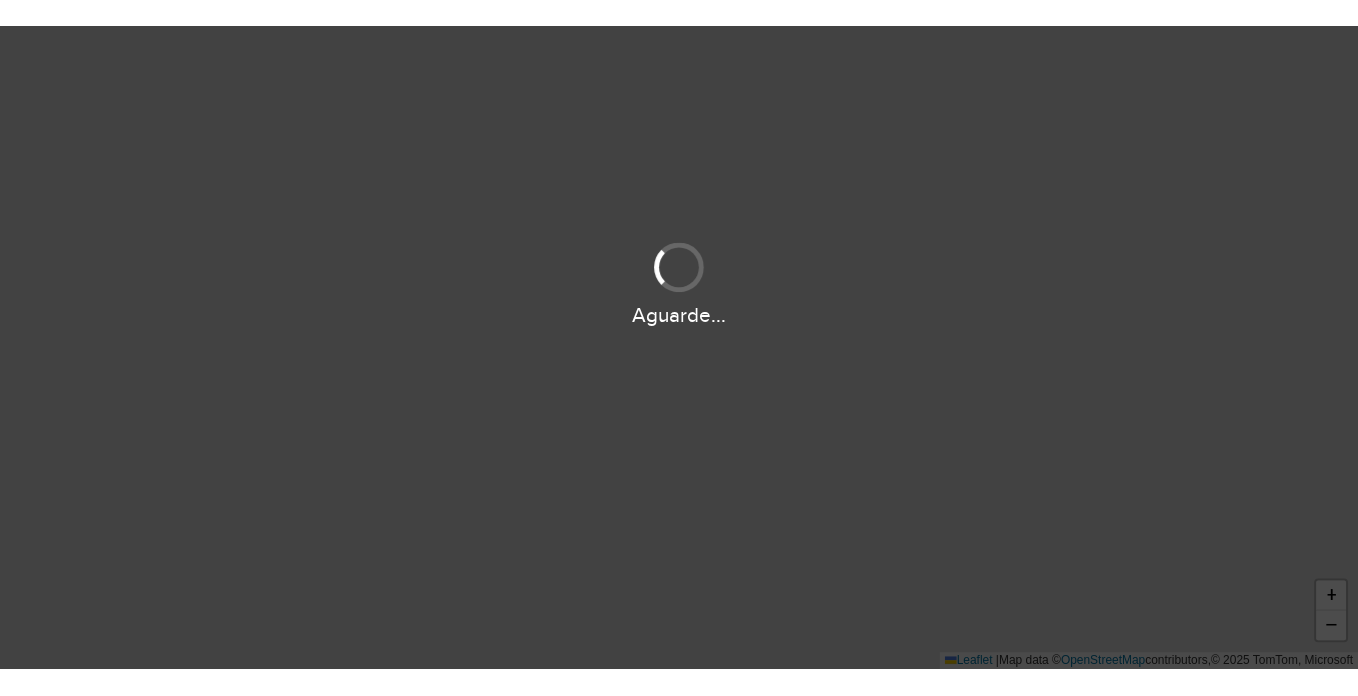 scroll, scrollTop: 0, scrollLeft: 0, axis: both 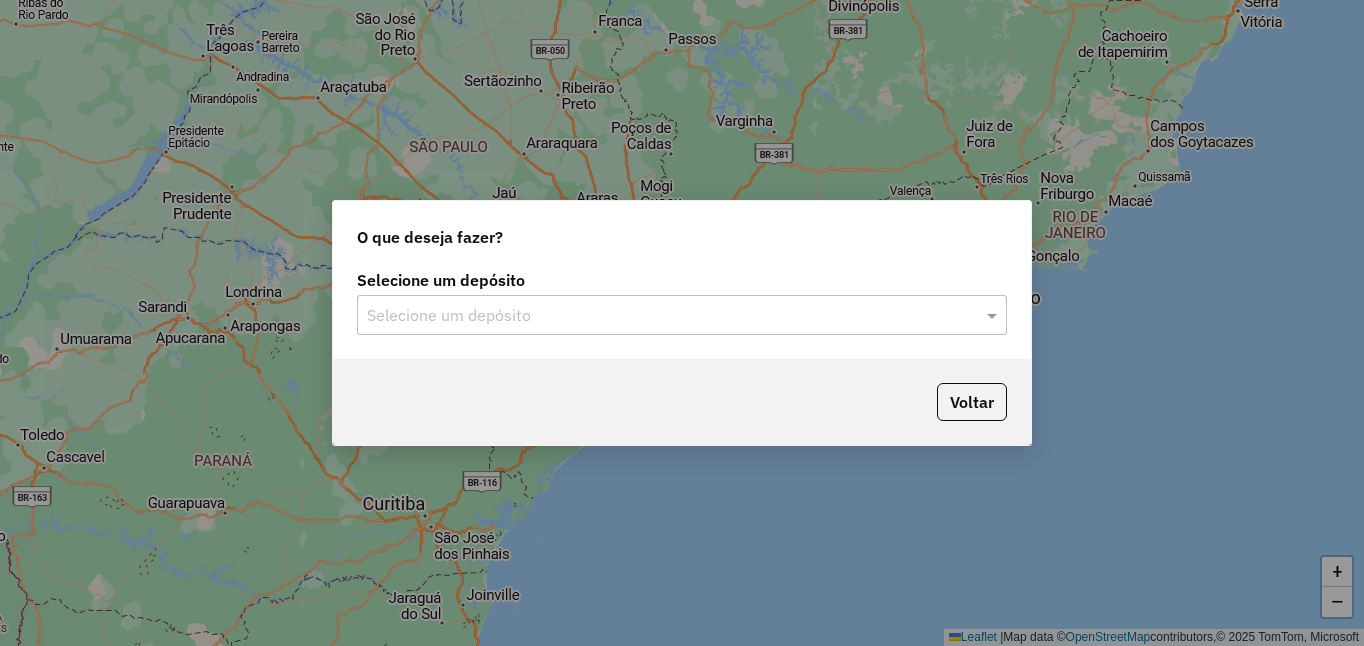 click 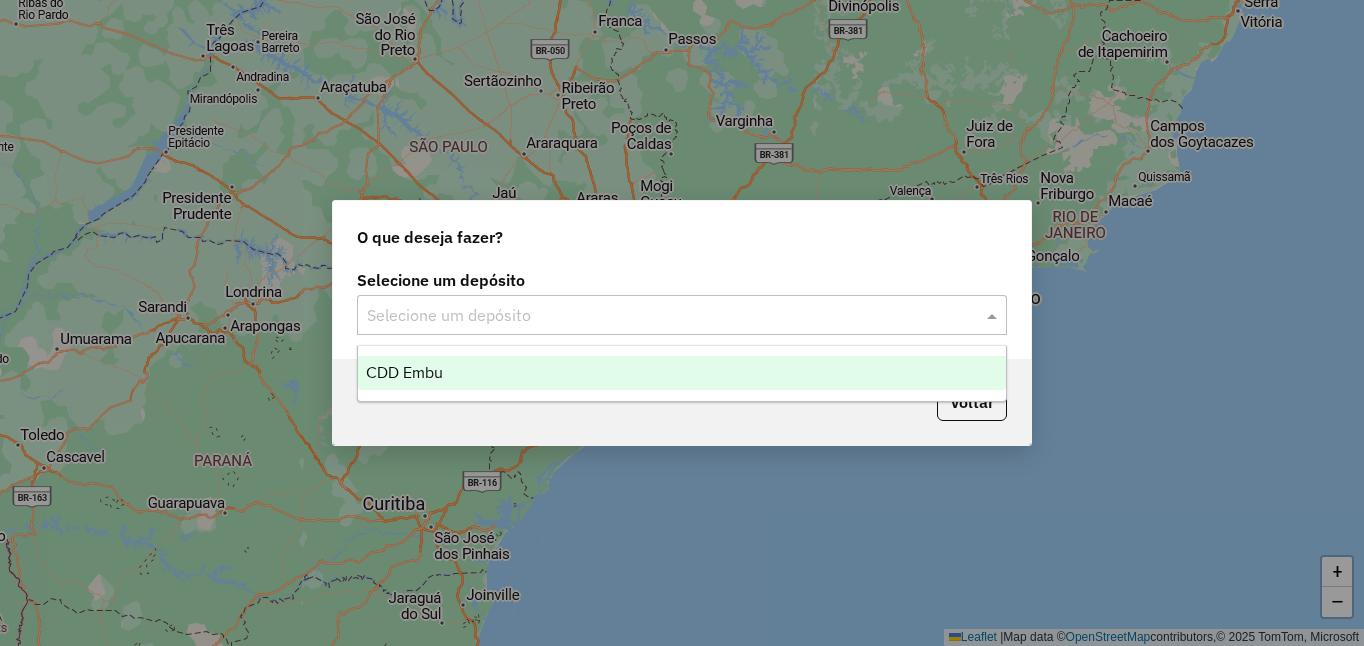 click on "CDD Embu" at bounding box center (404, 372) 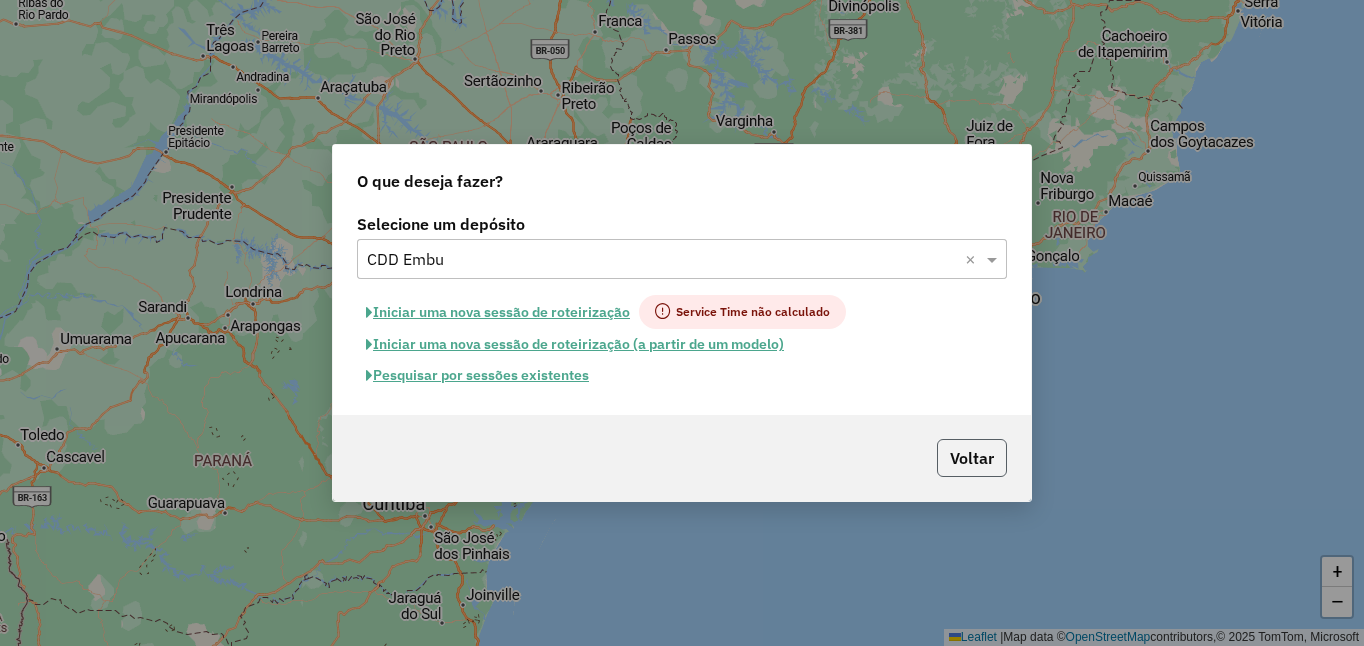 click on "Voltar" 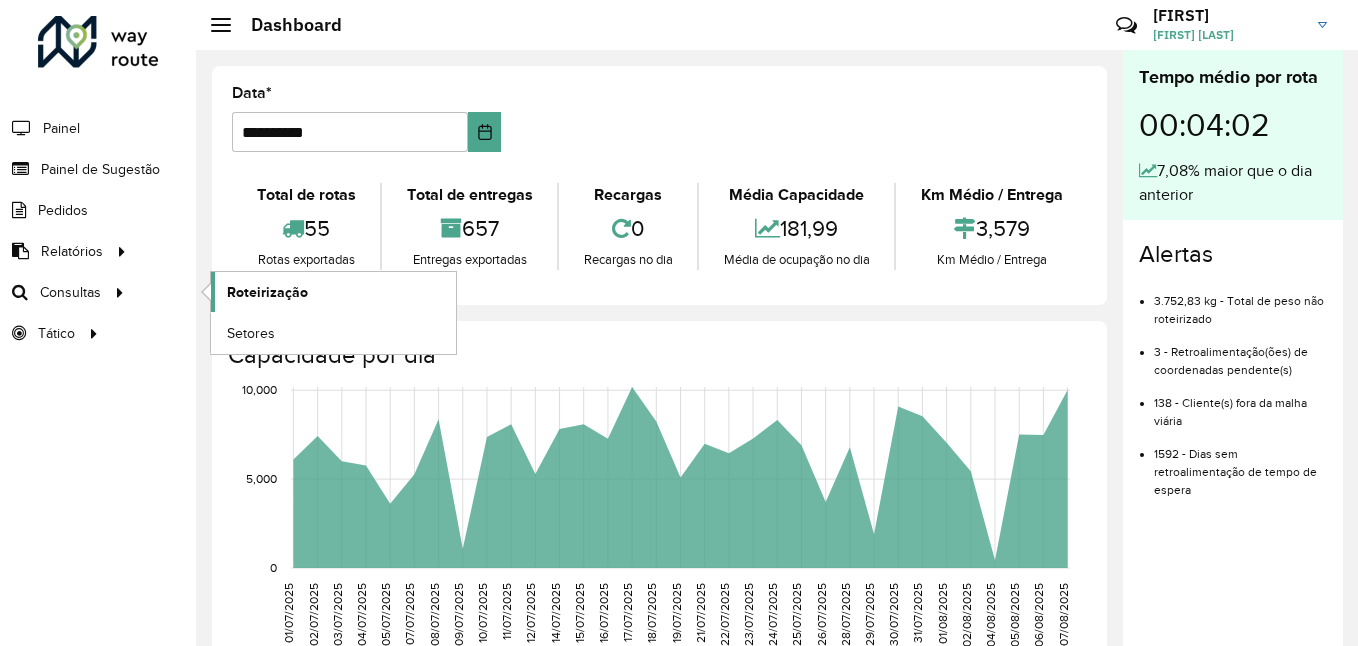 click on "Roteirização" 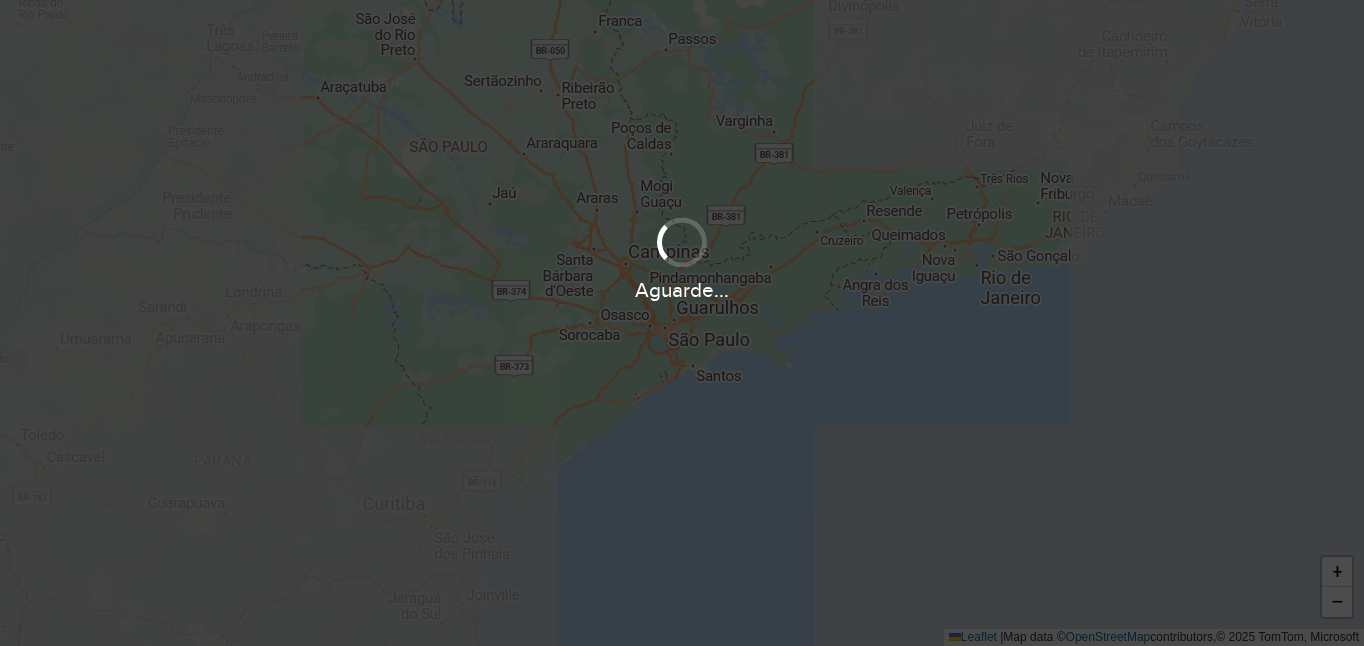 scroll, scrollTop: 0, scrollLeft: 0, axis: both 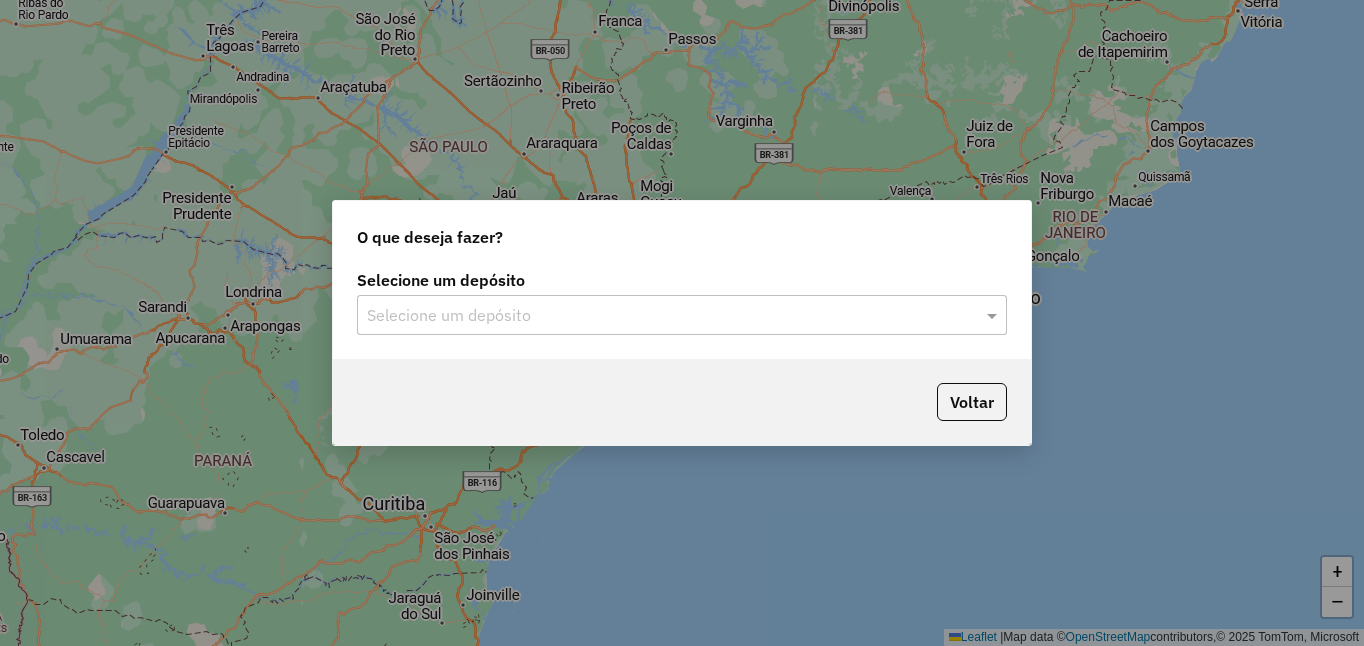 drag, startPoint x: 396, startPoint y: 315, endPoint x: 391, endPoint y: 337, distance: 22.561028 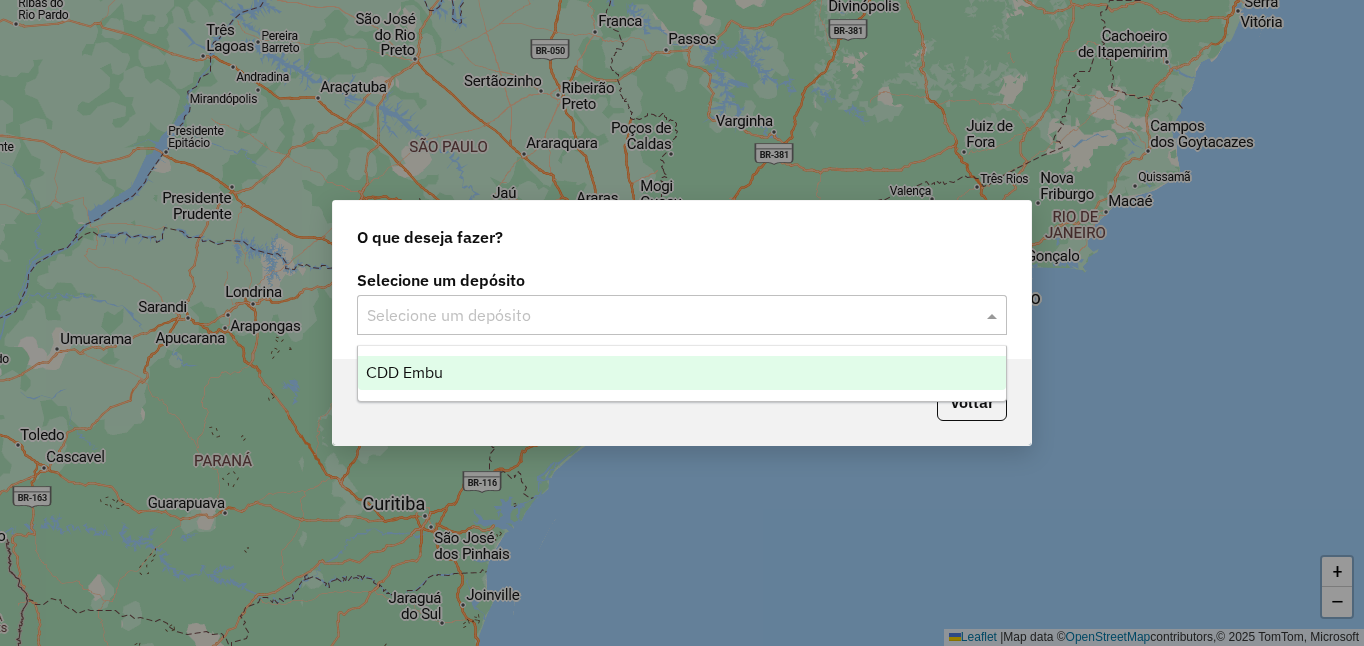 click on "CDD Embu" at bounding box center [404, 372] 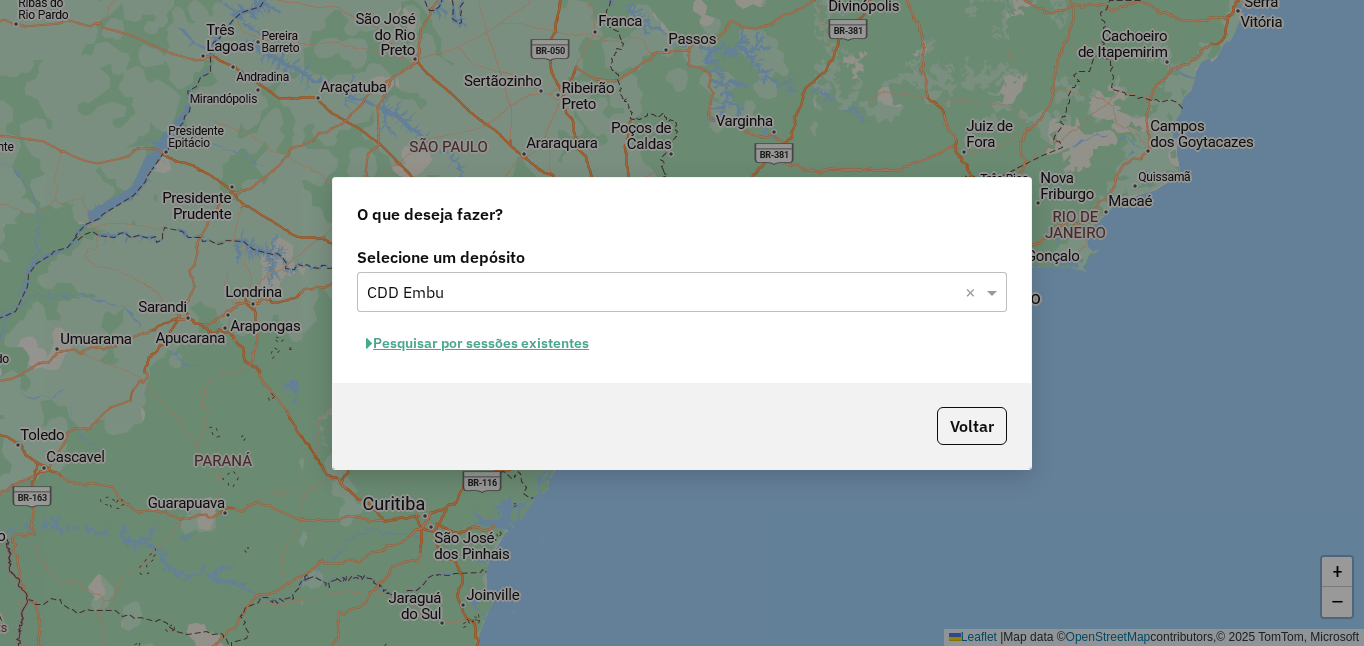 click on "Pesquisar por sessões existentes" 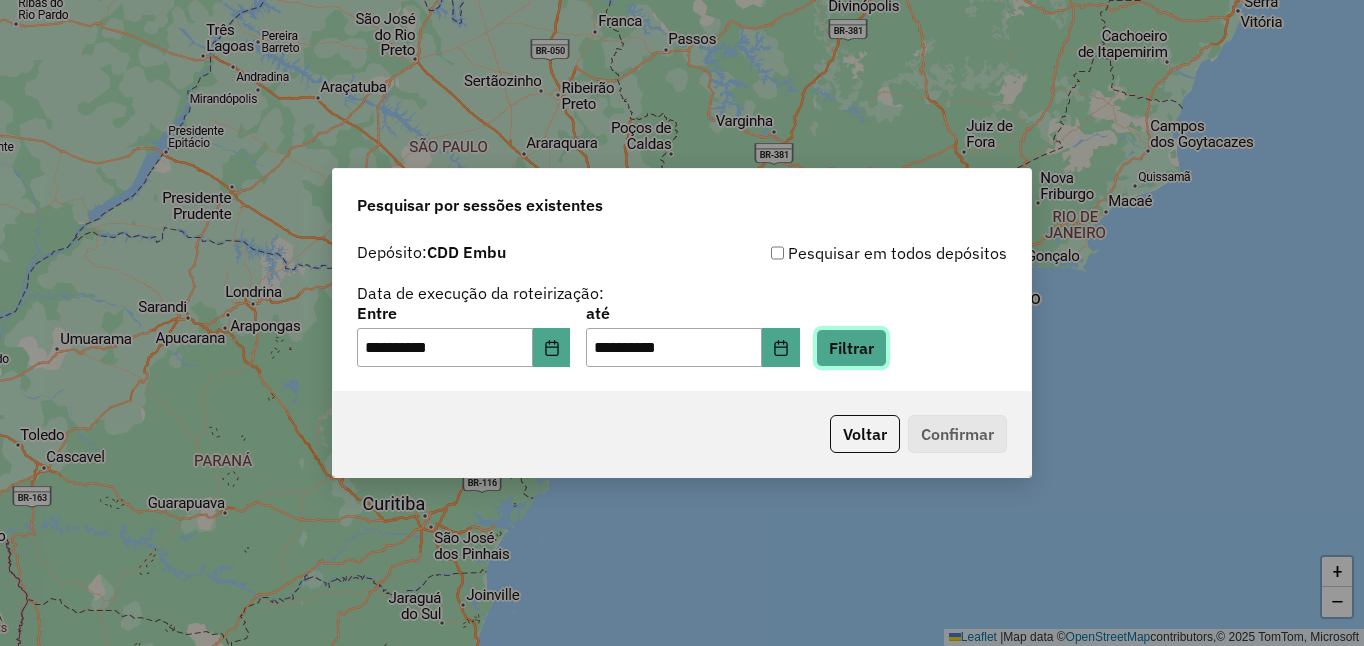 drag, startPoint x: 932, startPoint y: 362, endPoint x: 910, endPoint y: 356, distance: 22.803509 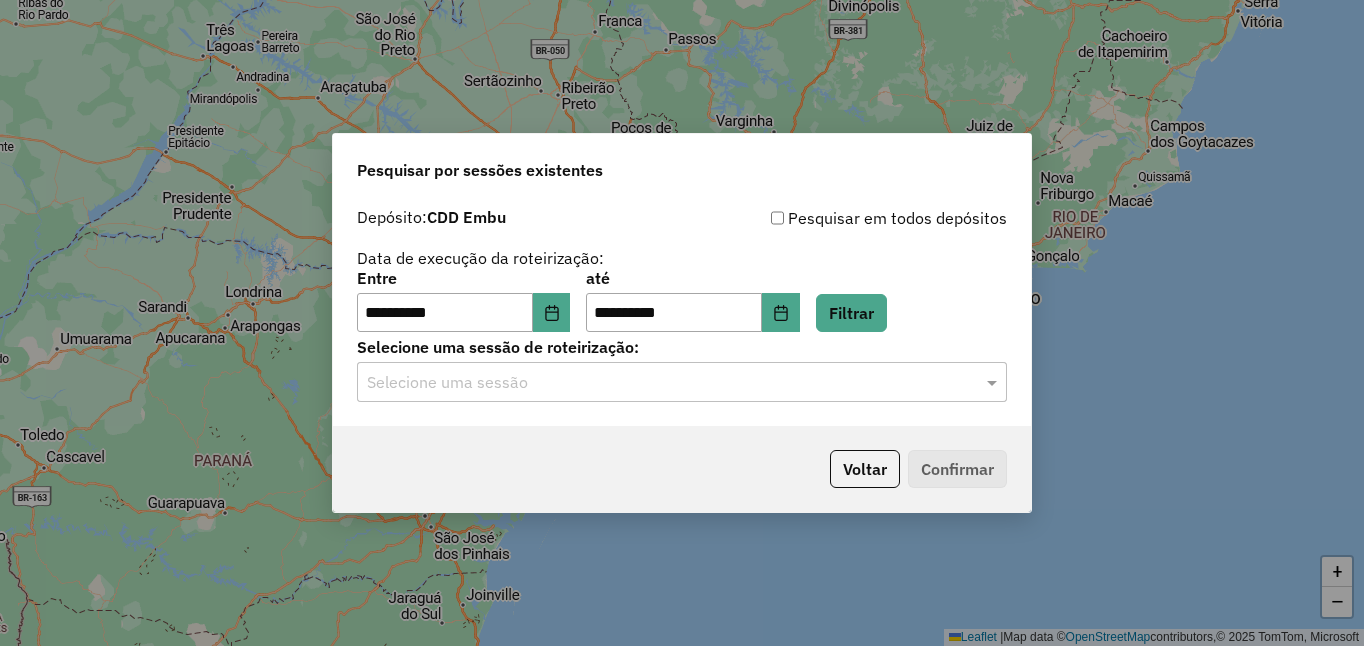 click 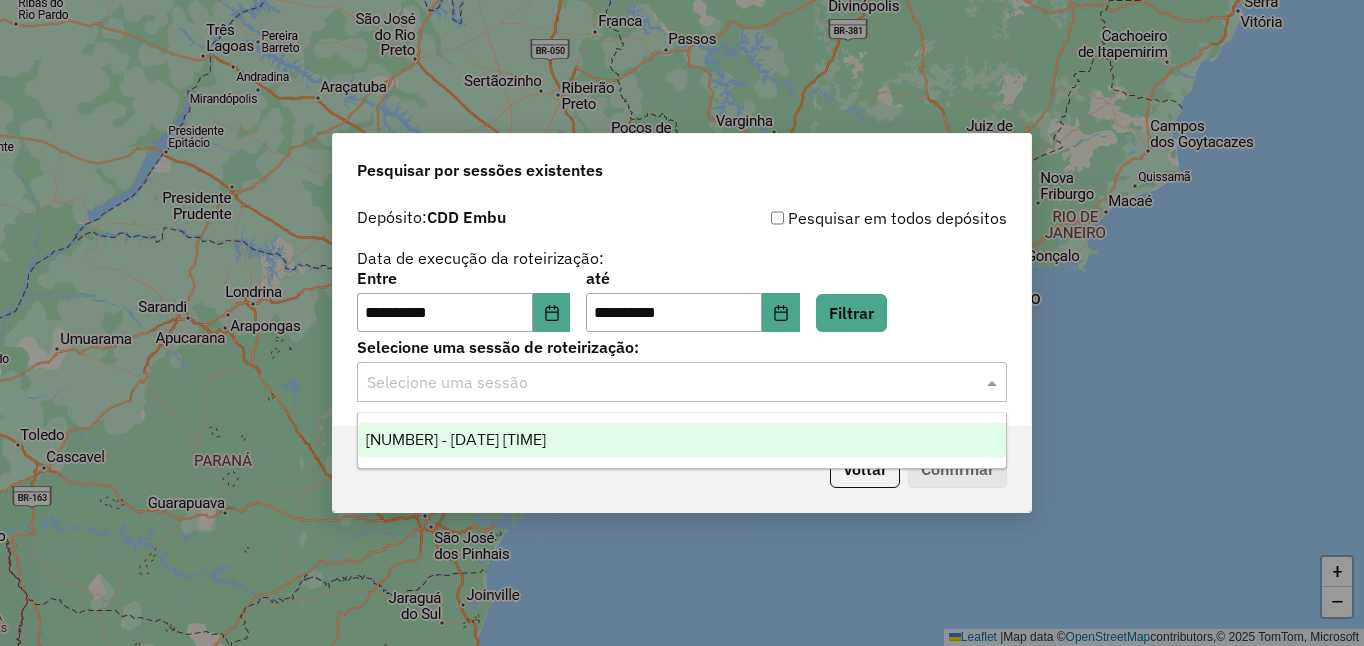 click on "1225516 - 07/08/2025 19:15" at bounding box center (682, 440) 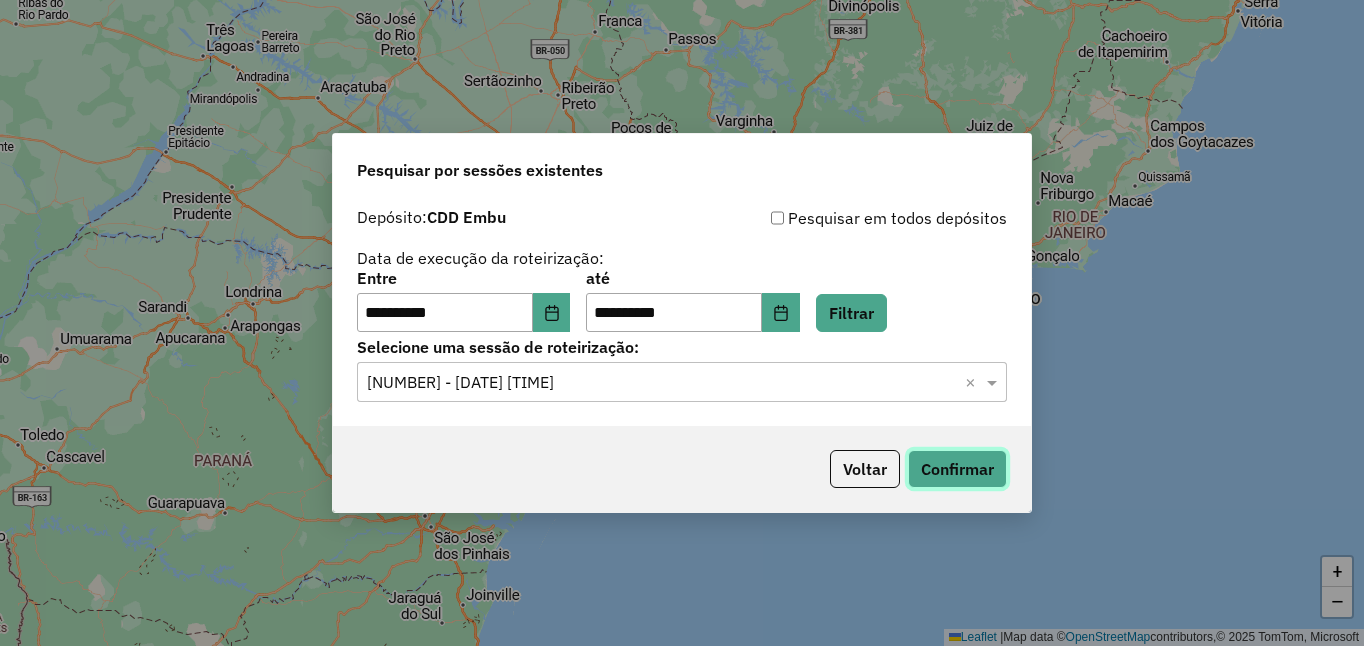 click on "Confirmar" 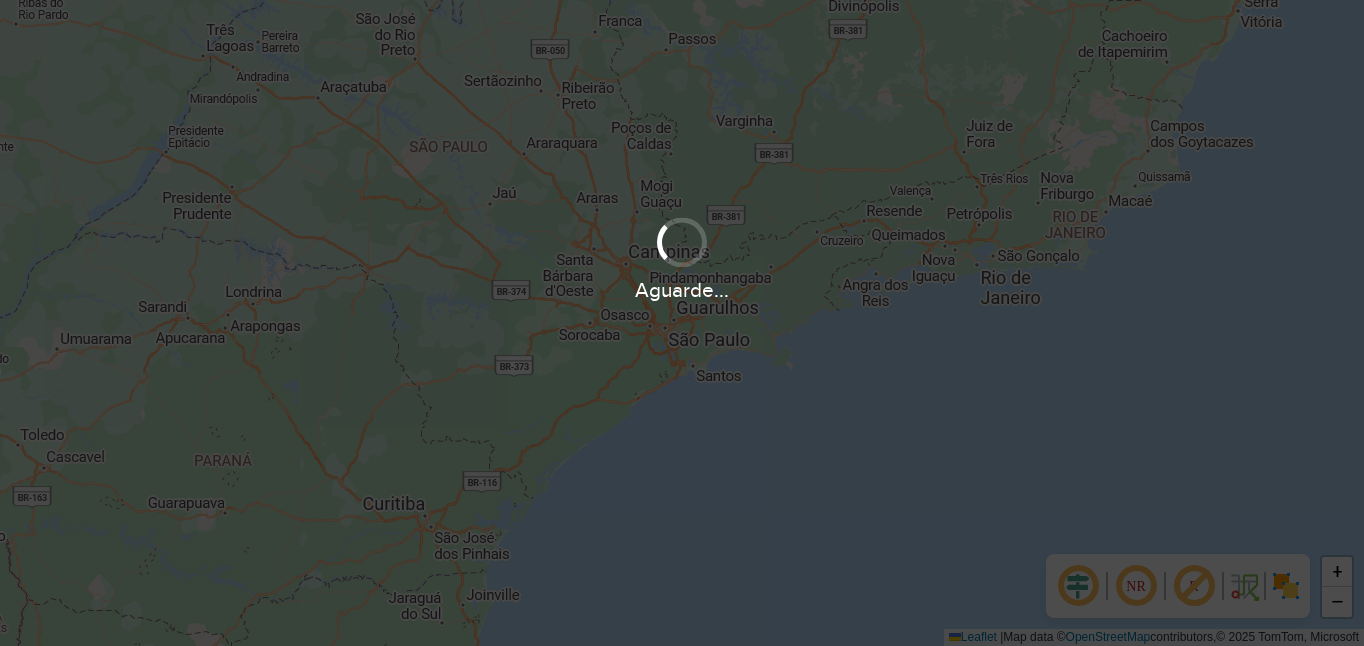 scroll, scrollTop: 0, scrollLeft: 0, axis: both 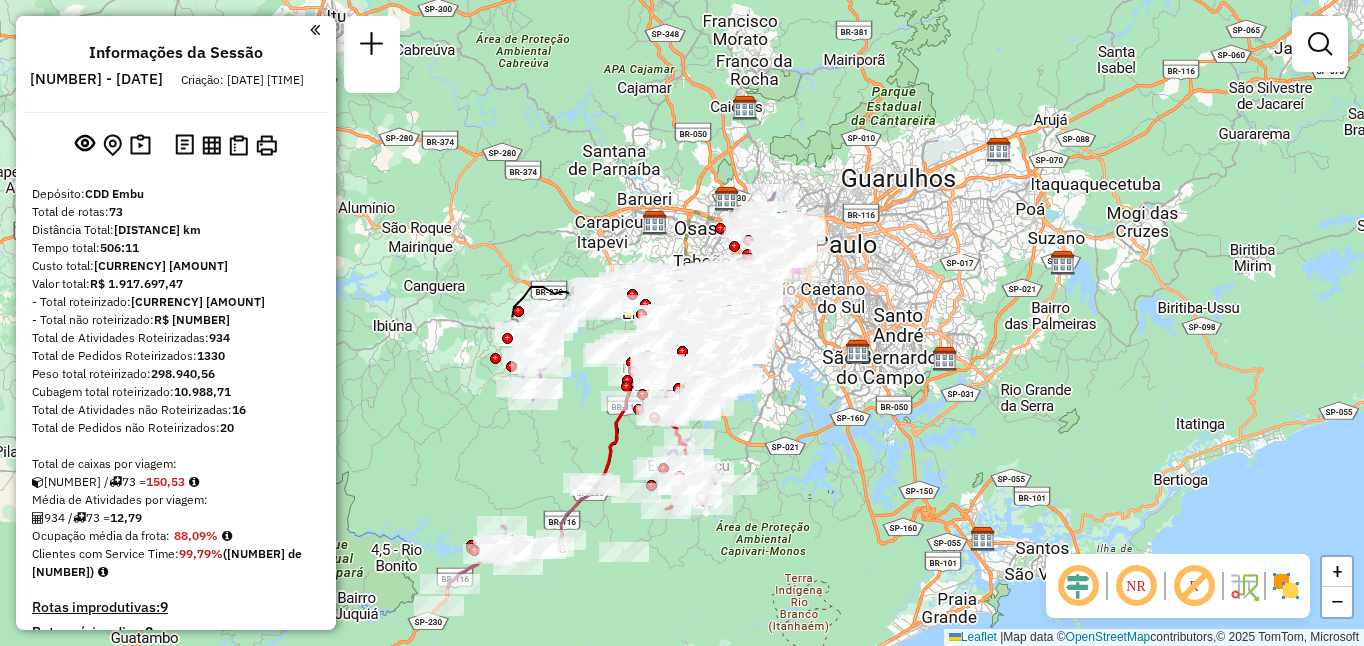 click 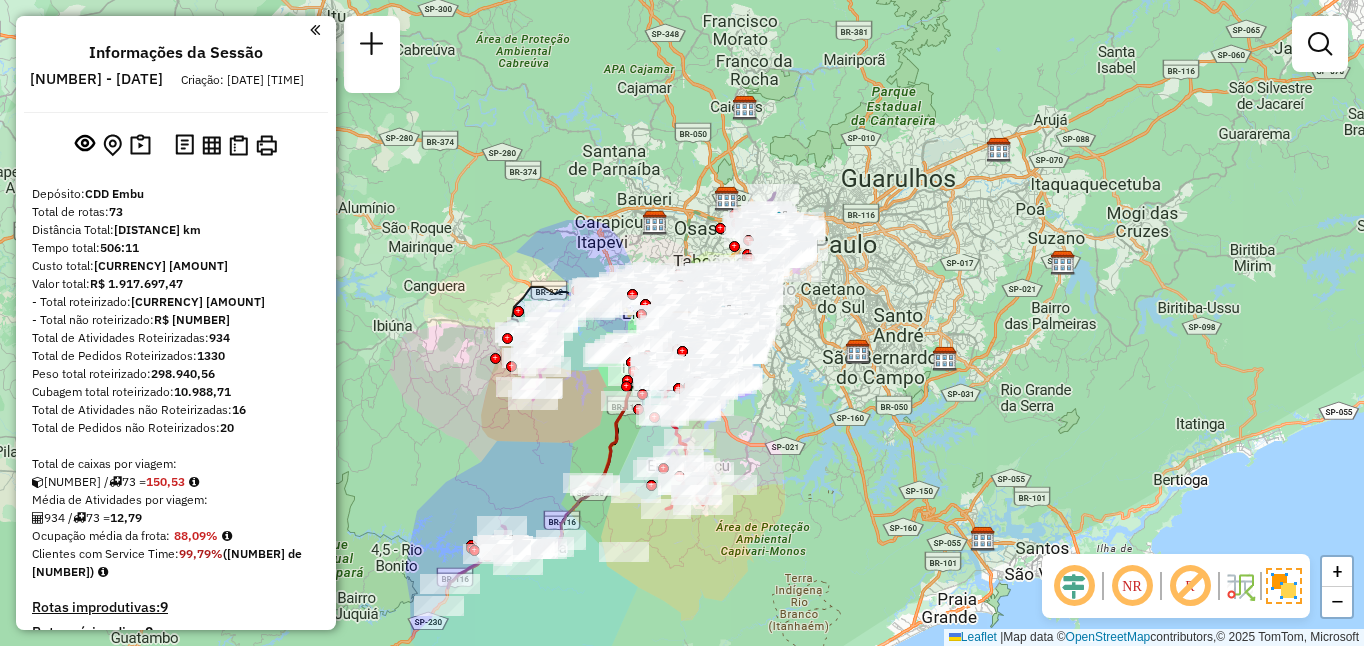 click 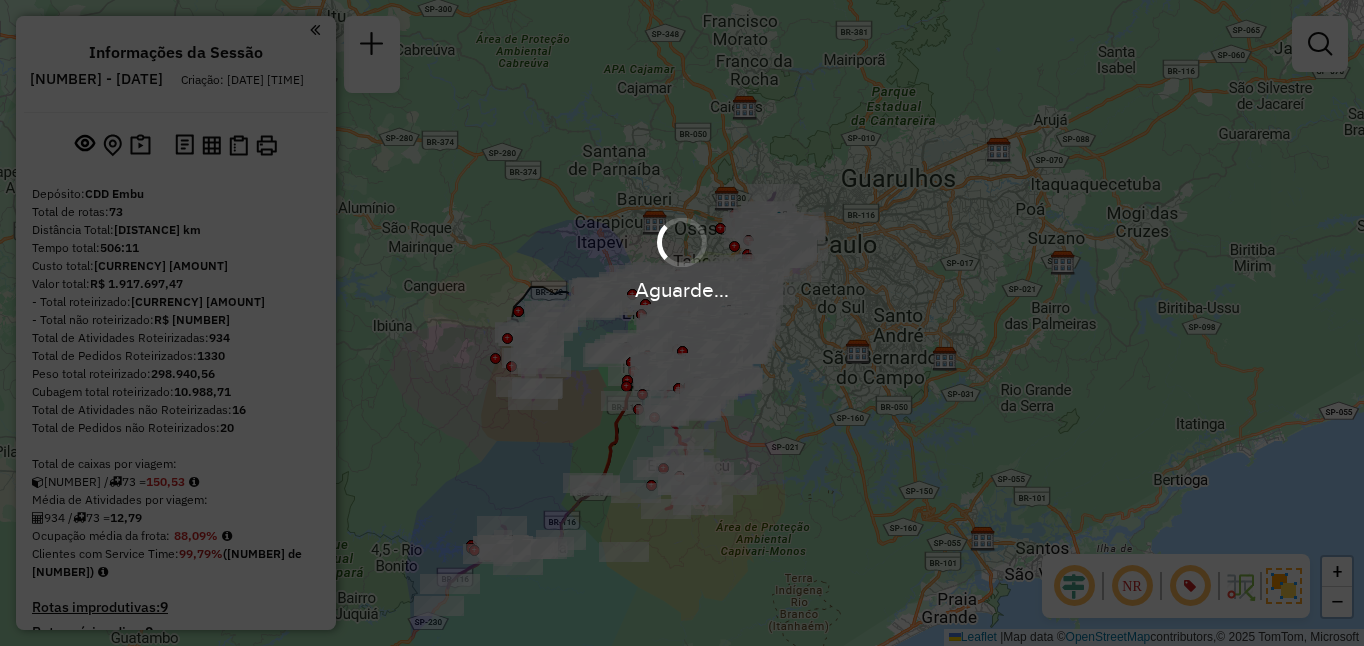 click on "Aguarde...  Pop-up bloqueado!  Seu navegador bloqueou automáticamente a abertura de uma nova janela.   Acesse as configurações e adicione o endereço do sistema a lista de permissão.   Fechar  Informações da Sessão [NUMBER] - [DATE]  Criação: [DATE] [TIME]   Depósito:  CDD Embu  Total de rotas:  [NUMBER]  Distância Total:  [NUMBER] km  Tempo total:  [TIME]  Custo total:  R$ [NUMBER]  Valor total:  R$ [NUMBER]  - Total roteirizado:  R$ [NUMBER]  - Total não roteirizado:  R$ [NUMBER]  Total de Atividades Roteirizadas:  [NUMBER]  Total de Pedidos Roteirizados:  [NUMBER]  Peso total roteirizado:  [NUMBER]  Cubagem total roteirizado:  [NUMBER]  Total de Atividades não Roteirizadas:  [NUMBER]  Total de Pedidos não Roteirizadas:  [NUMBER] Total de caixas por viagem:  [NUMBER] /   [NUMBER] =  [NUMBER] Média de Atividades por viagem:  [NUMBER] /   [NUMBER] =  [NUMBER] Ocupação média da frota:  [NUMBER]%   Clientes com Service Time:  [NUMBER]%   ([NUMBER] de [NUMBER])   Rotas improdutivas:  [NUMBER]  Rotas vários dias:  [NUMBER]  Clientes Priorizados NR:  [NUMBER] /" at bounding box center (682, 323) 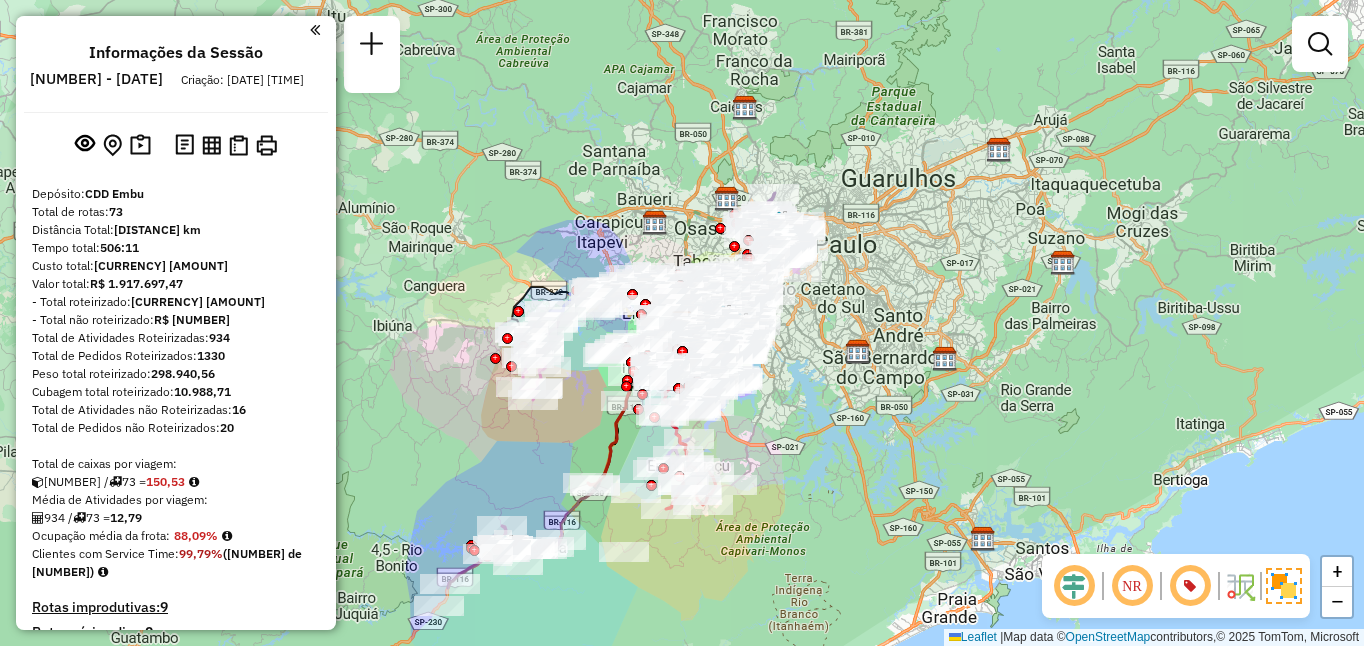 click 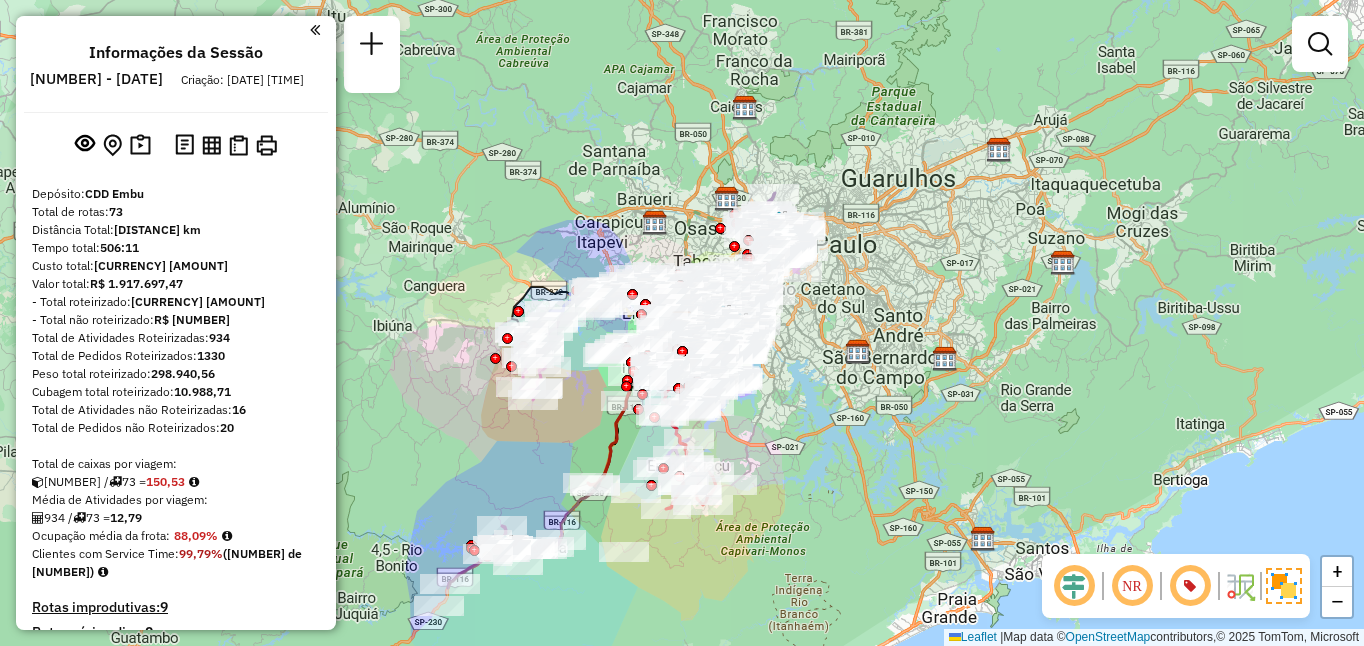 scroll, scrollTop: 631, scrollLeft: 0, axis: vertical 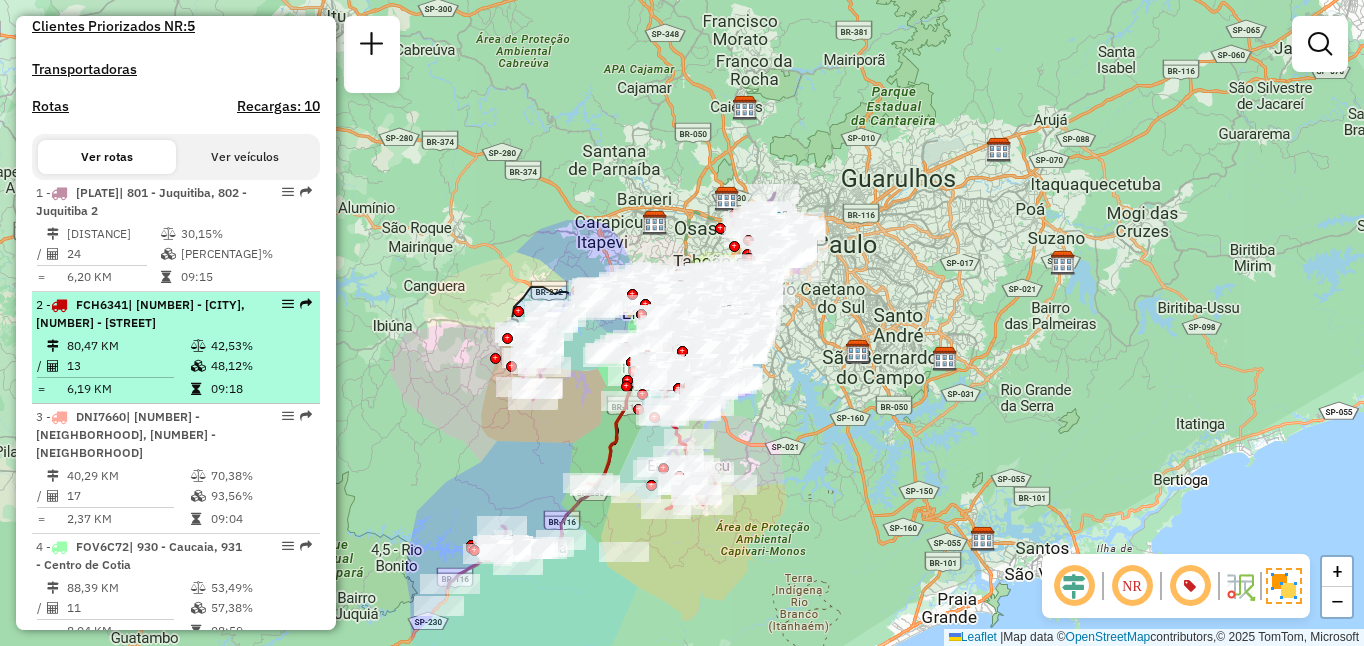 select on "**********" 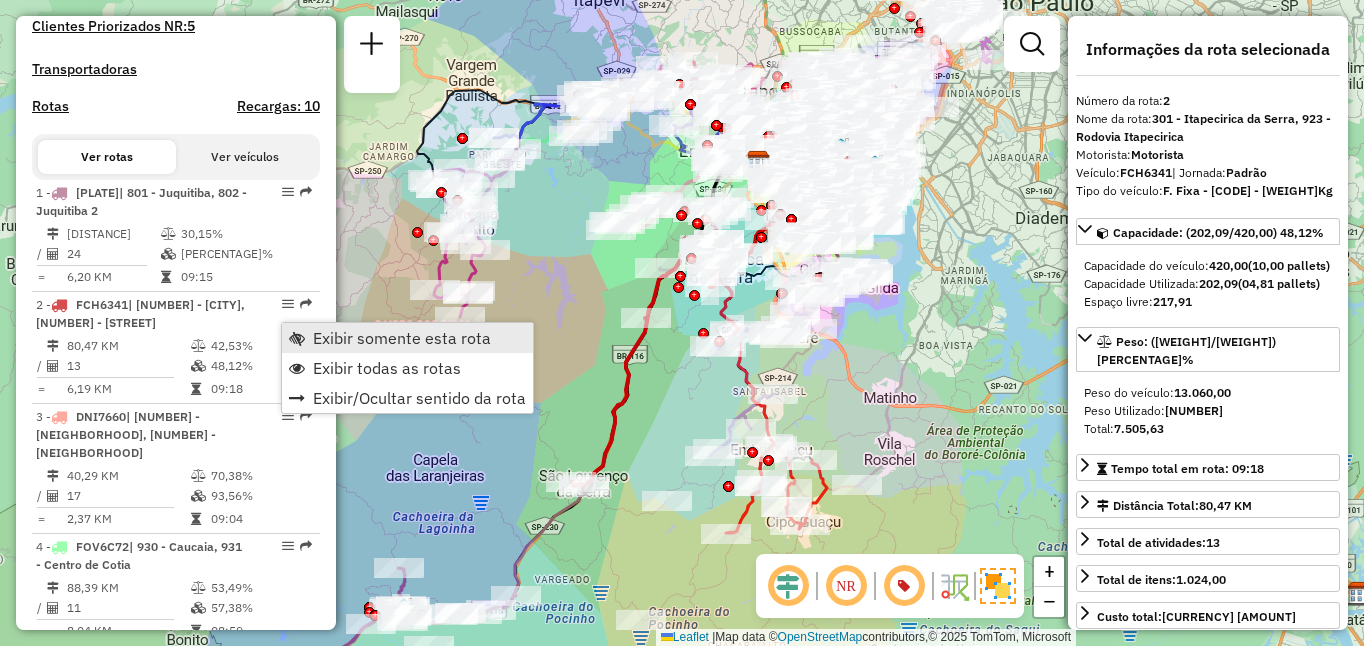 click on "Exibir somente esta rota" at bounding box center (402, 338) 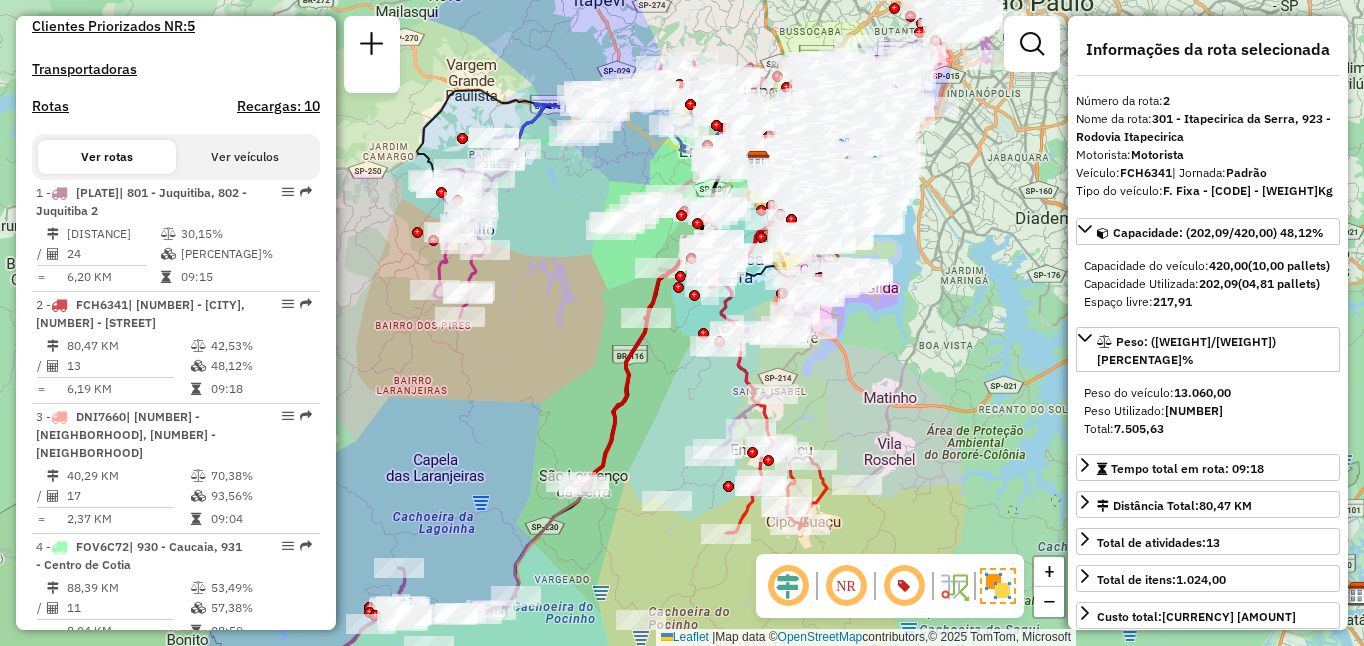 click on "Exibir somente esta rota" at bounding box center (402, 338) 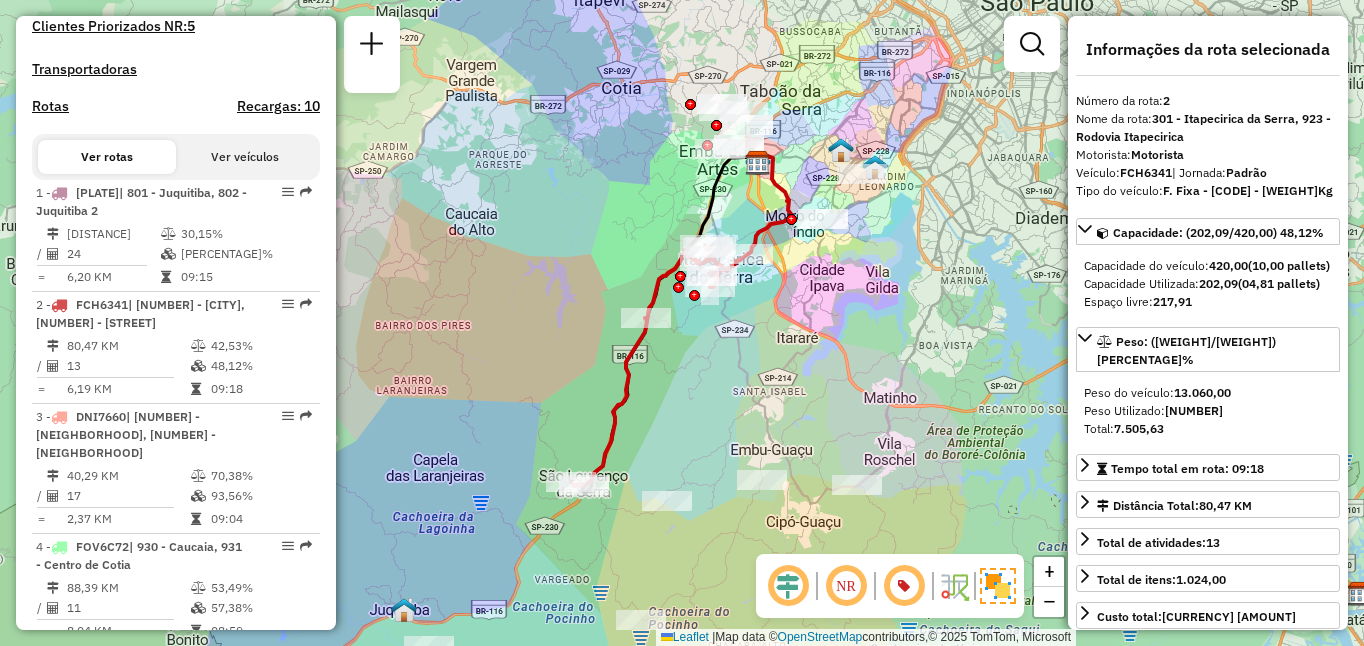 click 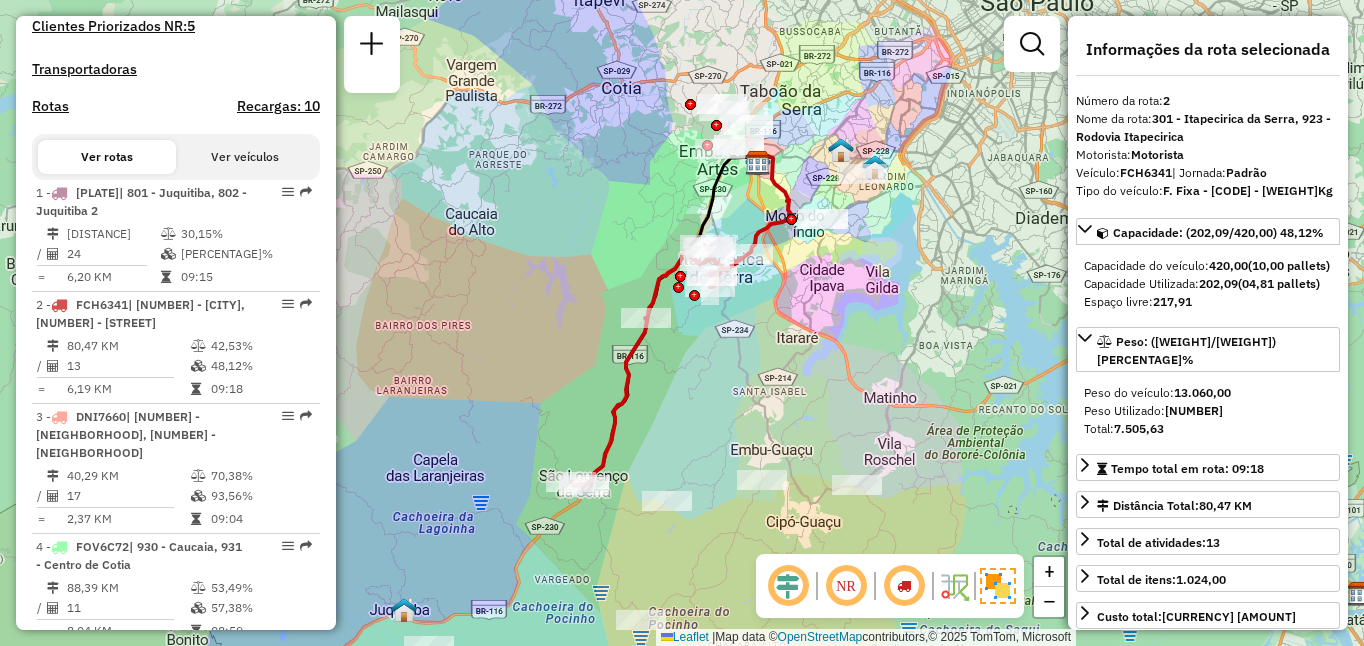 click 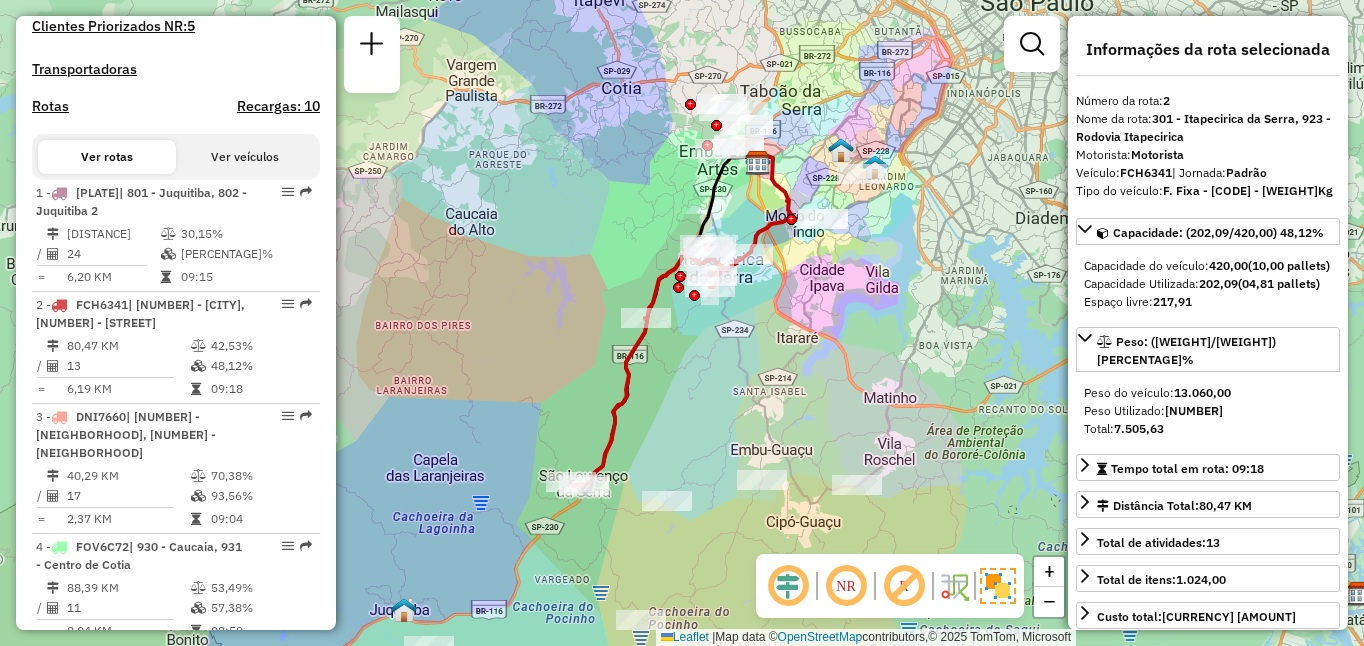 click 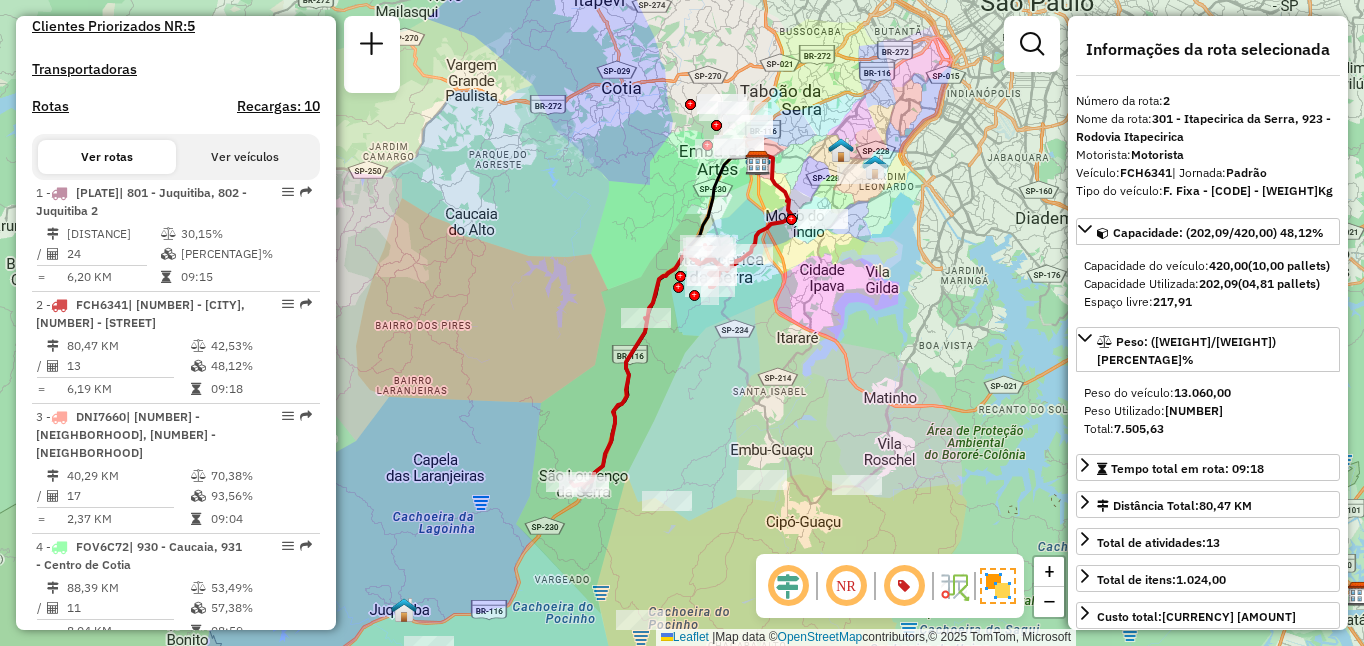 click 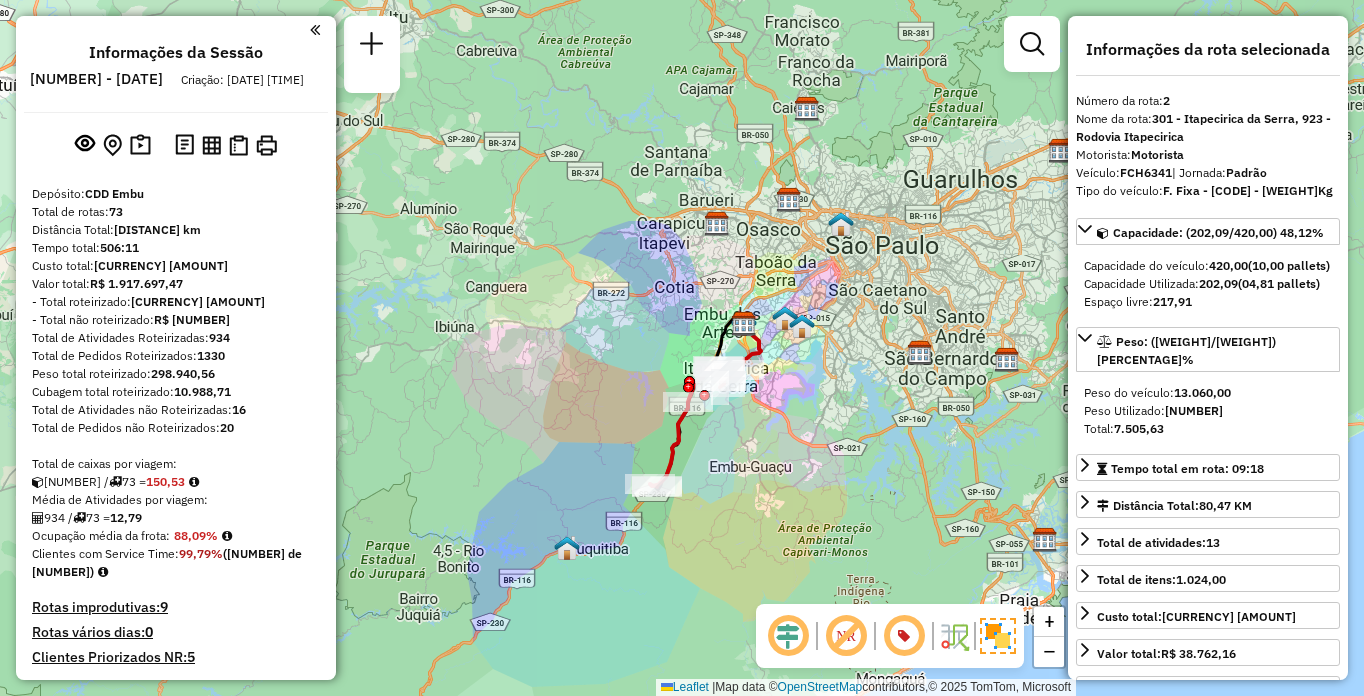 scroll, scrollTop: 4060, scrollLeft: 0, axis: vertical 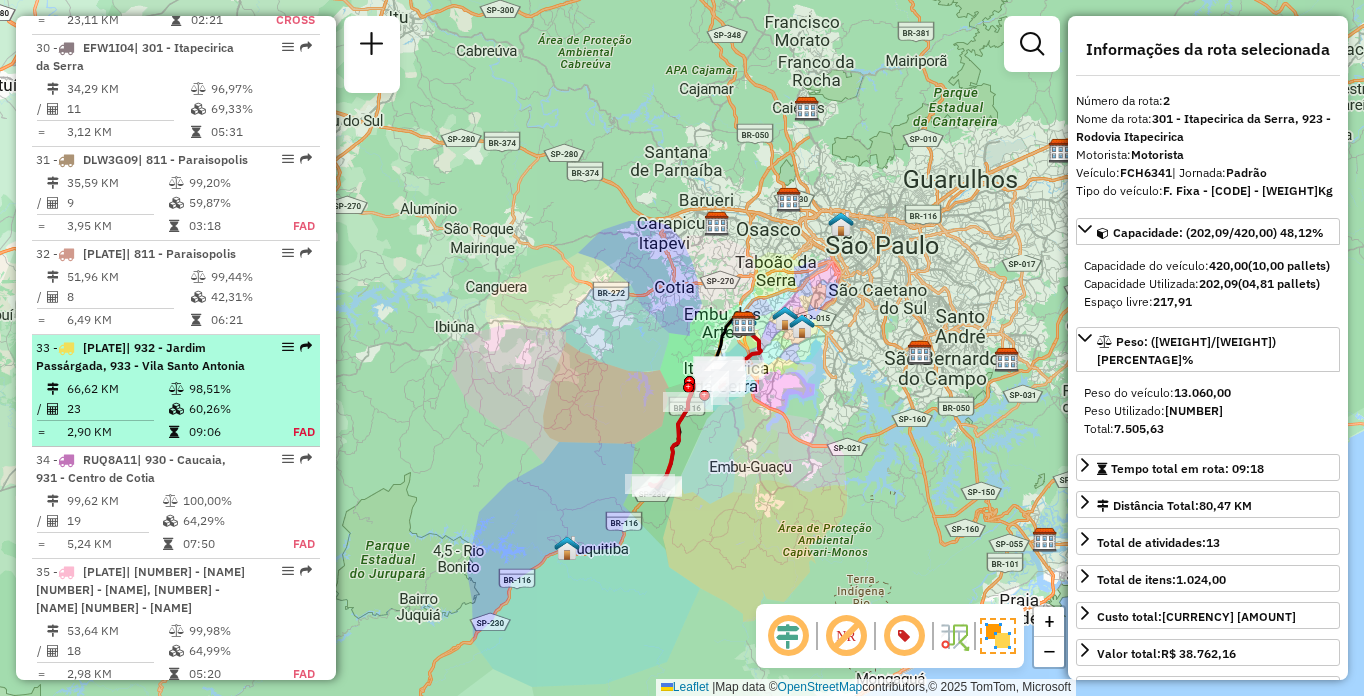 click on "09:06" at bounding box center (229, 432) 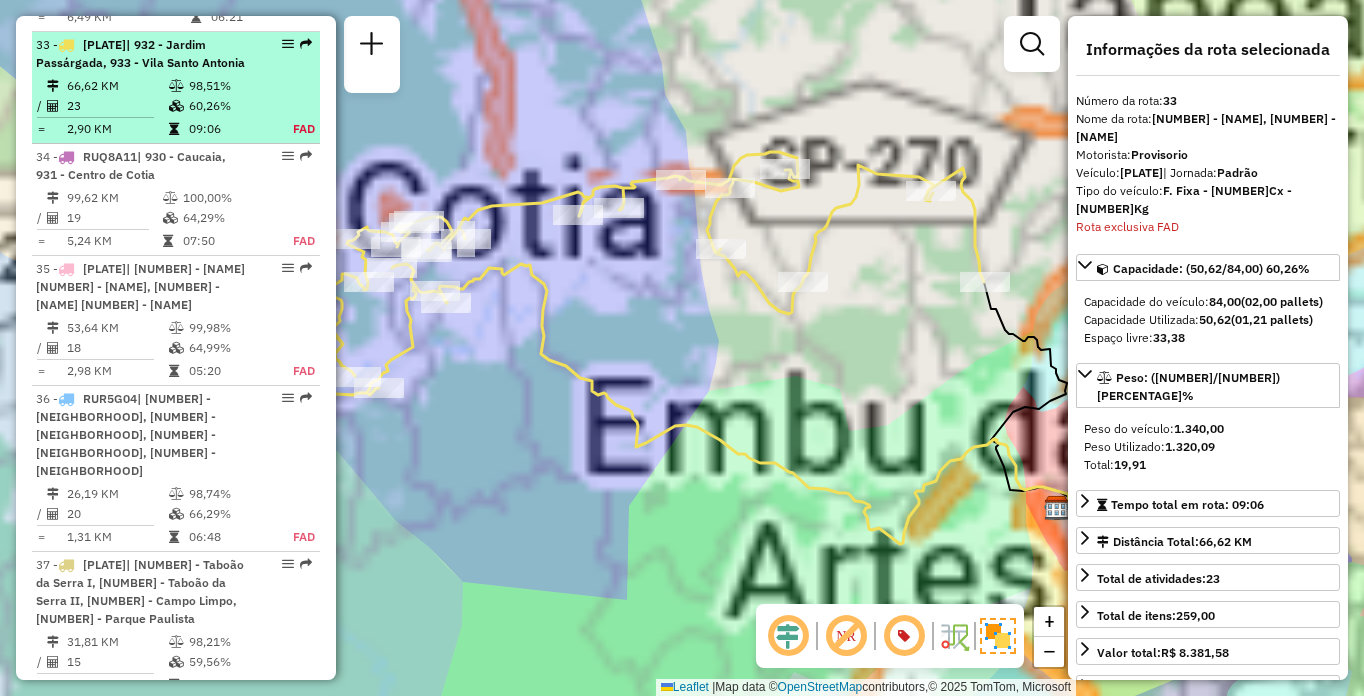 scroll, scrollTop: 4379, scrollLeft: 0, axis: vertical 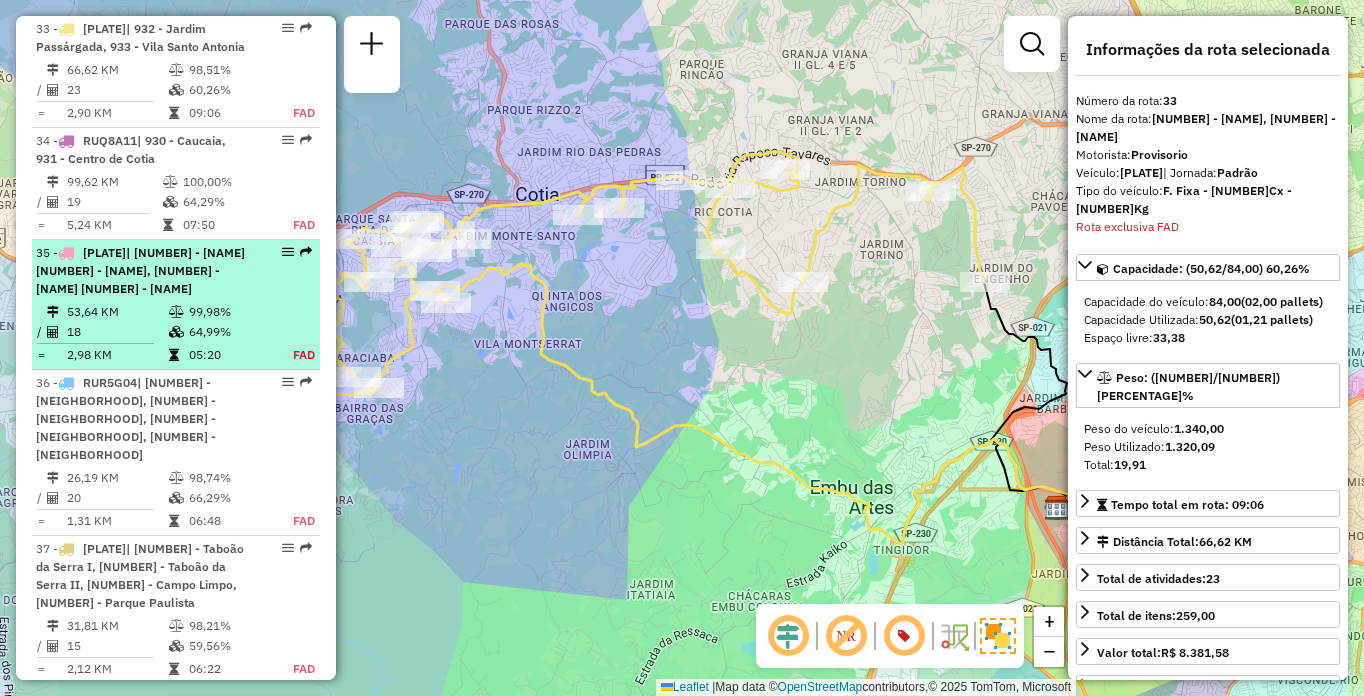 click on "| [NUMBER] - [NAME] [NUMBER] - [NAME], [NUMBER] - [NAME] [NUMBER] - [NAME]" at bounding box center (140, 270) 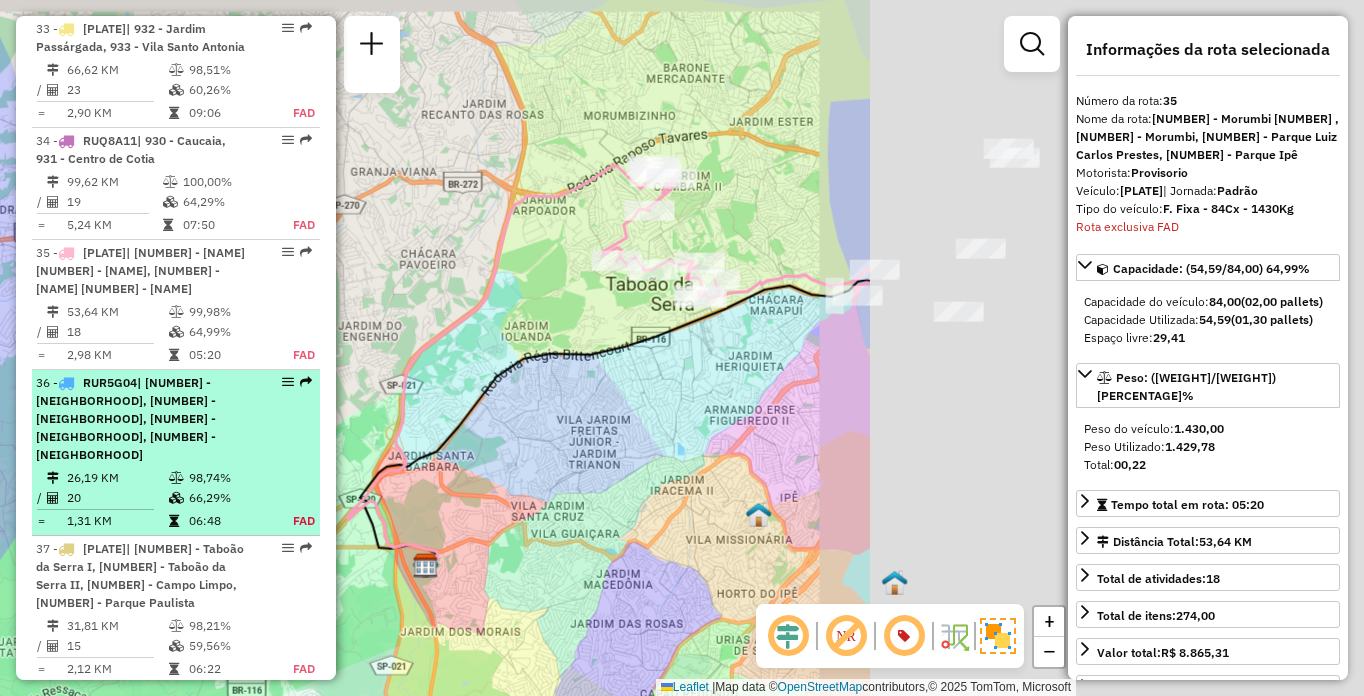 scroll, scrollTop: 4621, scrollLeft: 0, axis: vertical 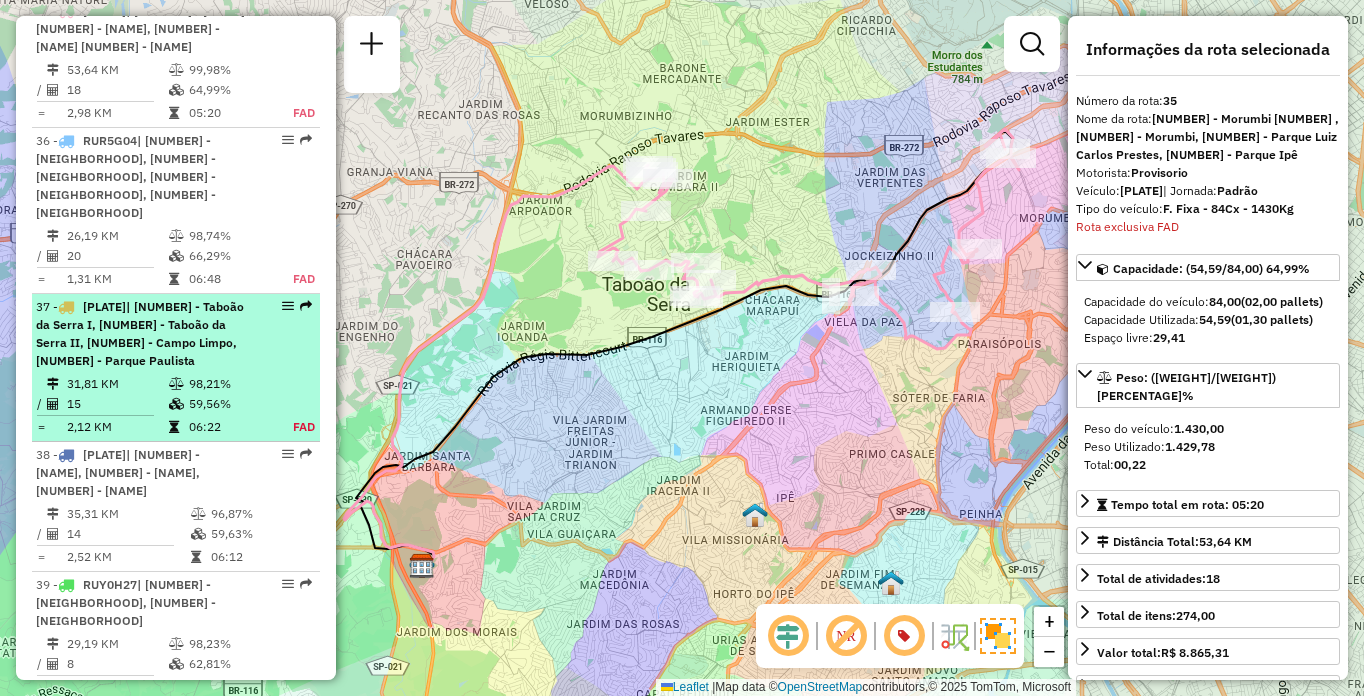 click on "| [NUMBER] - Taboão da Serra I, [NUMBER] - Taboão da Serra II, [NUMBER] - Campo Limpo, [NUMBER] - Parque Paulista" at bounding box center (140, 333) 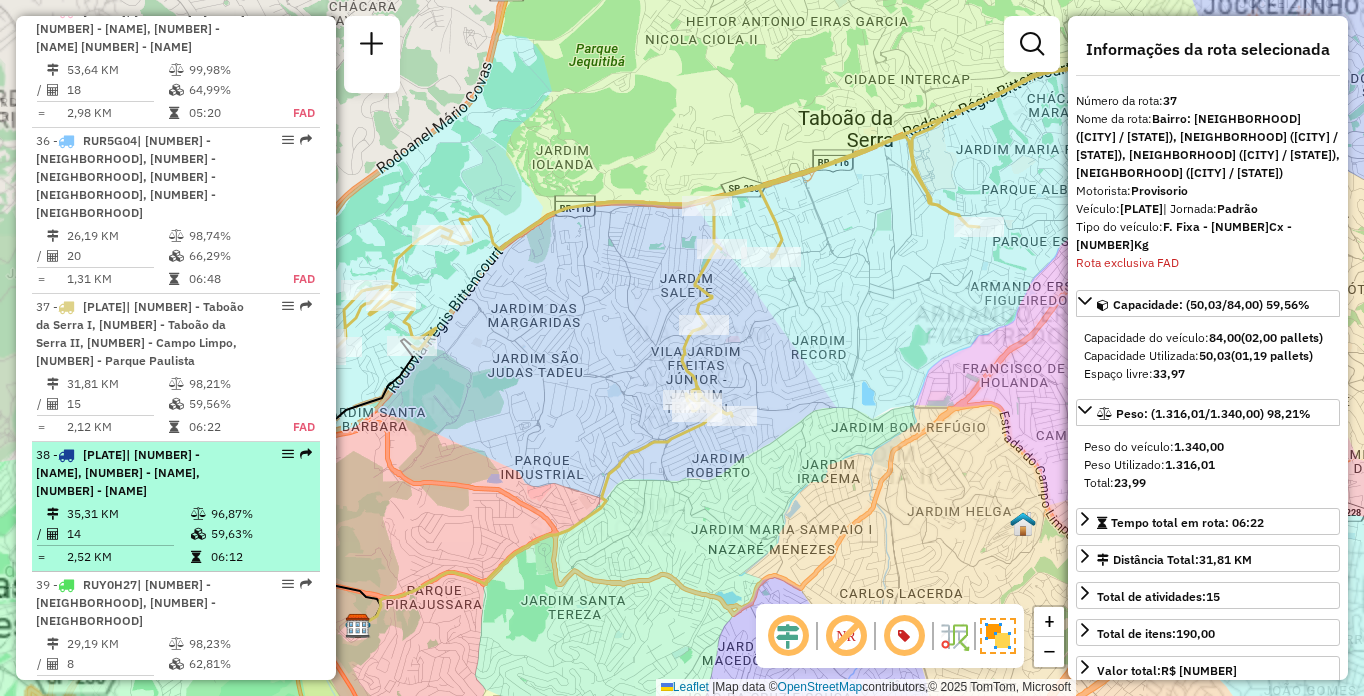 scroll, scrollTop: 4881, scrollLeft: 0, axis: vertical 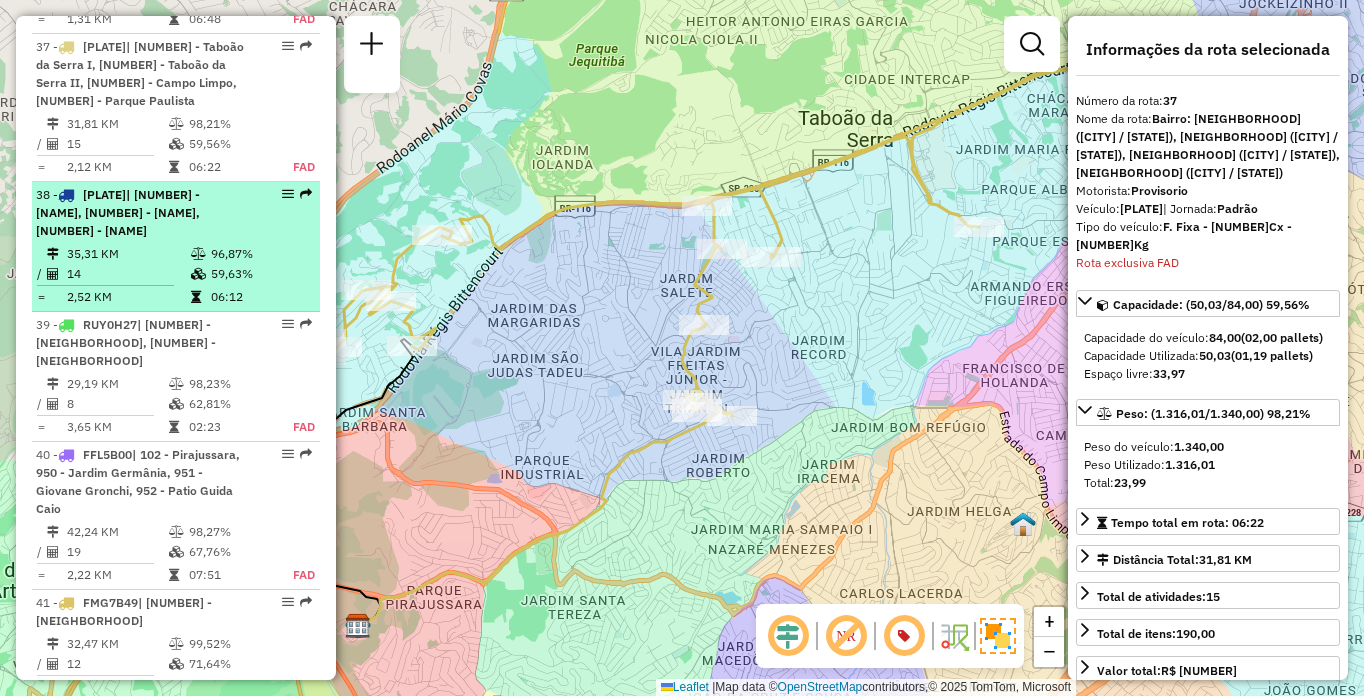 click on "[NUMBER] -       [PLATE]   | [NUMBER] - Jardim Palmas, [NUMBER] - Campo Limpo, [NUMBER] - Vila das Belezas" at bounding box center (142, 213) 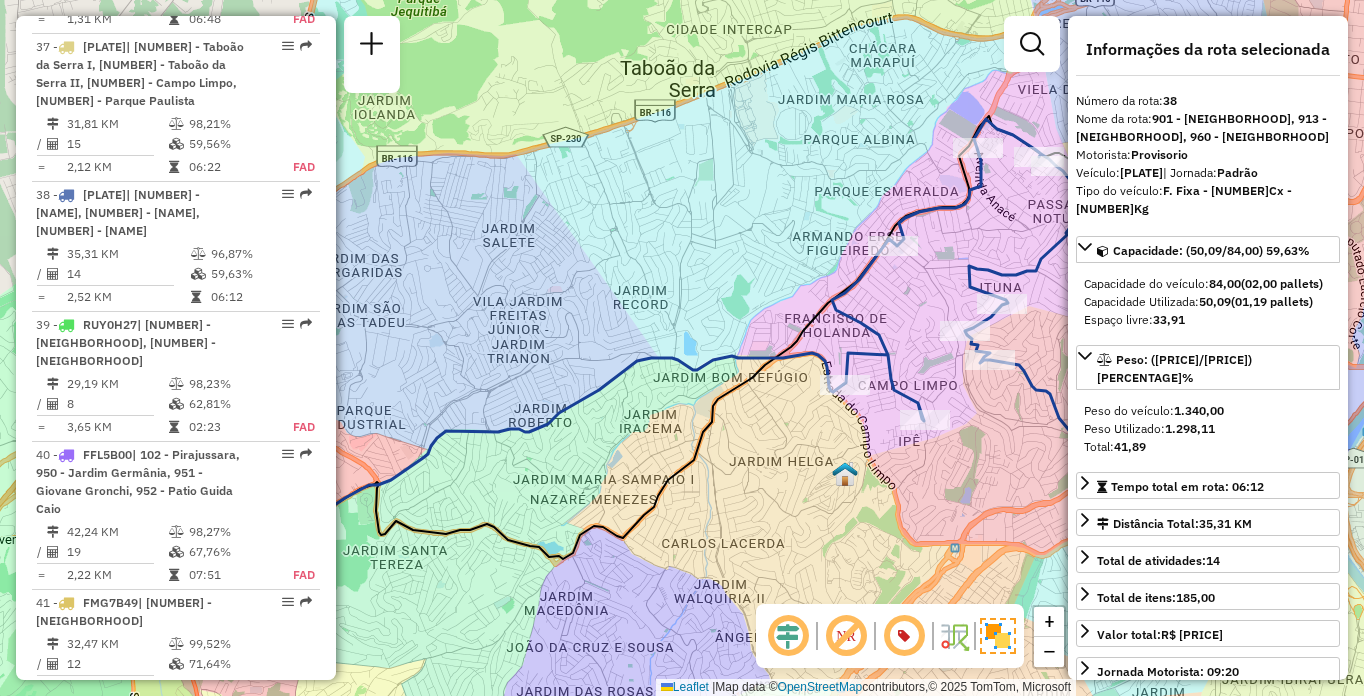 scroll, scrollTop: 4190, scrollLeft: 0, axis: vertical 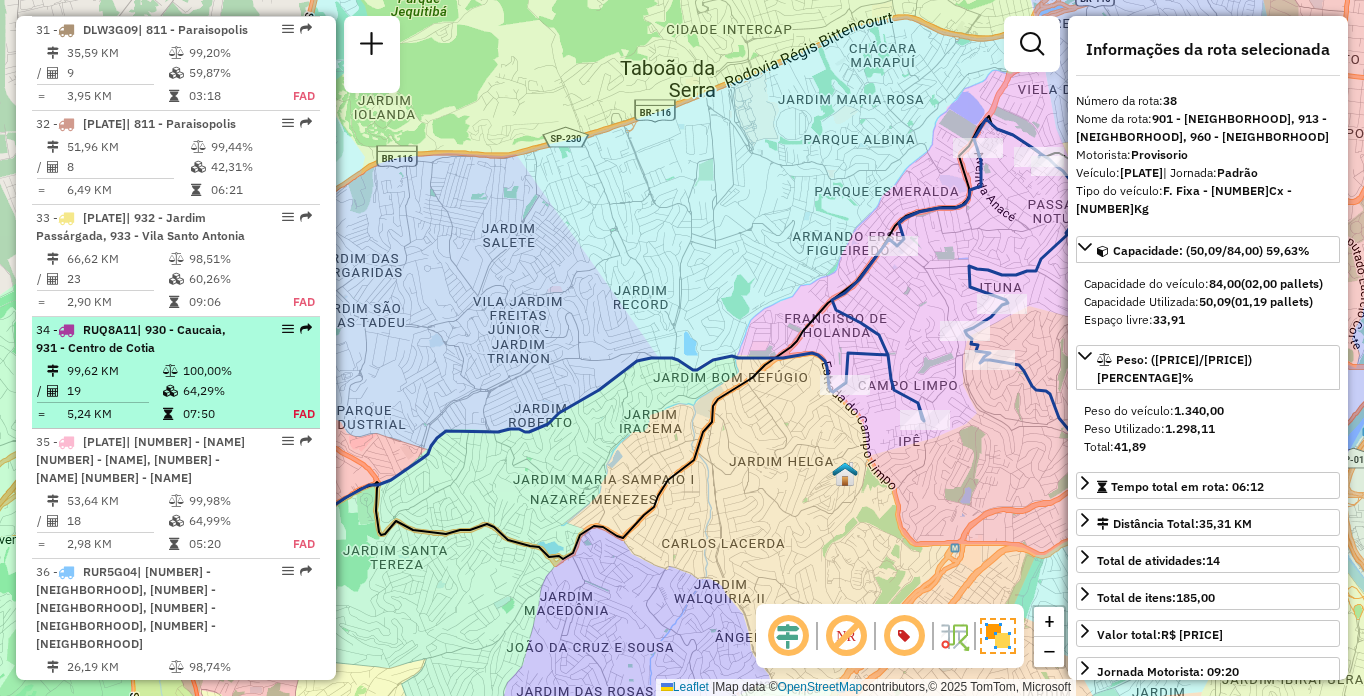 drag, startPoint x: 304, startPoint y: 365, endPoint x: 293, endPoint y: 369, distance: 11.7046995 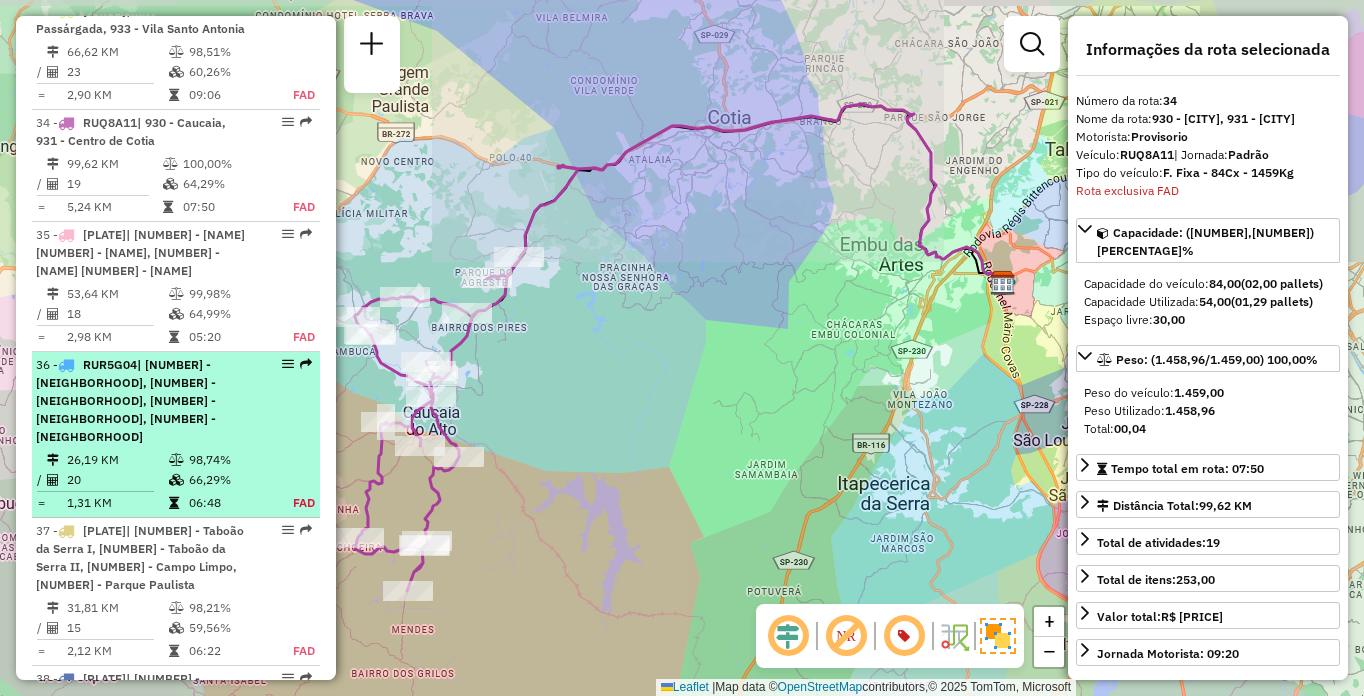 scroll, scrollTop: 4509, scrollLeft: 0, axis: vertical 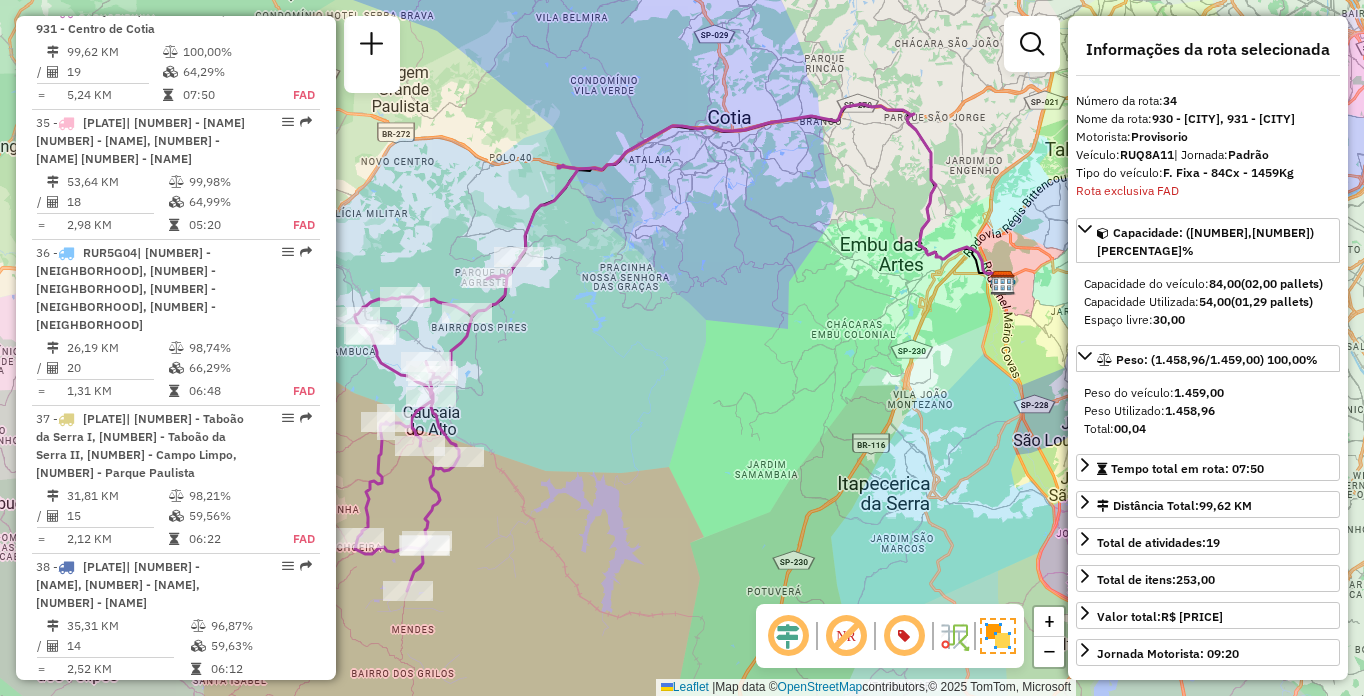 click on "Janela de atendimento Grade de atendimento Capacidade Transportadoras Veículos Cliente Pedidos  Rotas Selecione os dias de semana para filtrar as janelas de atendimento  Seg   Ter   Qua   Qui   Sex   Sáb   Dom  Informe o período da janela de atendimento: De: Até:  Filtrar exatamente a janela do cliente  Considerar janela de atendimento padrão  Selecione os dias de semana para filtrar as grades de atendimento  Seg   Ter   Qua   Qui   Sex   Sáb   Dom   Considerar clientes sem dia de atendimento cadastrado  Clientes fora do dia de atendimento selecionado Filtrar as atividades entre os valores definidos abaixo:  Peso mínimo:   Peso máximo:   Cubagem mínima:   Cubagem máxima:   De:   Até:  Filtrar as atividades entre o tempo de atendimento definido abaixo:  De:   Até:   Considerar capacidade total dos clientes não roteirizados Transportadora: Selecione um ou mais itens Tipo de veículo: Selecione um ou mais itens Veículo: Selecione um ou mais itens Motorista: Selecione um ou mais itens Nome: Rótulo:" 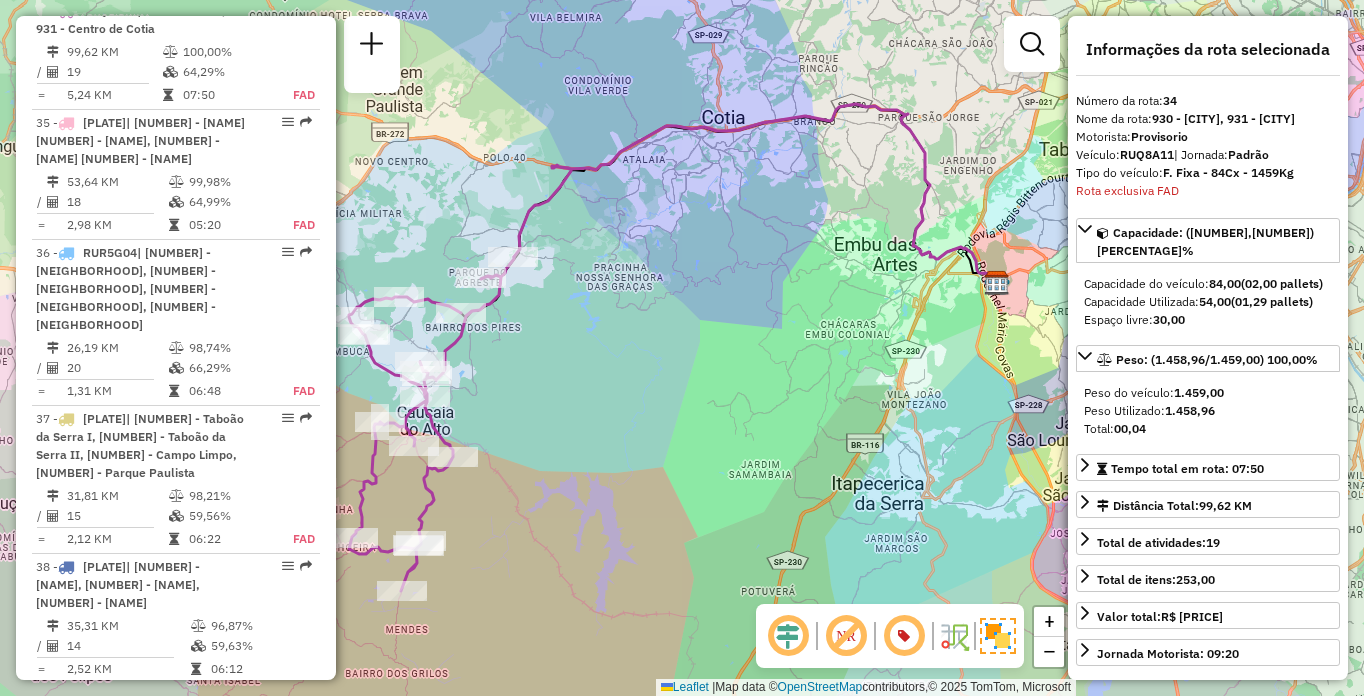 scroll, scrollTop: 8102, scrollLeft: 0, axis: vertical 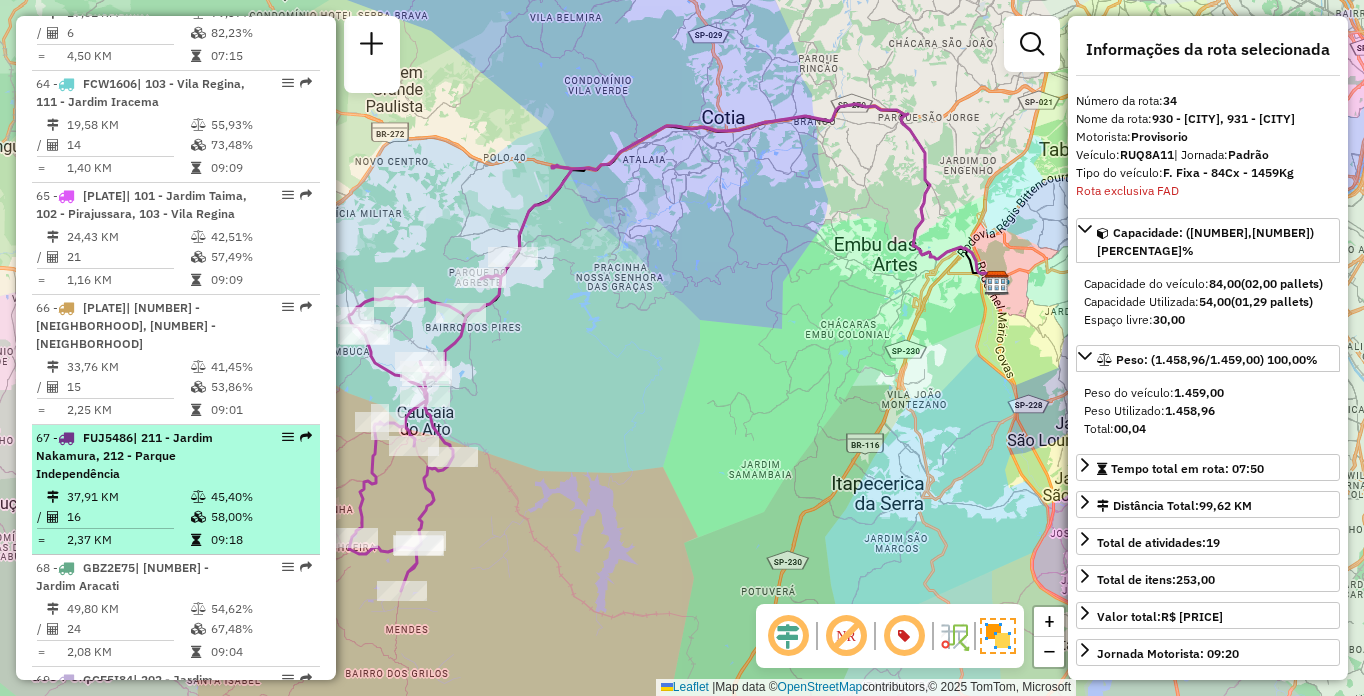 click on "67 -       FUJ5486   | 211 - Jardim Nakamura, 212 - Parque Independência" at bounding box center (142, 456) 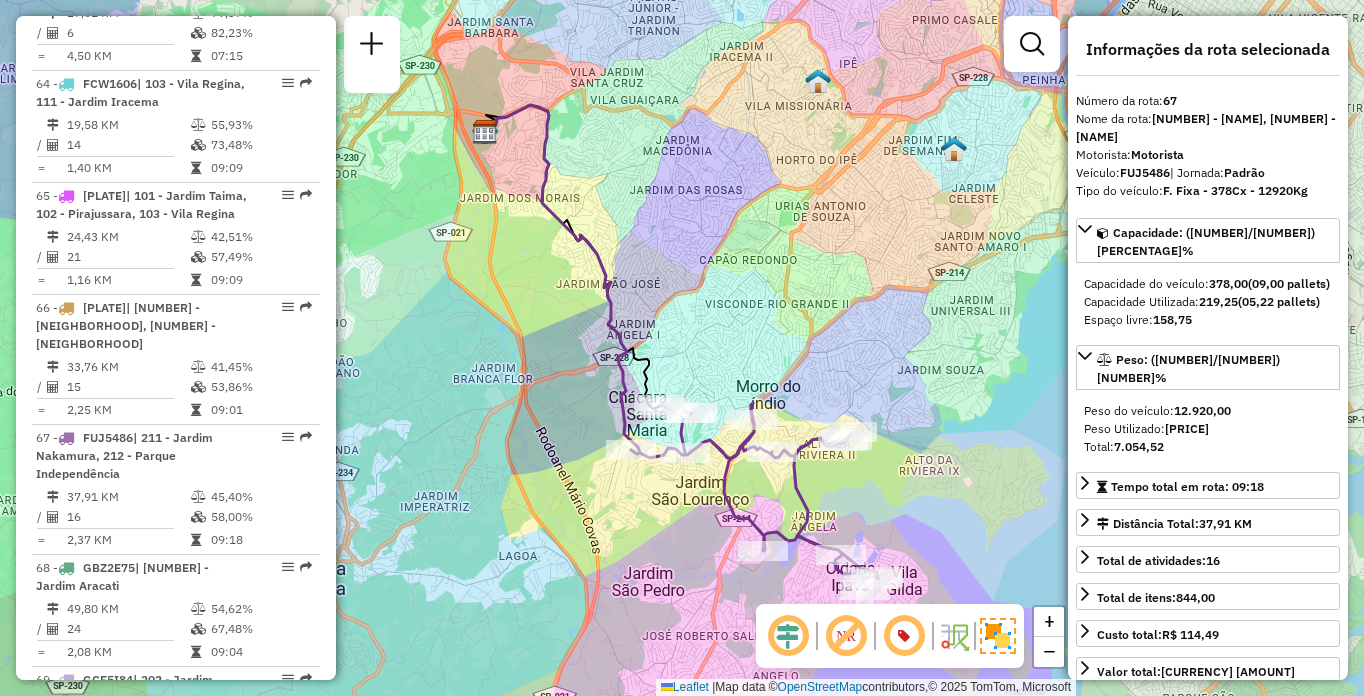 scroll, scrollTop: 8698, scrollLeft: 0, axis: vertical 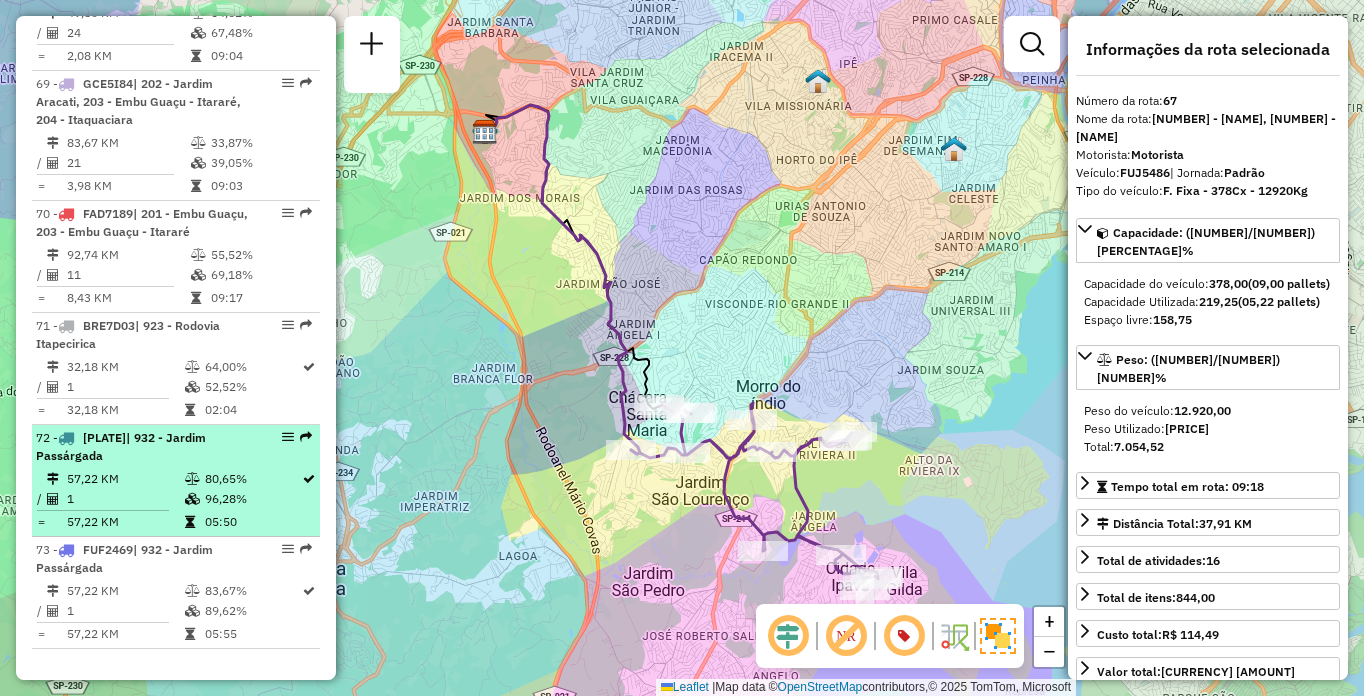 click on "57,22 KM" at bounding box center (125, 479) 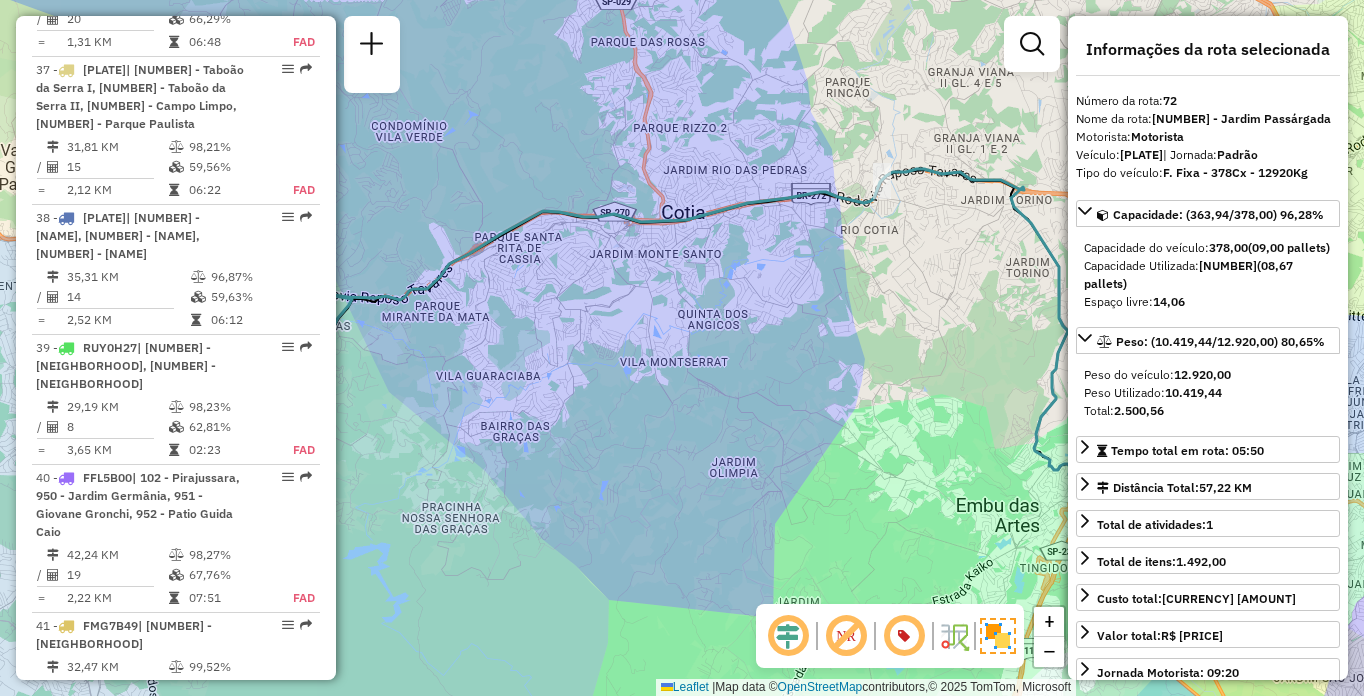 scroll, scrollTop: 7990, scrollLeft: 0, axis: vertical 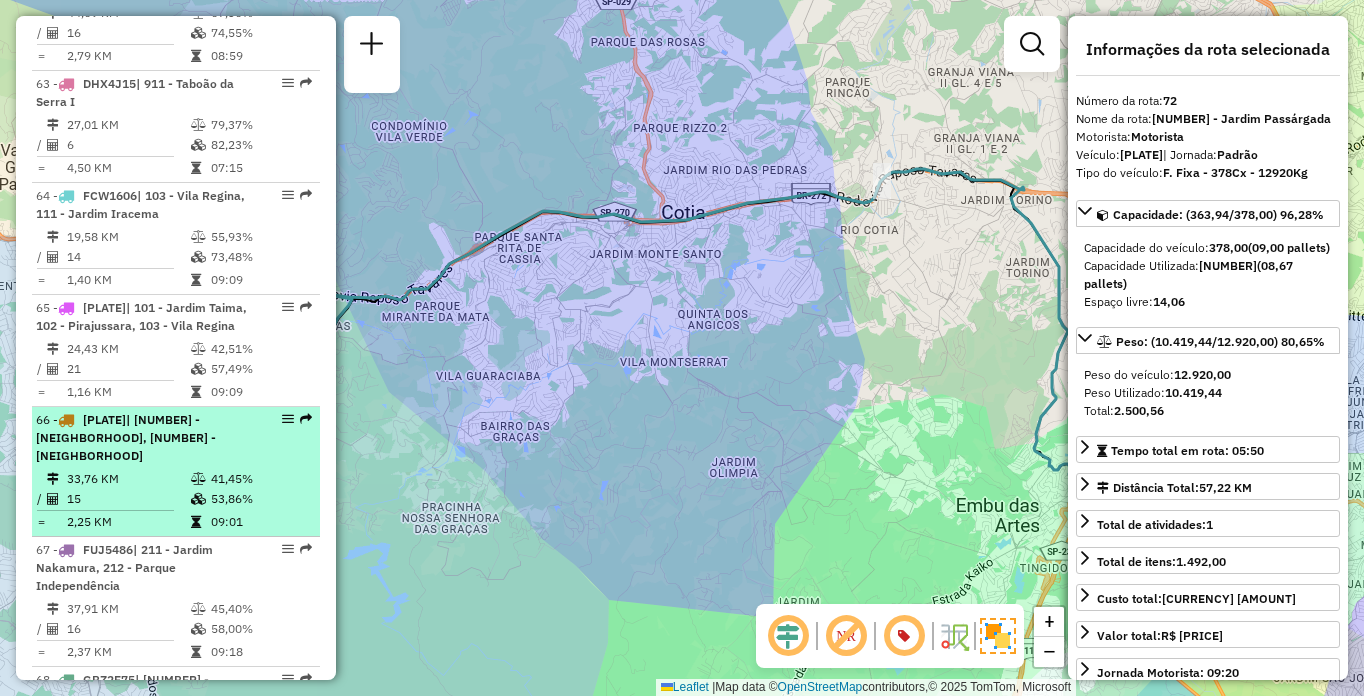 click at bounding box center (200, 499) 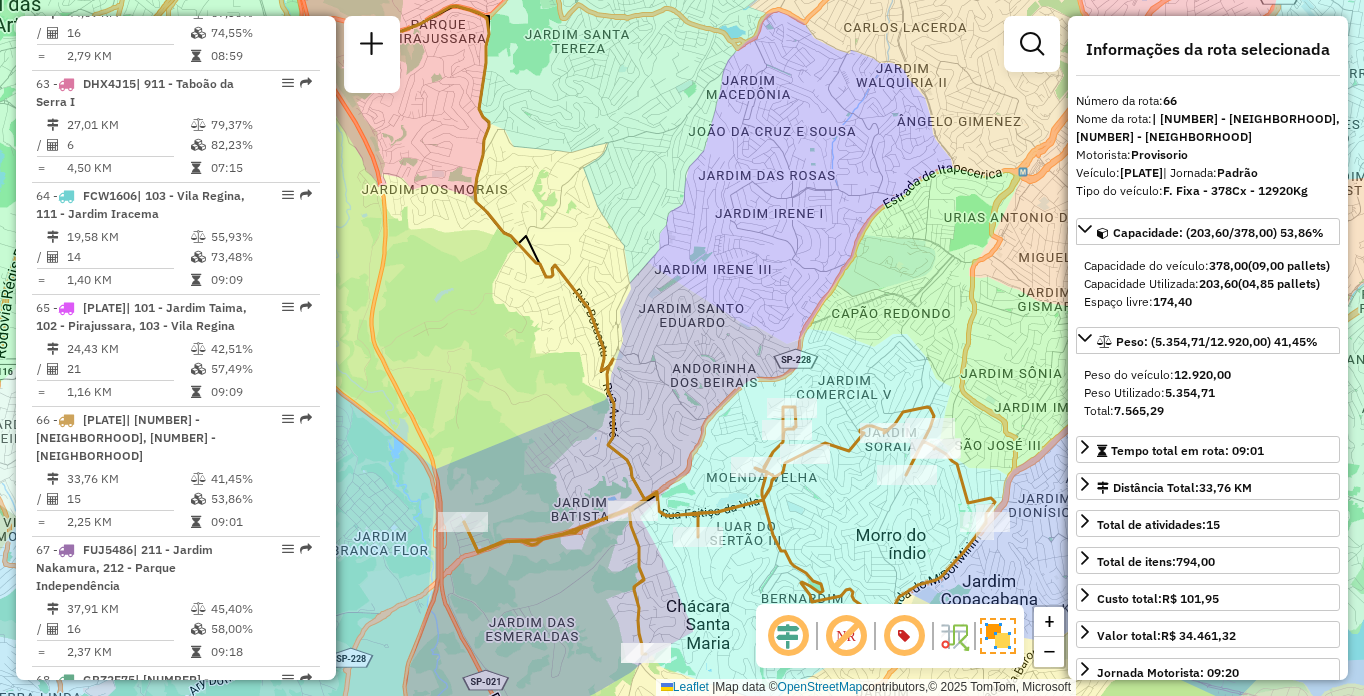 drag, startPoint x: 610, startPoint y: 314, endPoint x: 601, endPoint y: 276, distance: 39.051247 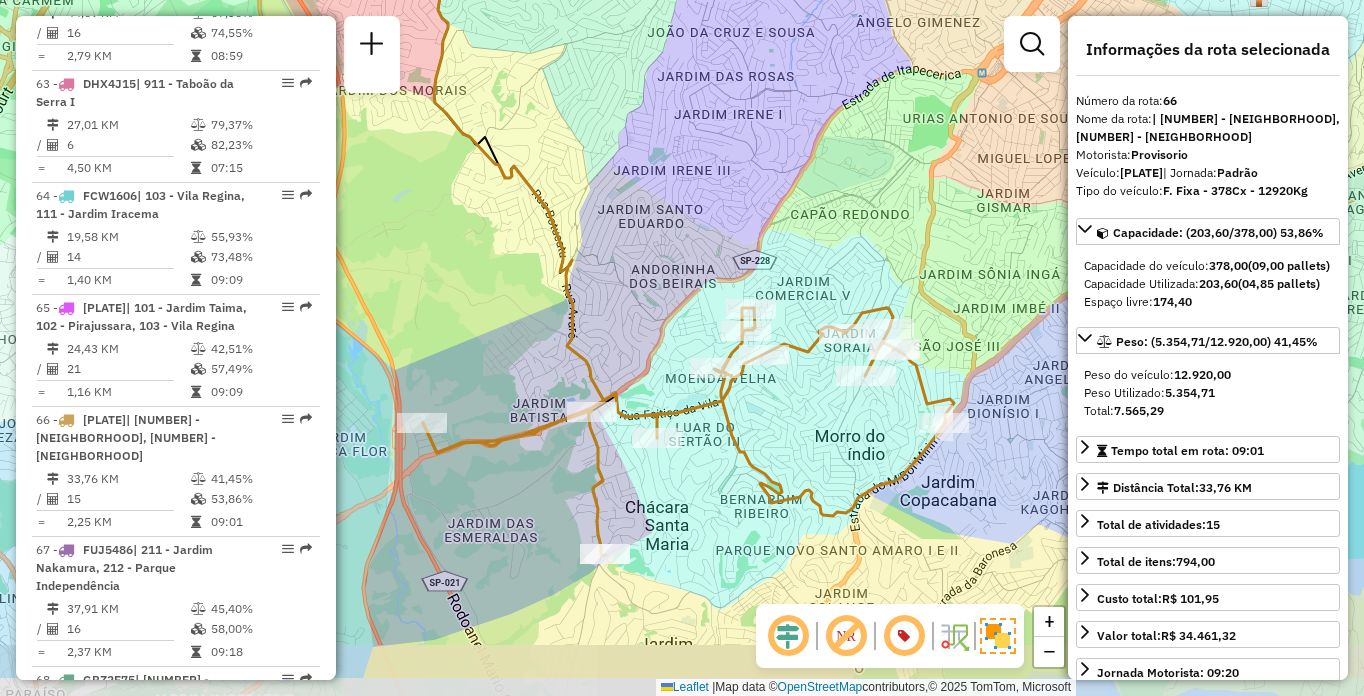 drag, startPoint x: 601, startPoint y: 276, endPoint x: 564, endPoint y: 190, distance: 93.62158 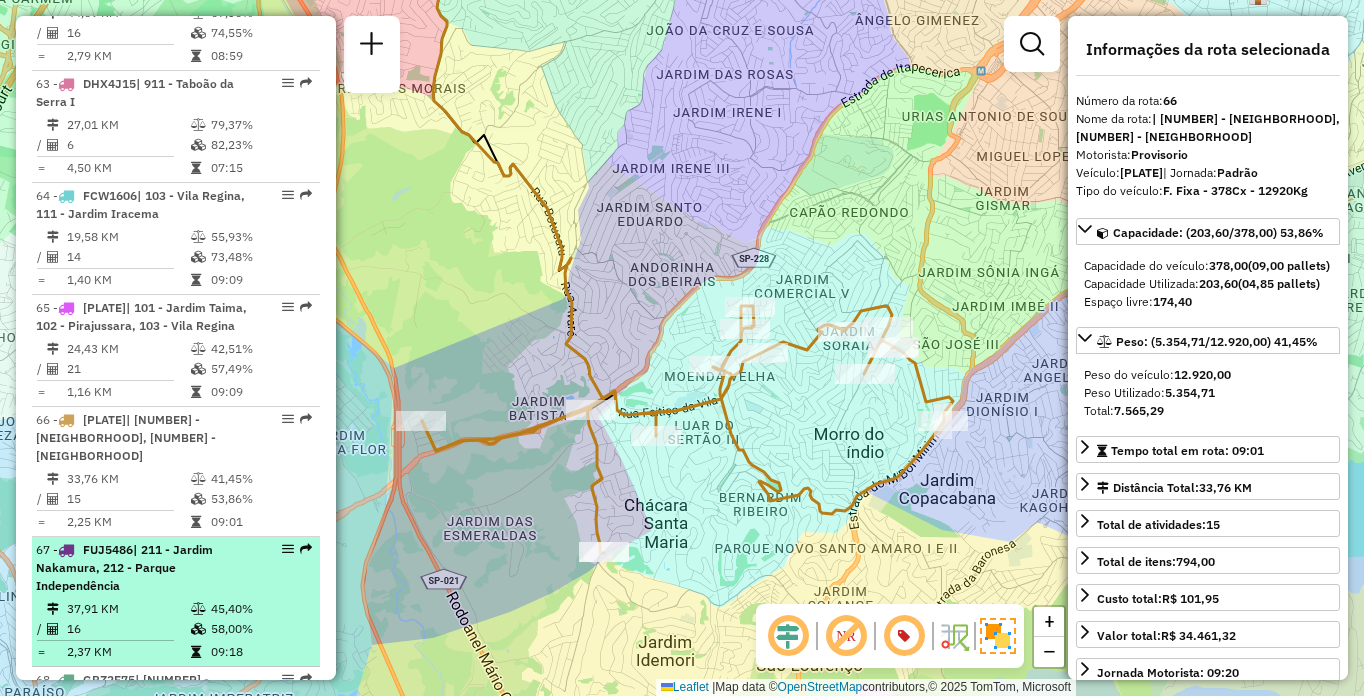 click on "67 -       FUJ5486   | 211 - Jardim Nakamura, 212 - Parque Independência" at bounding box center (142, 568) 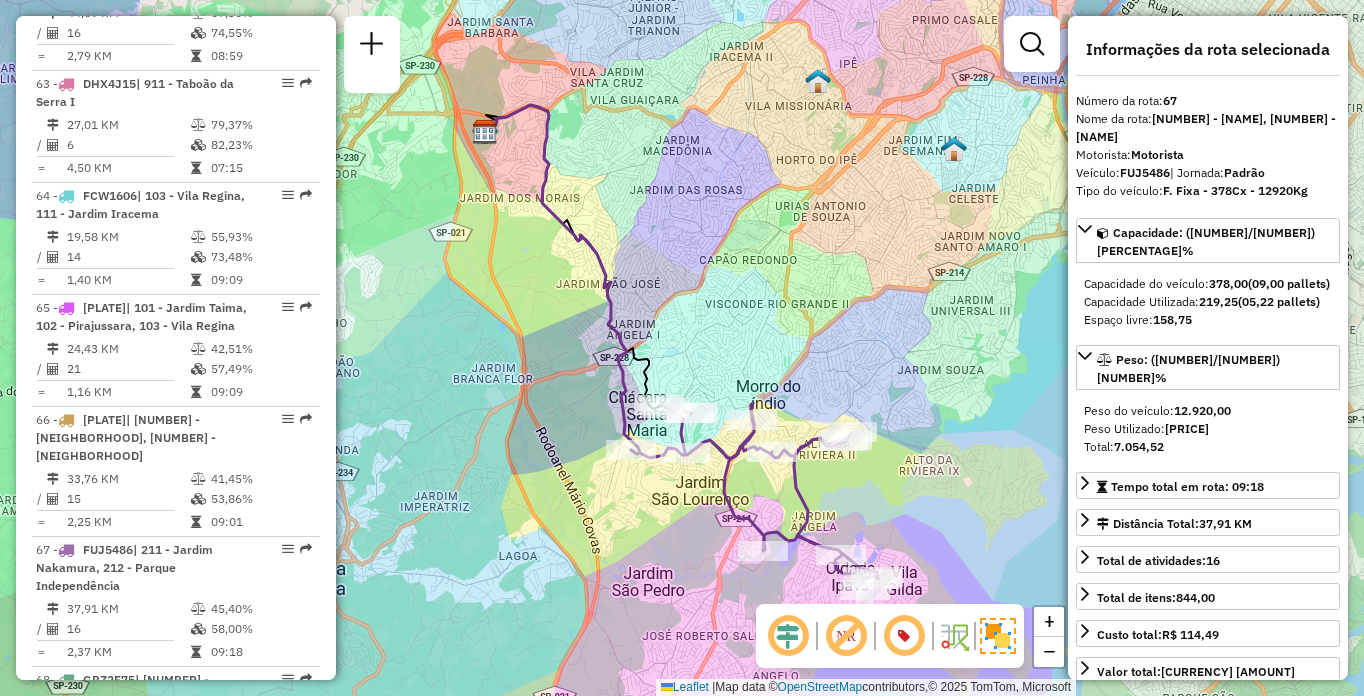 scroll, scrollTop: 8344, scrollLeft: 0, axis: vertical 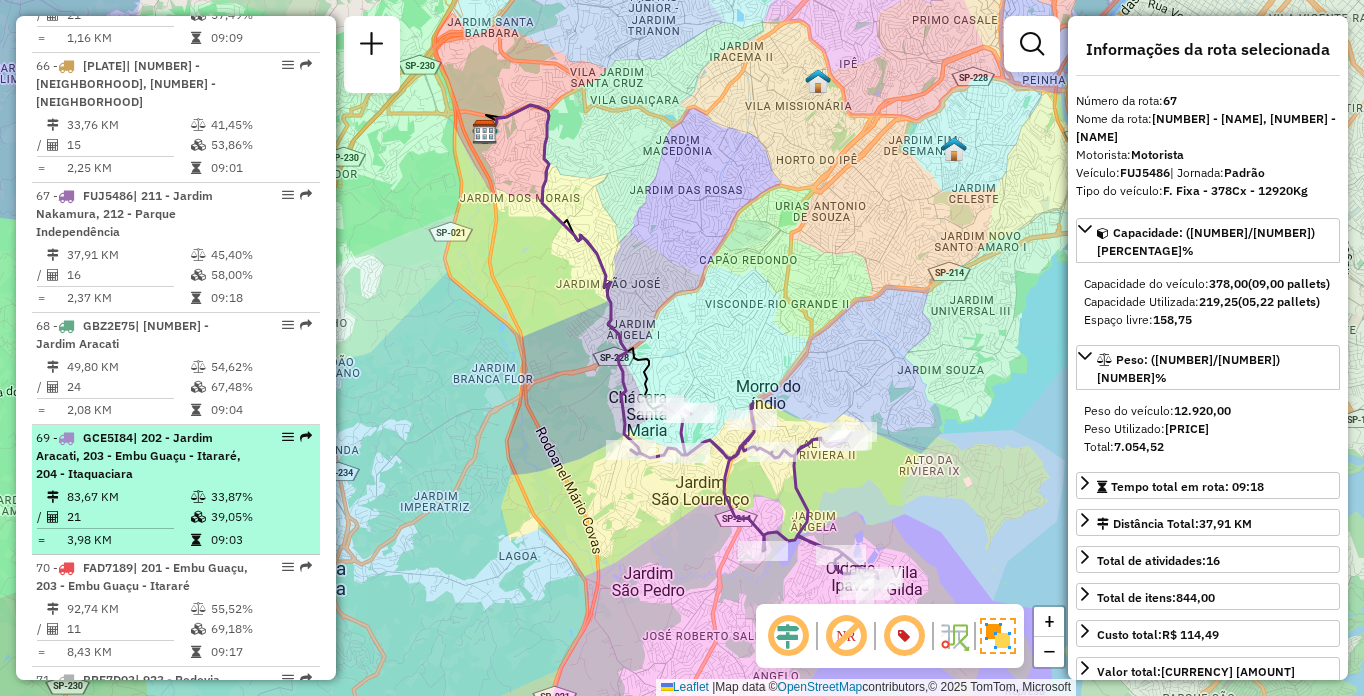 click on "[PLATE] | [NUMBER] - [NEIGHBORHOOD], [NUMBER] - [CITY] - [NEIGHBORHOOD]" at bounding box center (142, 456) 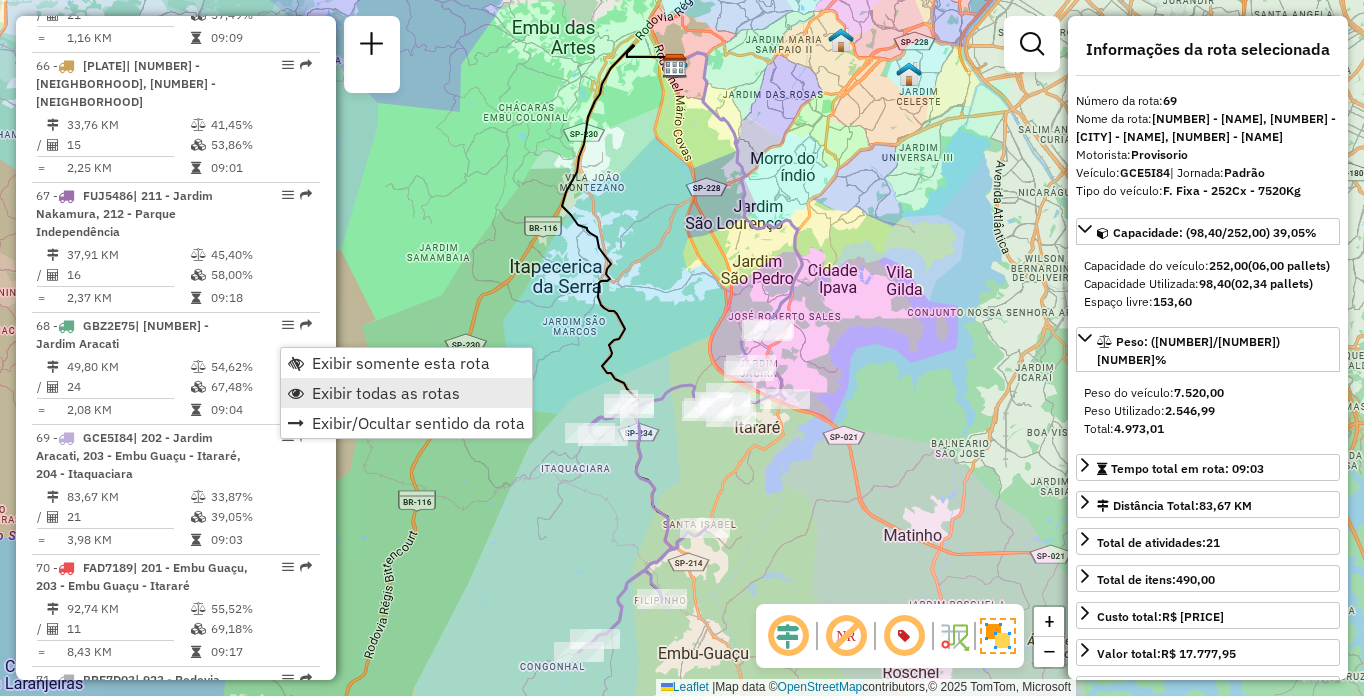 click on "Exibir todas as rotas" at bounding box center (386, 393) 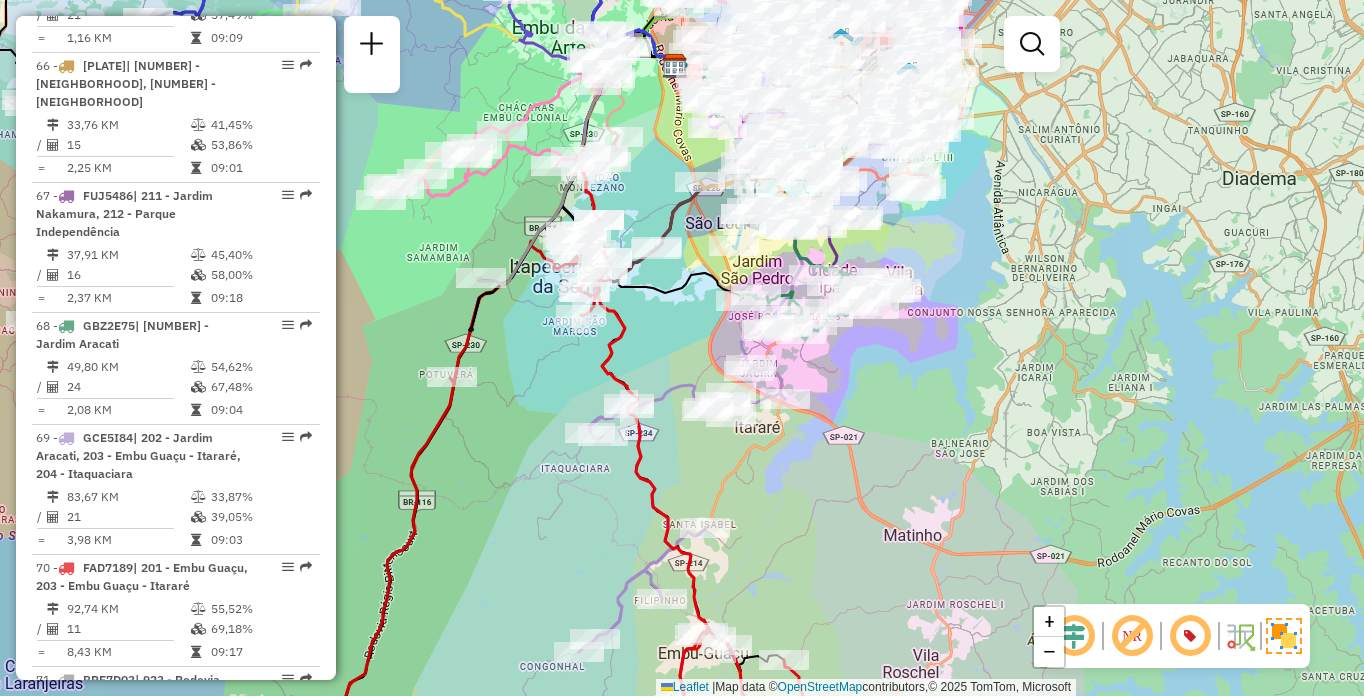 scroll, scrollTop: 5584, scrollLeft: 0, axis: vertical 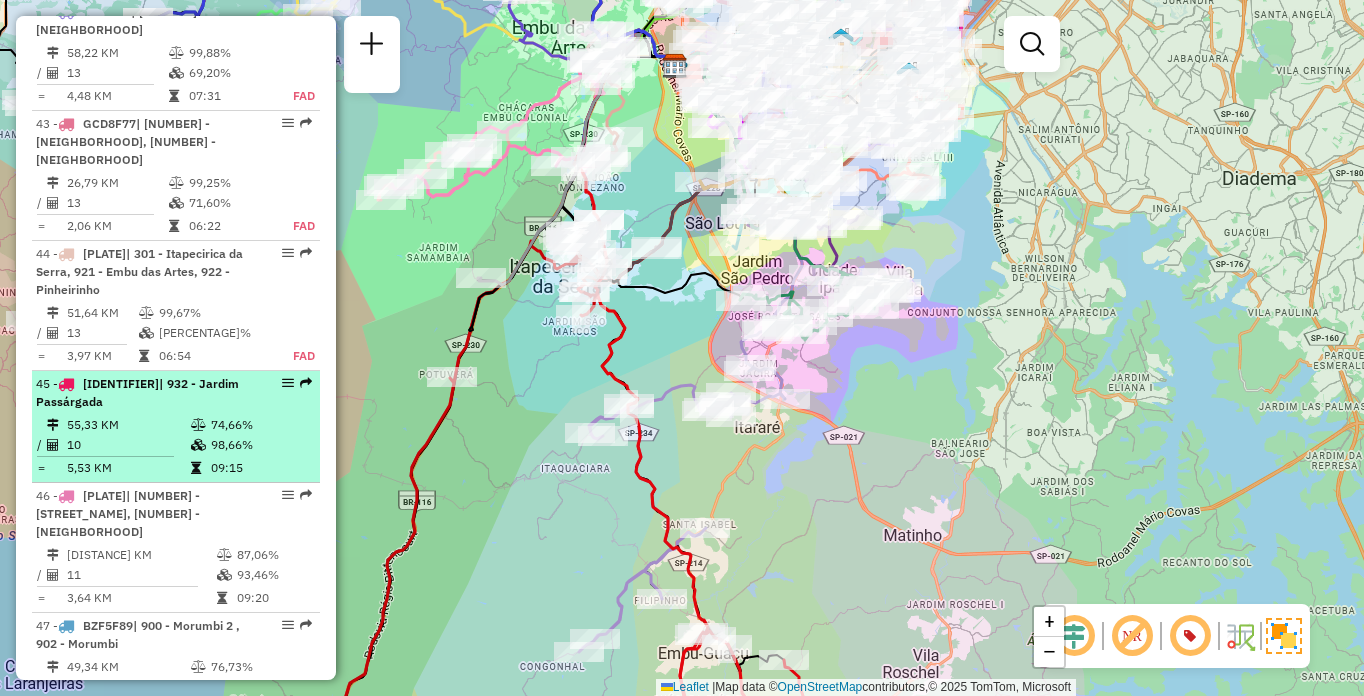 click on "55,33 KM" at bounding box center [128, 425] 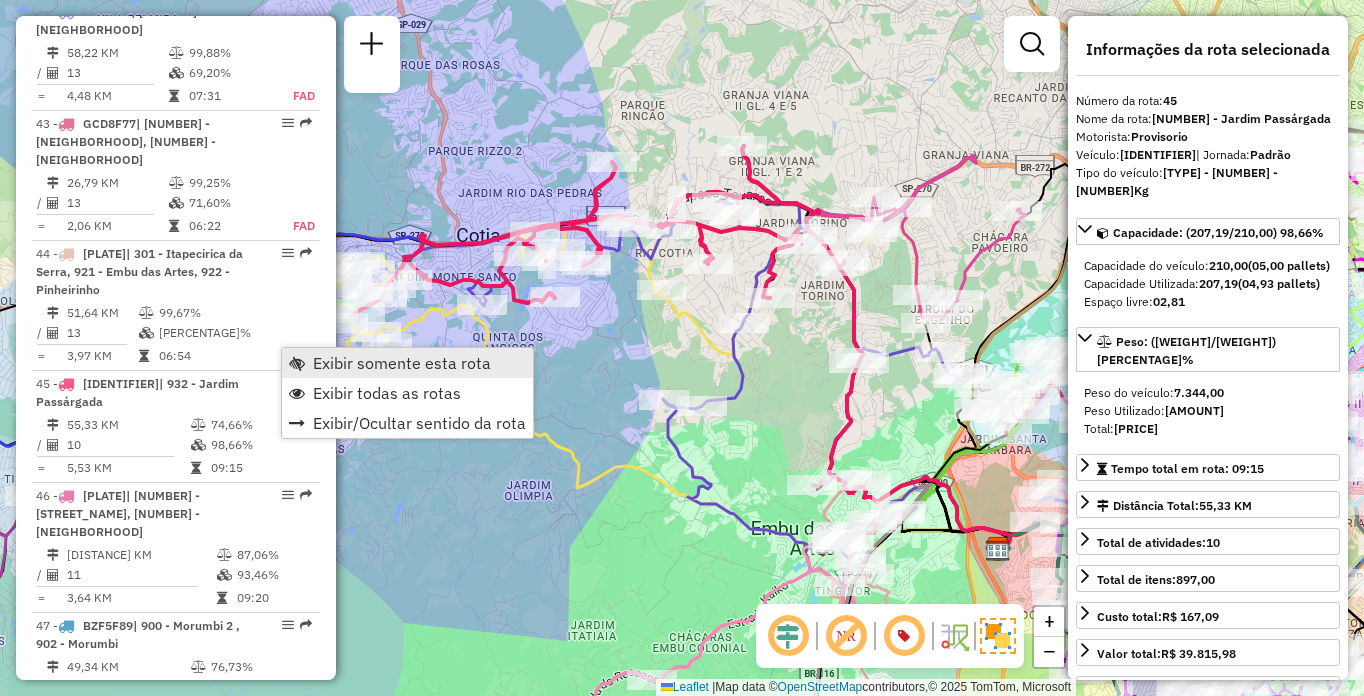 click on "Exibir somente esta rota" at bounding box center (407, 363) 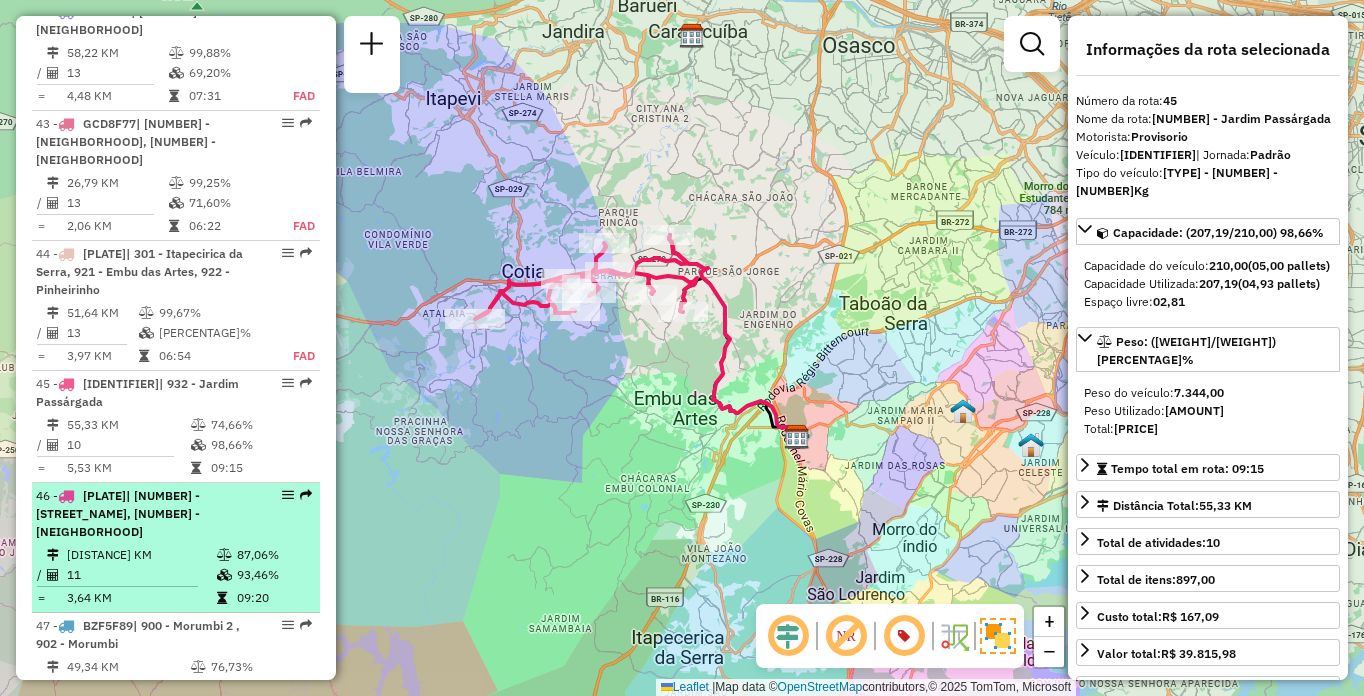 click on "[NUMBER] KM [PERCENTAGE]% / [NUMBER] [PERCENTAGE]% = [NUMBER] KM [TIME]" at bounding box center [176, 576] 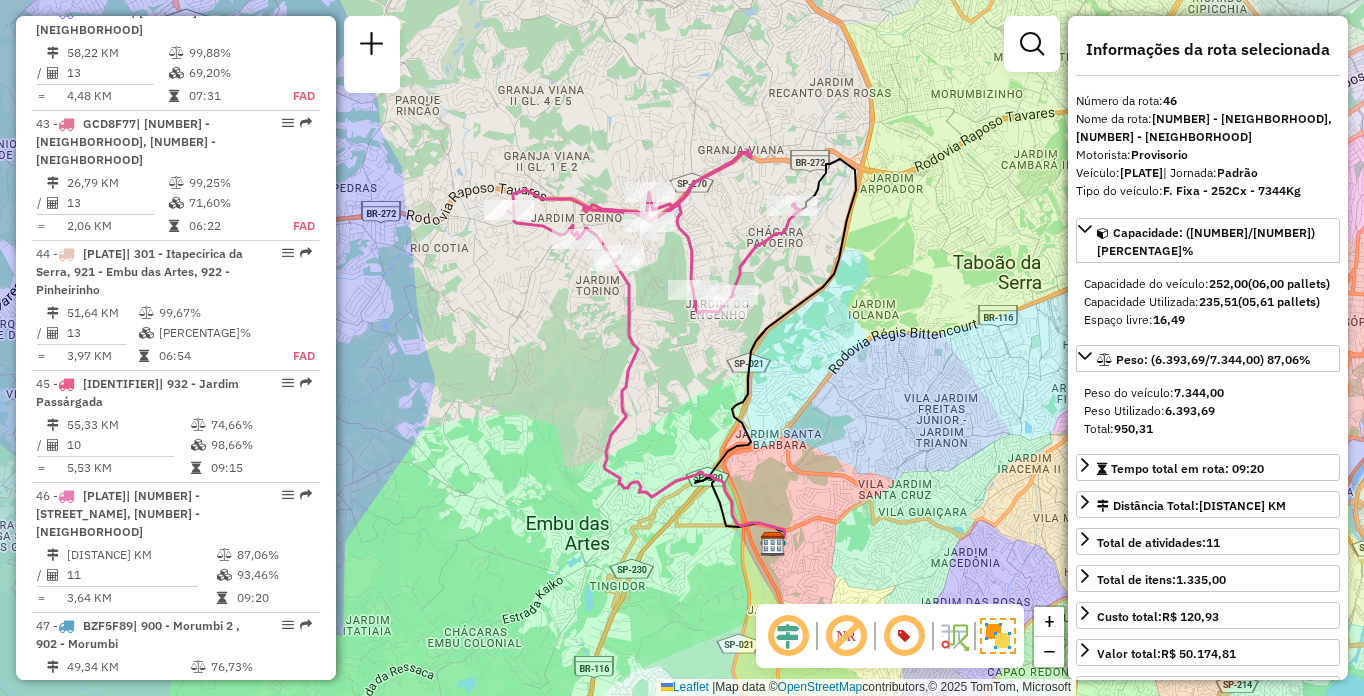 scroll, scrollTop: 7842, scrollLeft: 0, axis: vertical 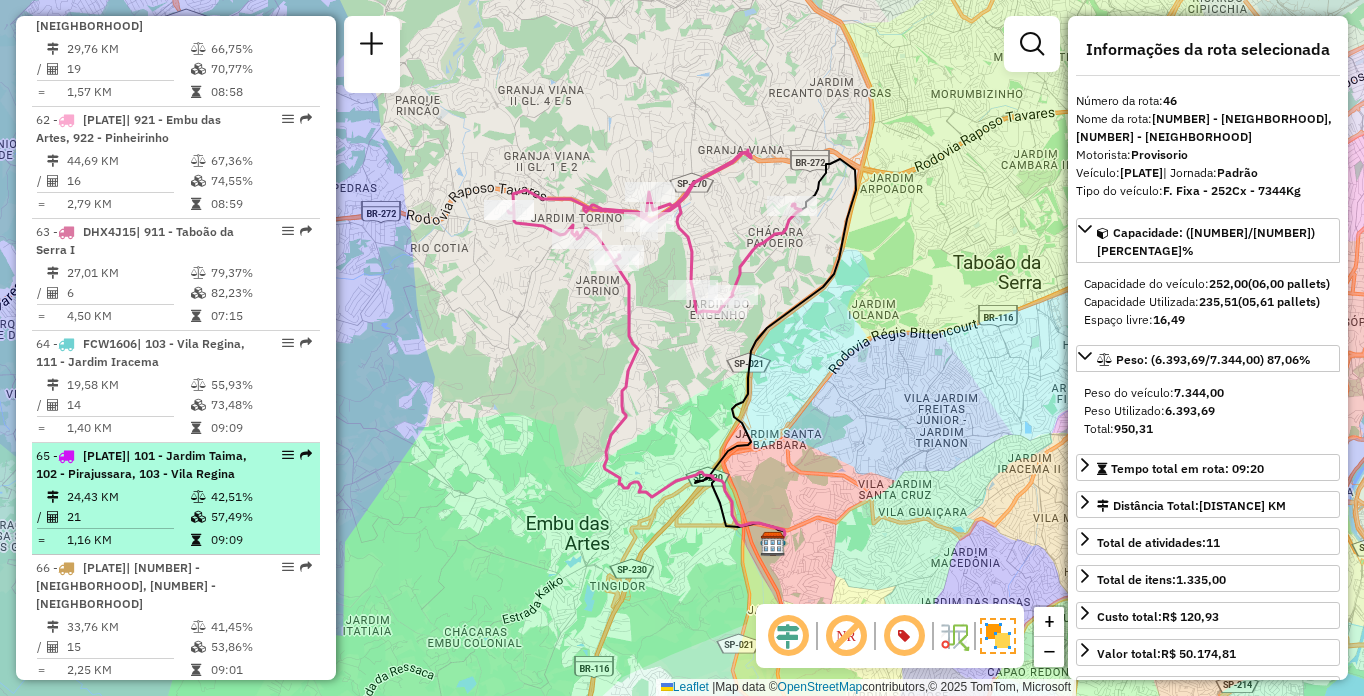 click on "42,51%" at bounding box center (260, 497) 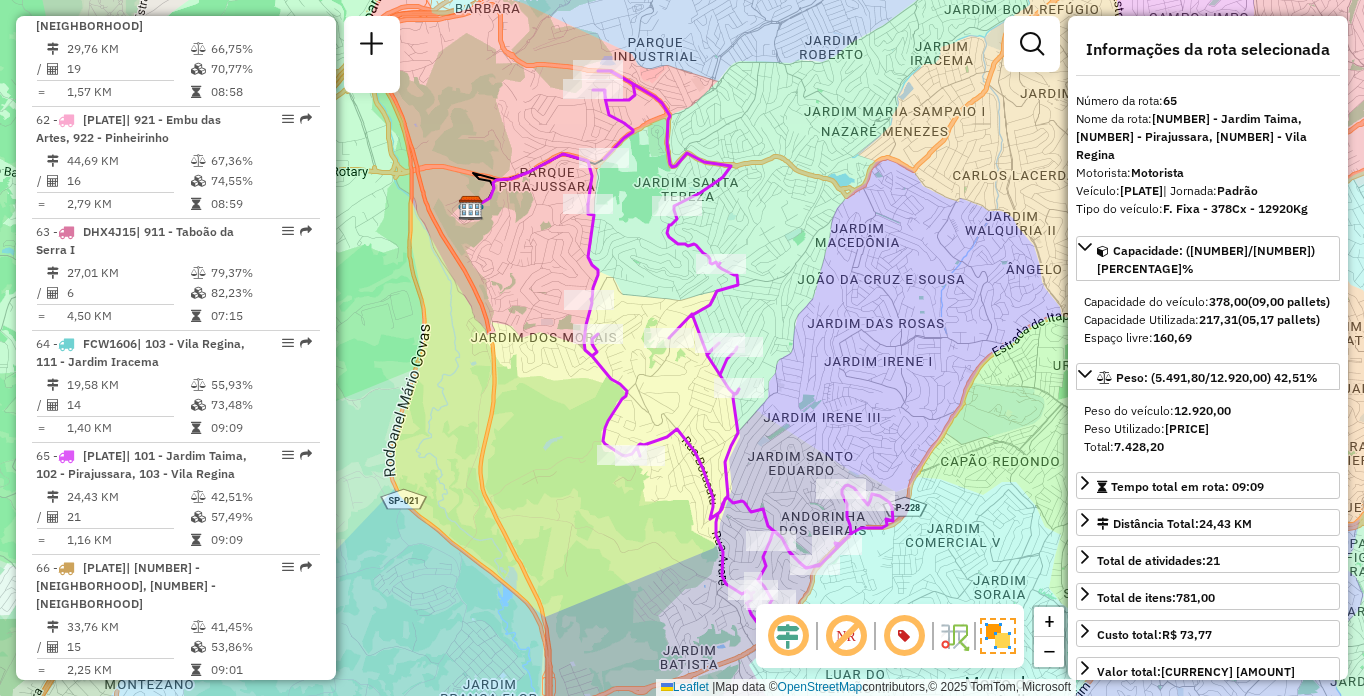 scroll, scrollTop: 830, scrollLeft: 0, axis: vertical 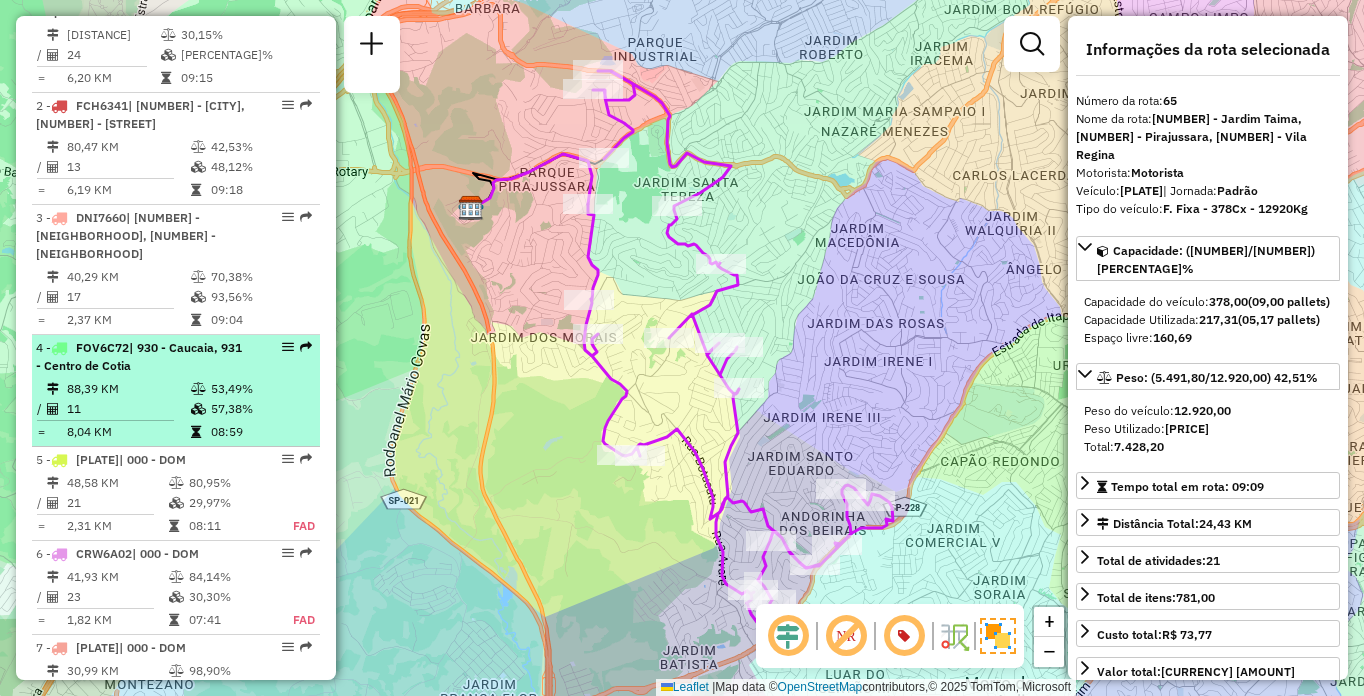 click on "88,39 KM" at bounding box center (128, 389) 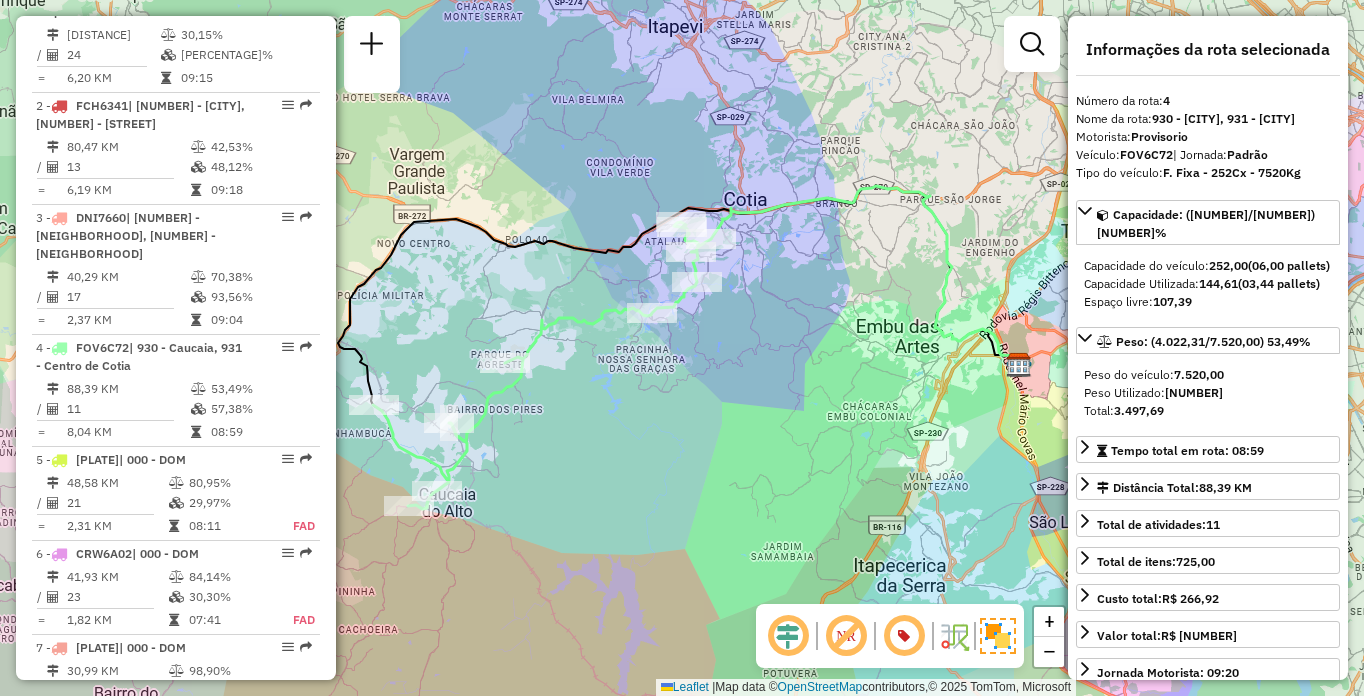 scroll, scrollTop: 5808, scrollLeft: 0, axis: vertical 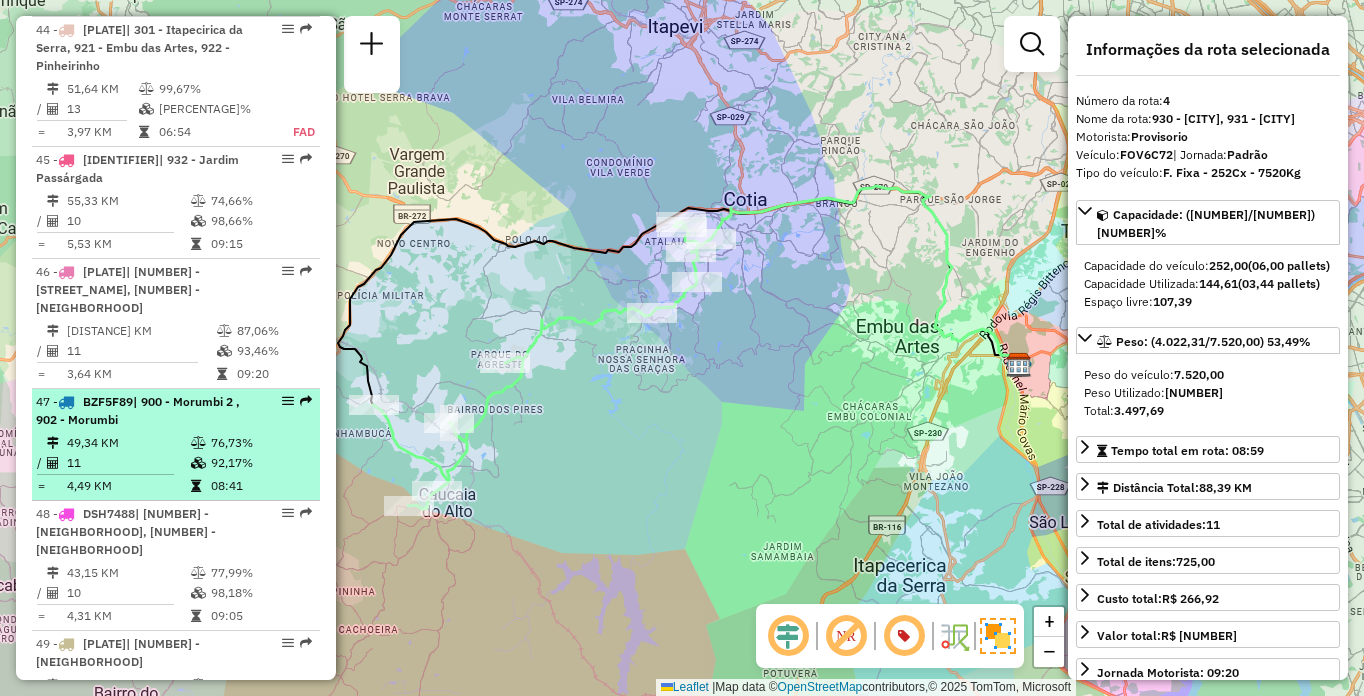 click on "49,34 KM" at bounding box center [128, 443] 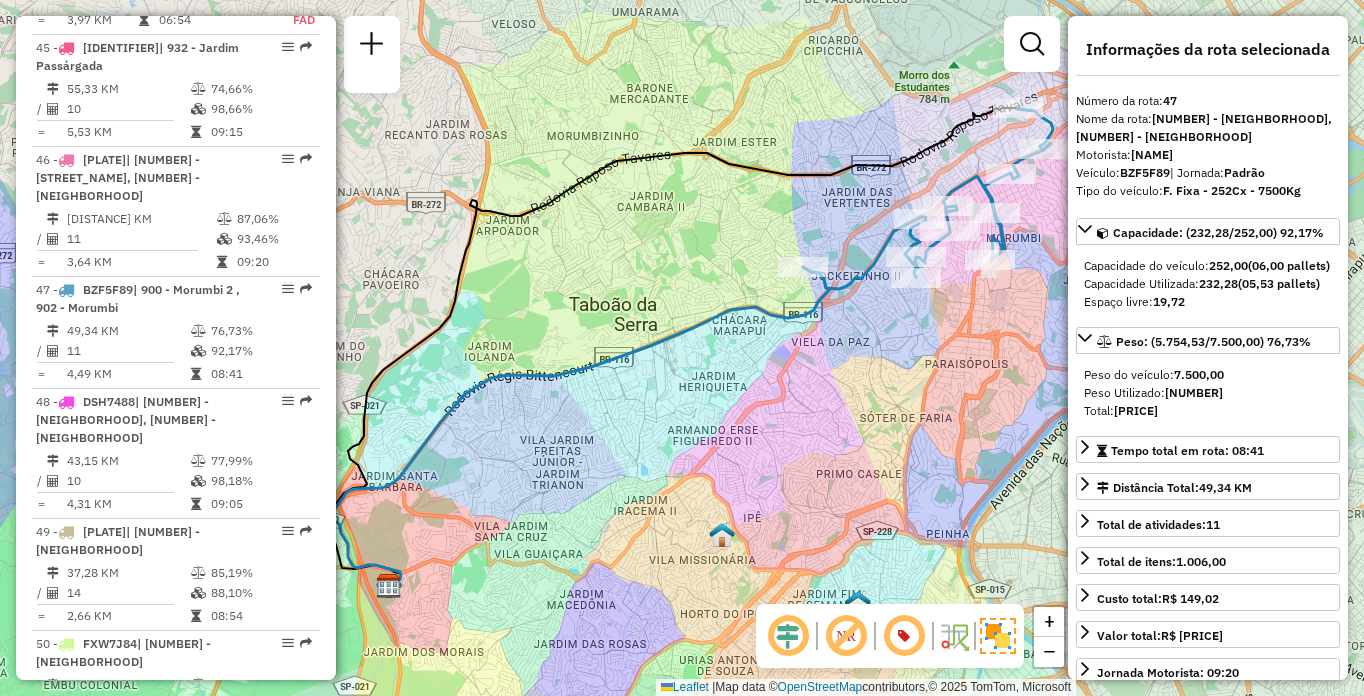 scroll, scrollTop: 6020, scrollLeft: 0, axis: vertical 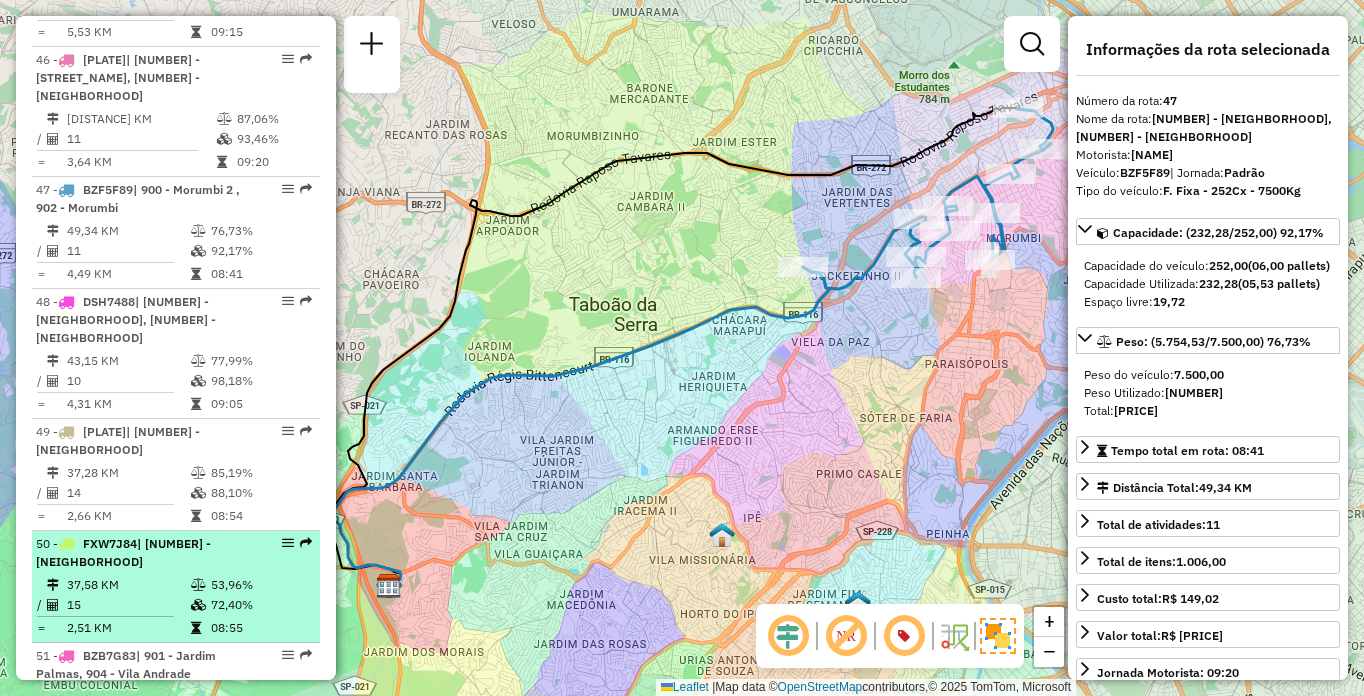 click on "[PLATE] | [NUMBER] - [NEIGHBORHOOD]" at bounding box center (142, 553) 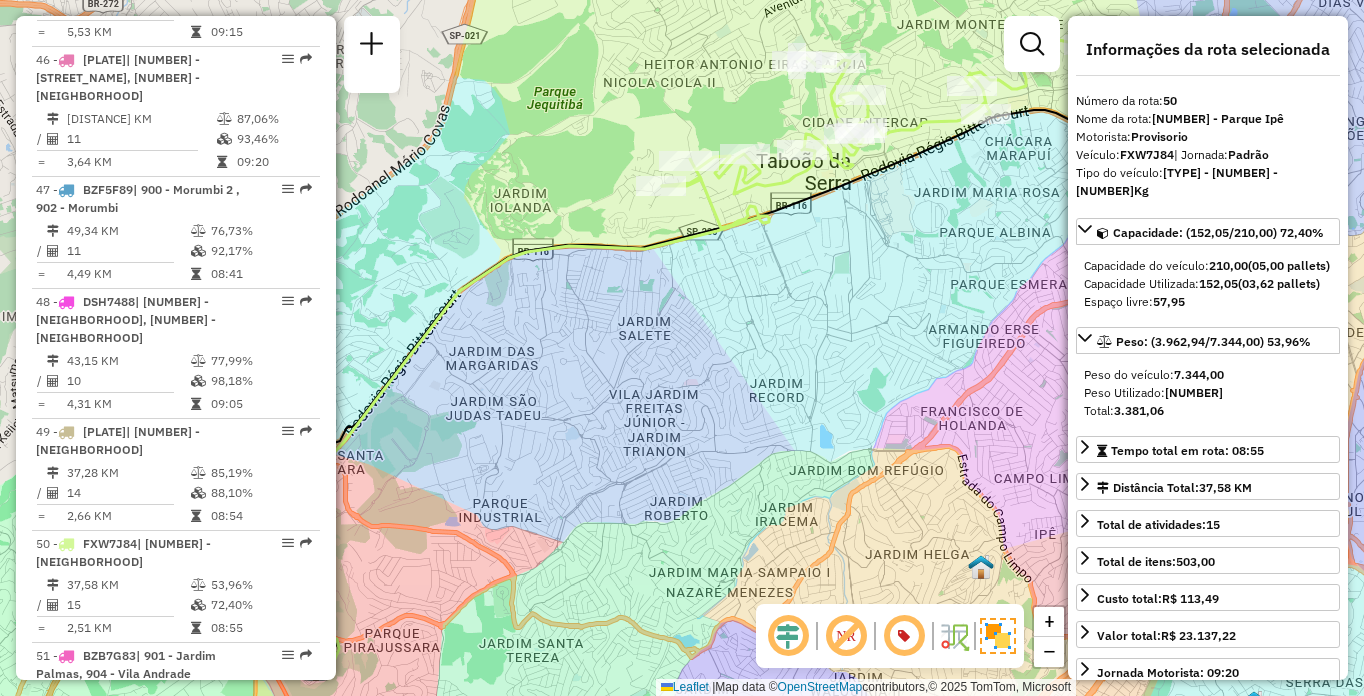scroll, scrollTop: 830, scrollLeft: 0, axis: vertical 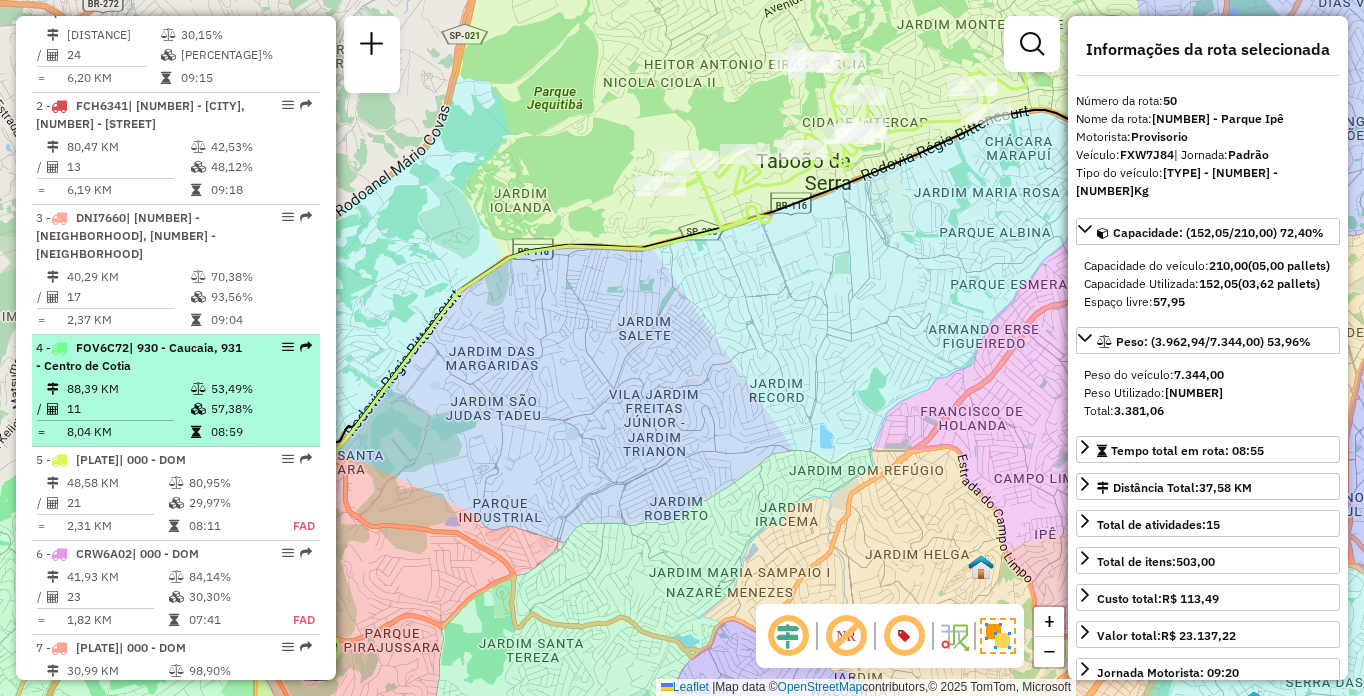 click on "08:59" at bounding box center [260, 432] 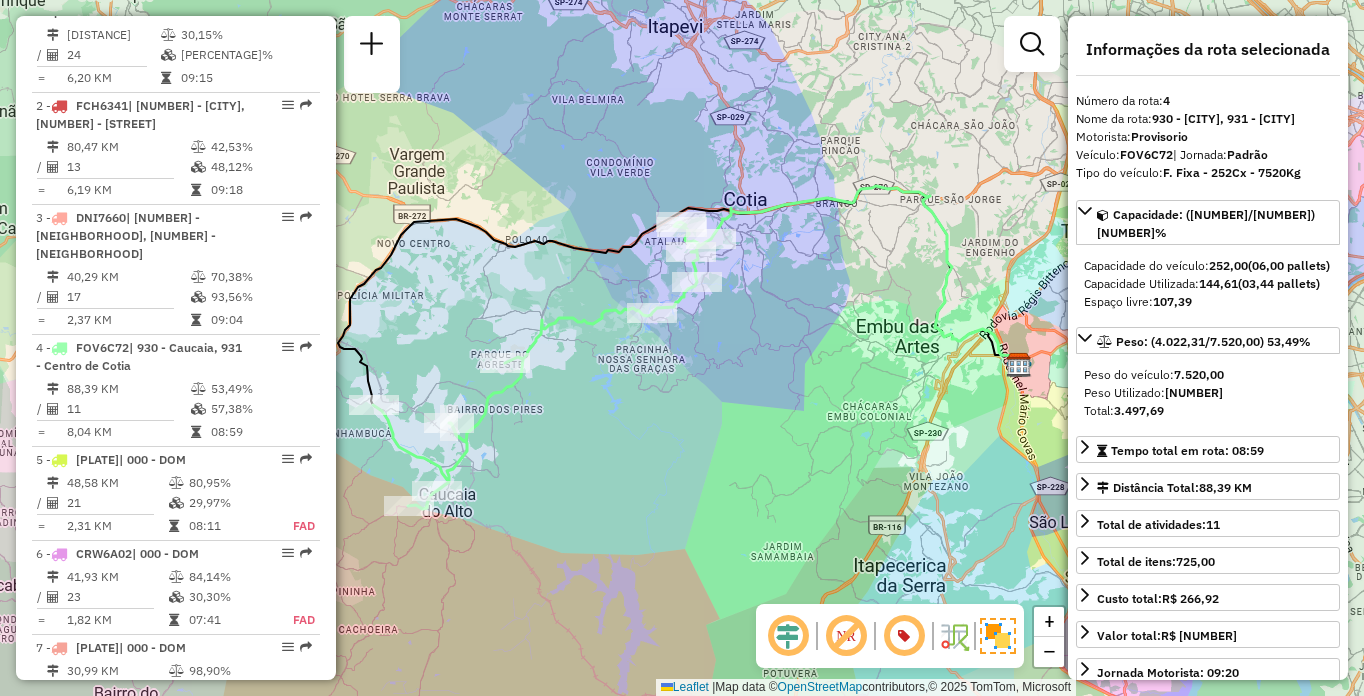 scroll, scrollTop: 6256, scrollLeft: 0, axis: vertical 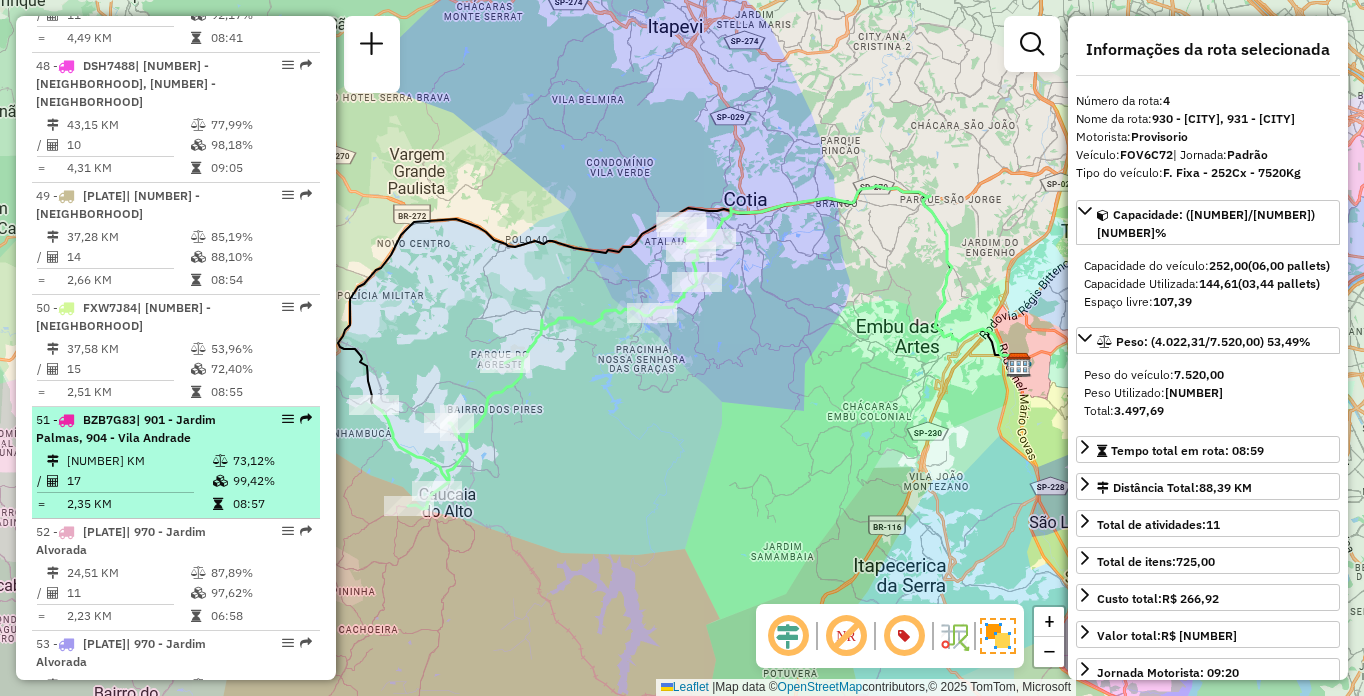 click at bounding box center (222, 481) 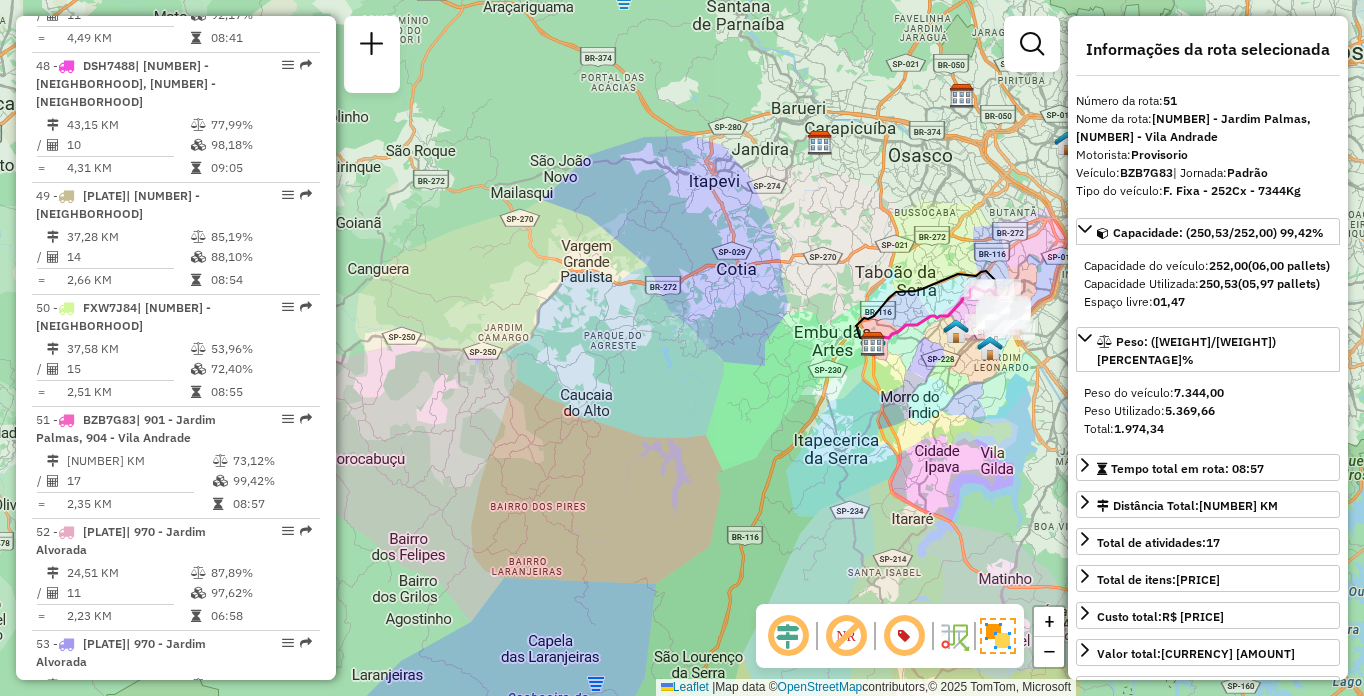 scroll, scrollTop: 6928, scrollLeft: 0, axis: vertical 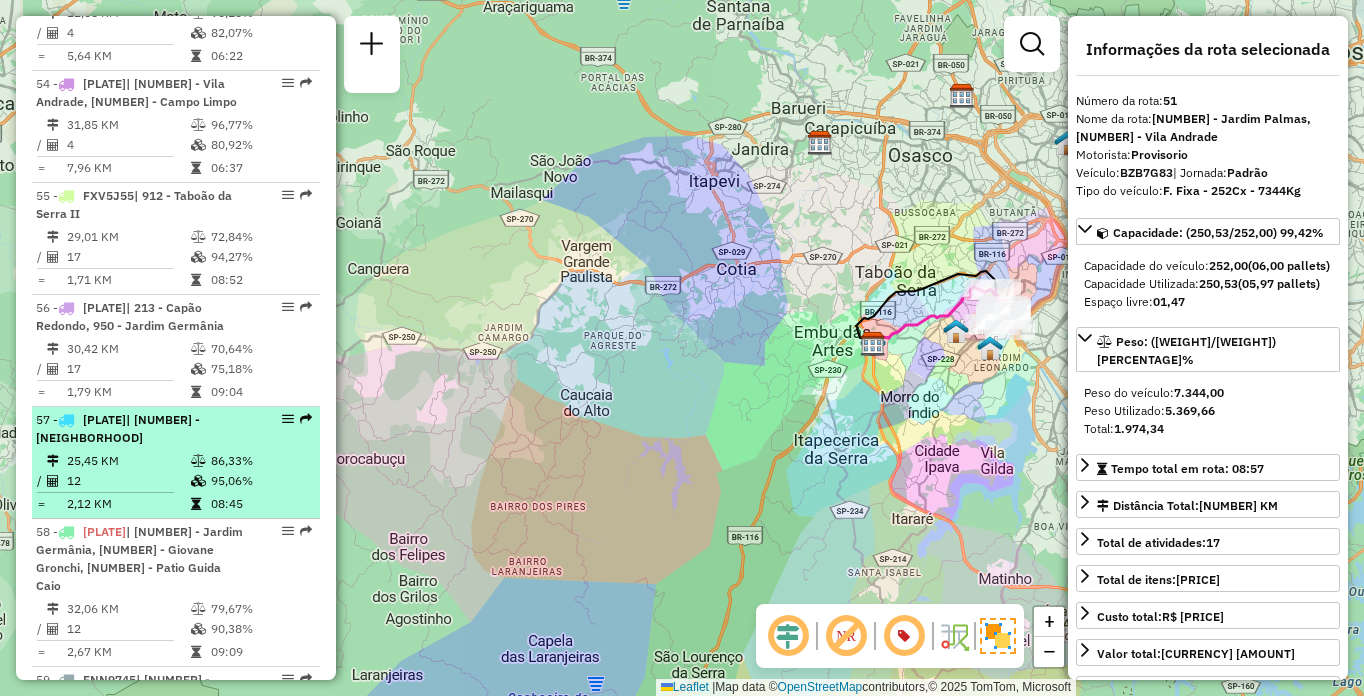 click on "25,45 KM" at bounding box center [128, 461] 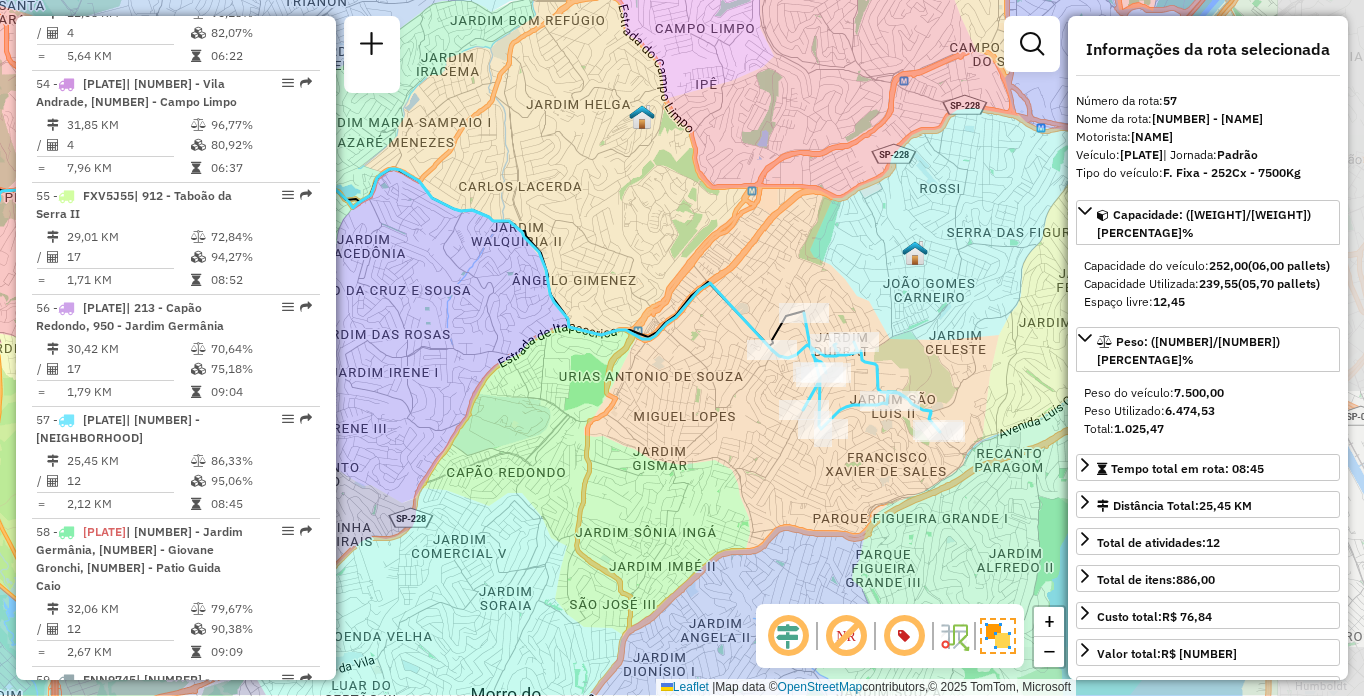 drag, startPoint x: 879, startPoint y: 449, endPoint x: 650, endPoint y: 378, distance: 239.75404 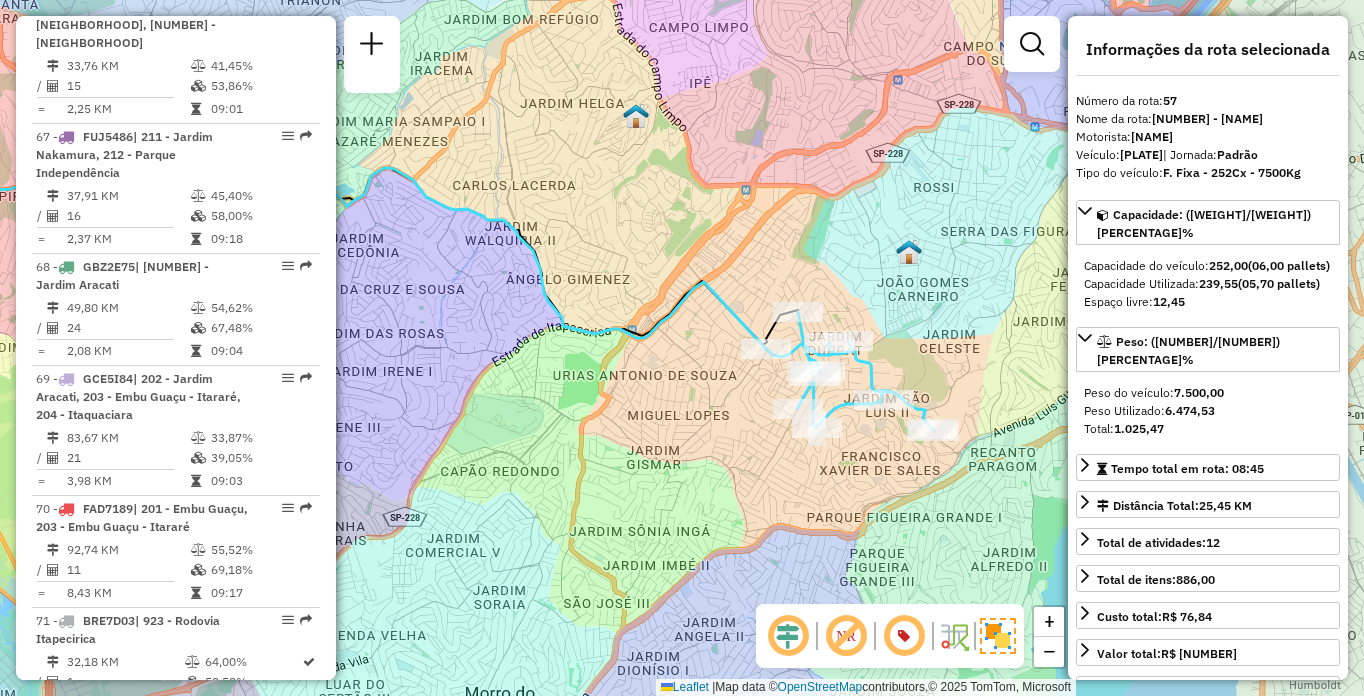 scroll, scrollTop: 7170, scrollLeft: 0, axis: vertical 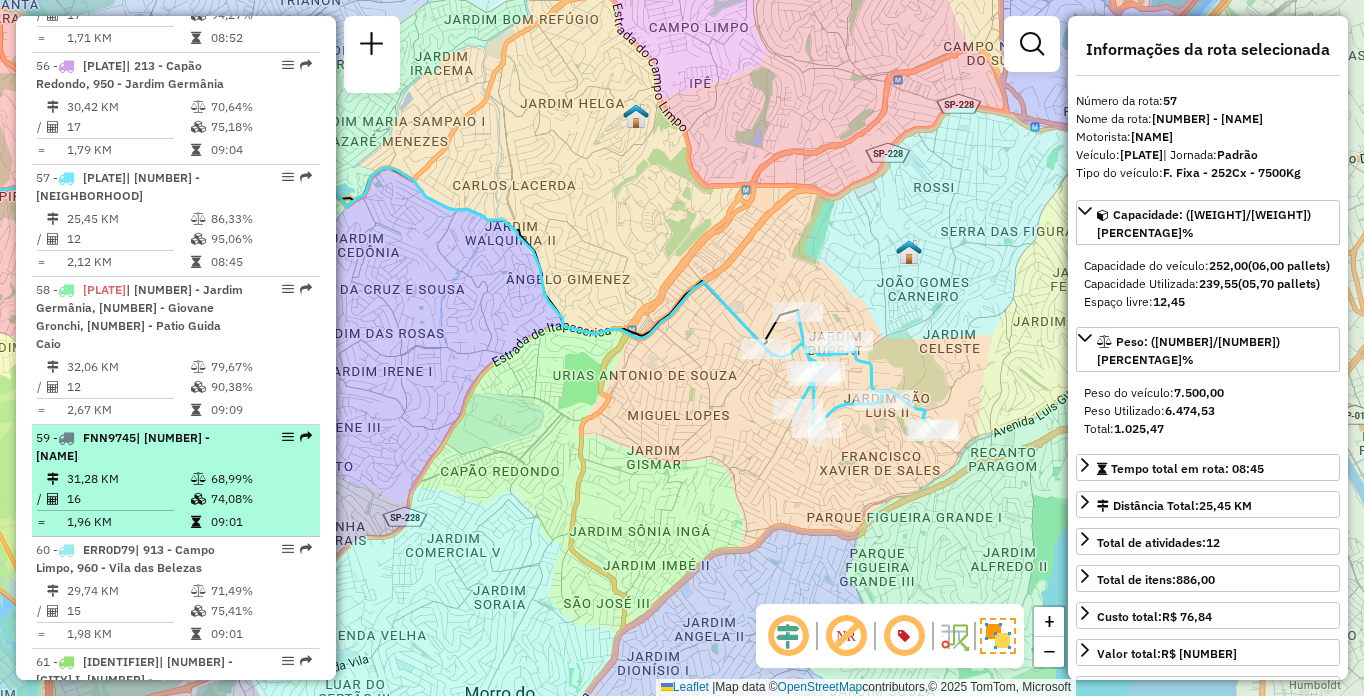 click at bounding box center (200, 499) 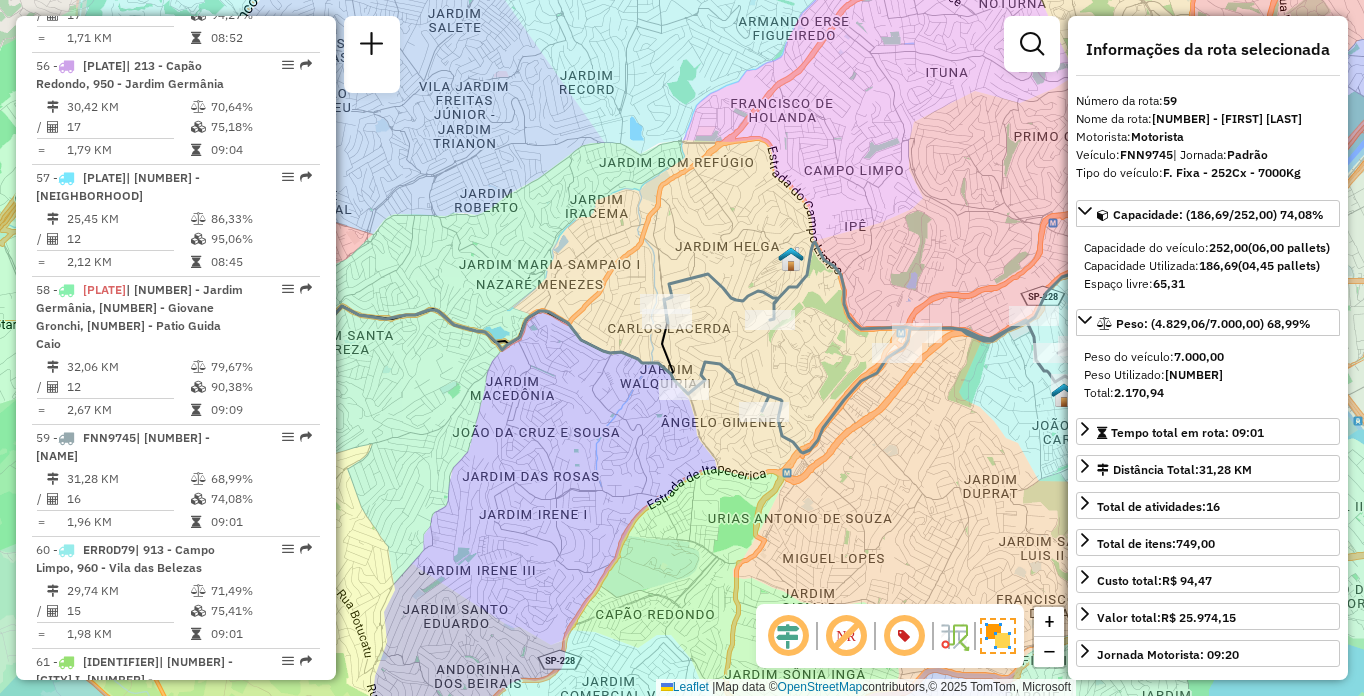 drag, startPoint x: 4, startPoint y: 471, endPoint x: 20, endPoint y: 471, distance: 16 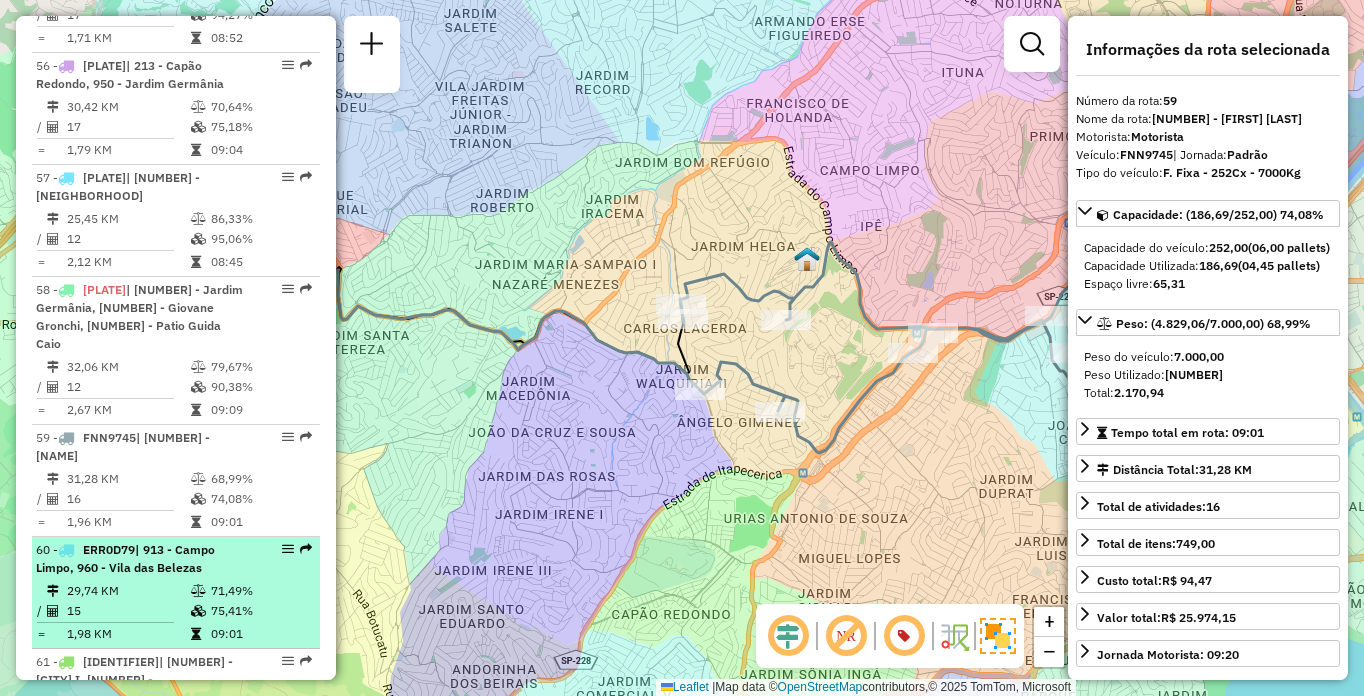 click on "29,74 KM   71,49%" at bounding box center (176, 591) 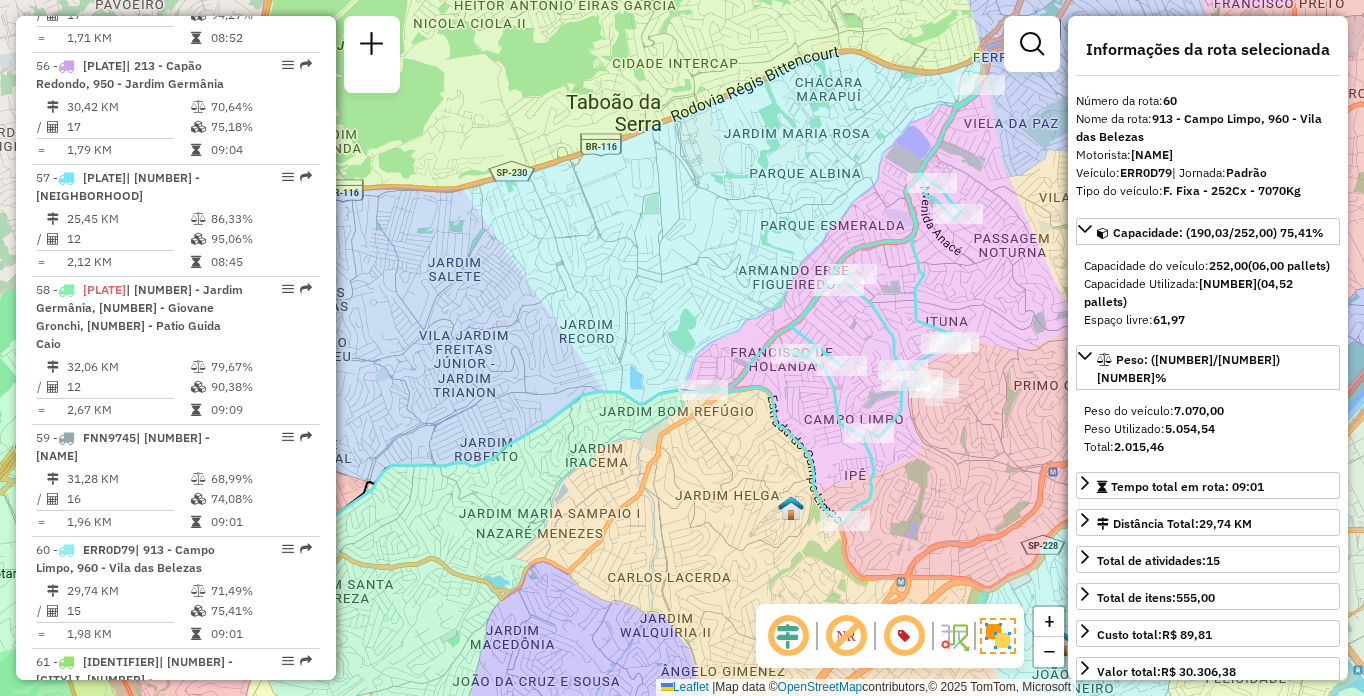 drag, startPoint x: 810, startPoint y: 277, endPoint x: 720, endPoint y: 277, distance: 90 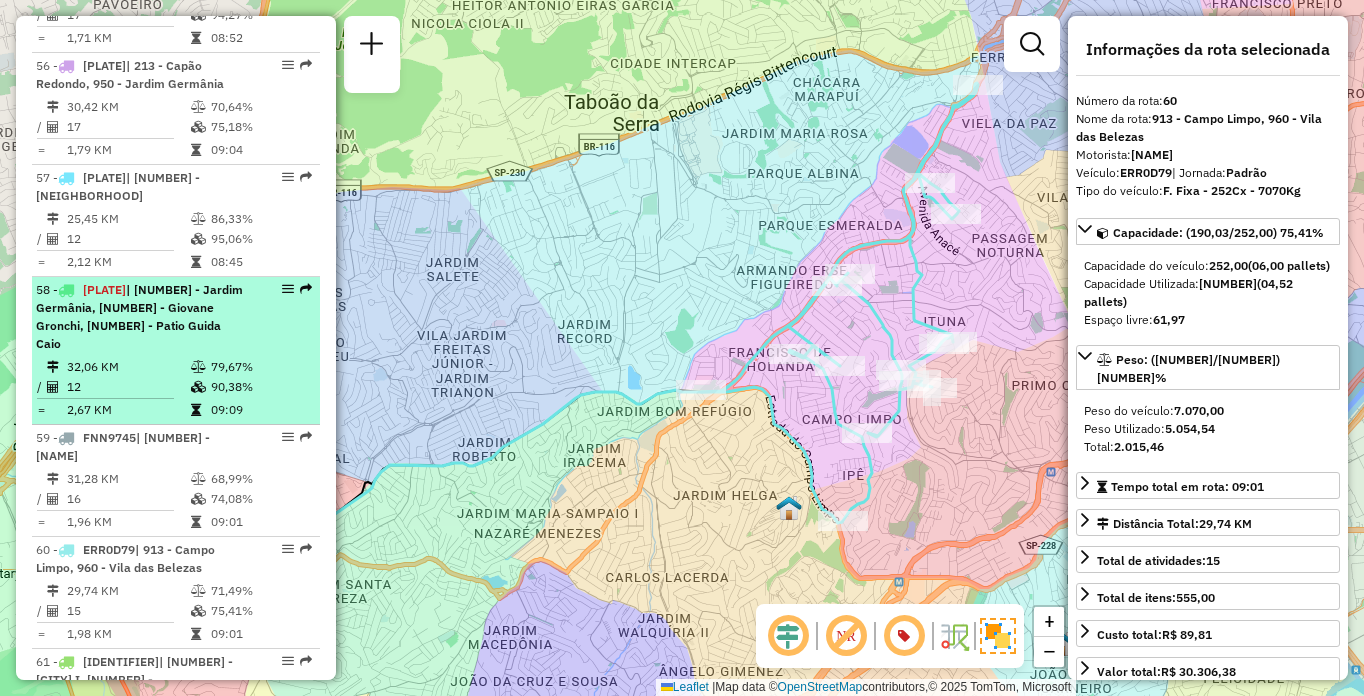 click on "32,06 KM" at bounding box center [128, 367] 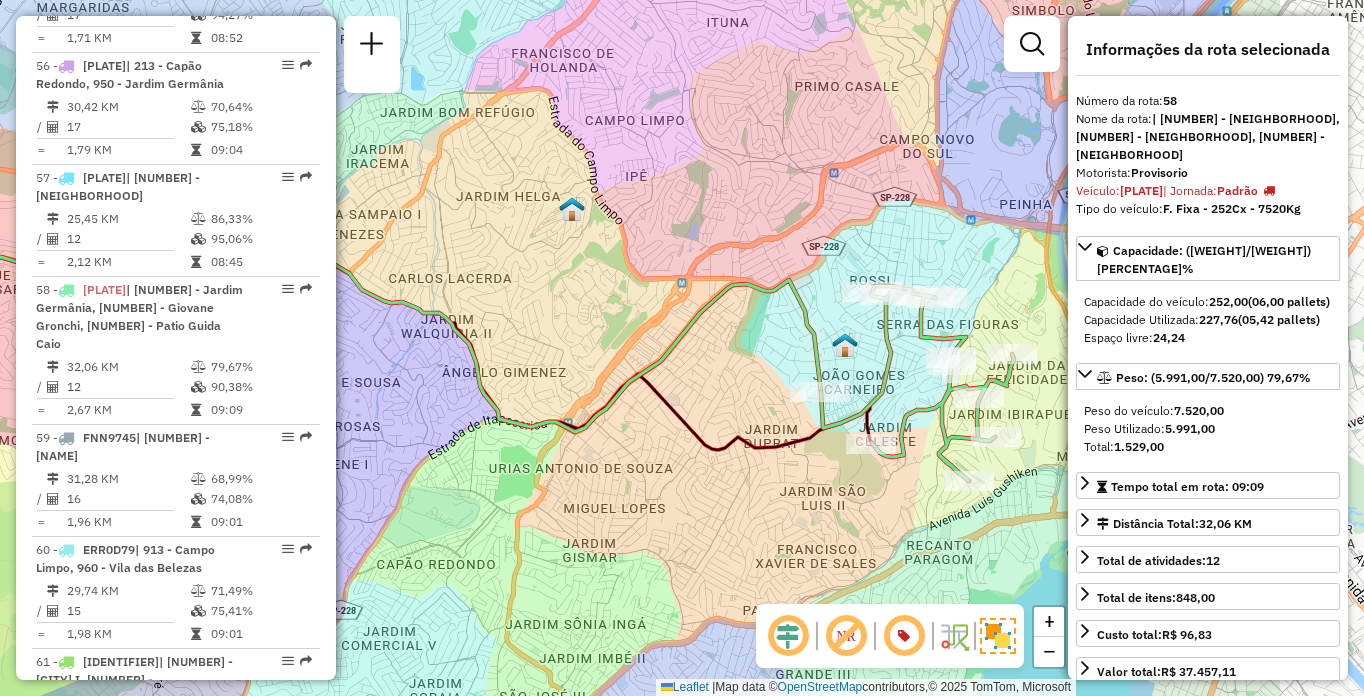 drag, startPoint x: 955, startPoint y: 279, endPoint x: 780, endPoint y: 279, distance: 175 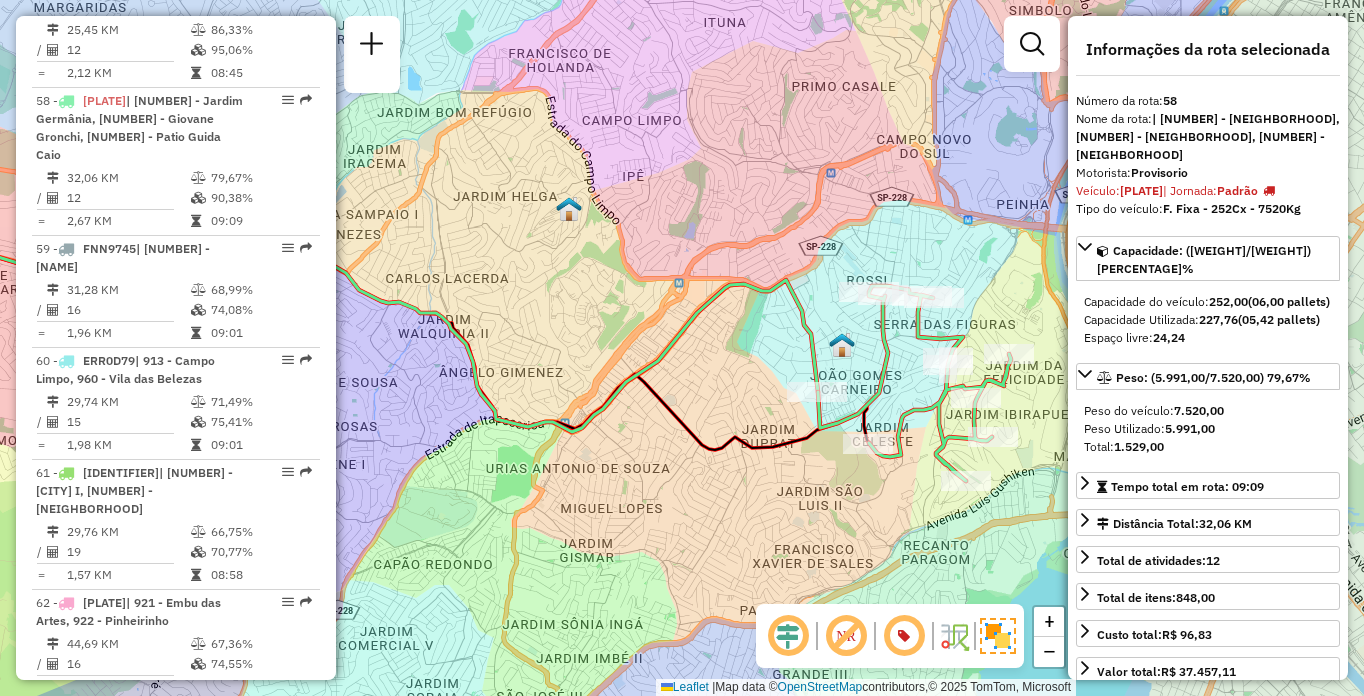 scroll, scrollTop: 6368, scrollLeft: 0, axis: vertical 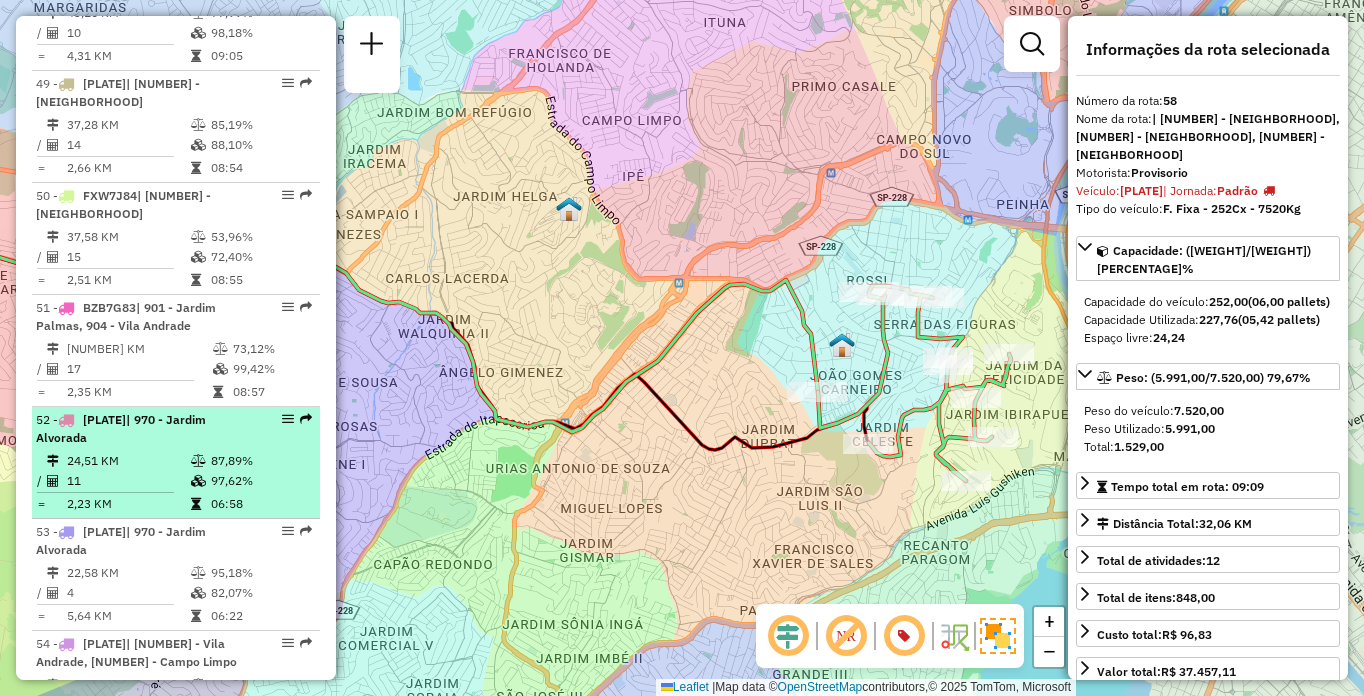 click on "| [NUMBER] - [NEIGHBORHOOD], [NUMBER] - [NEIGHBORHOOD] [NUMBER] KM [PERCENTAGE]% / [NUMBER] [PERCENTAGE]%     =  [NUMBER] KM [TIME]" at bounding box center (176, 351) 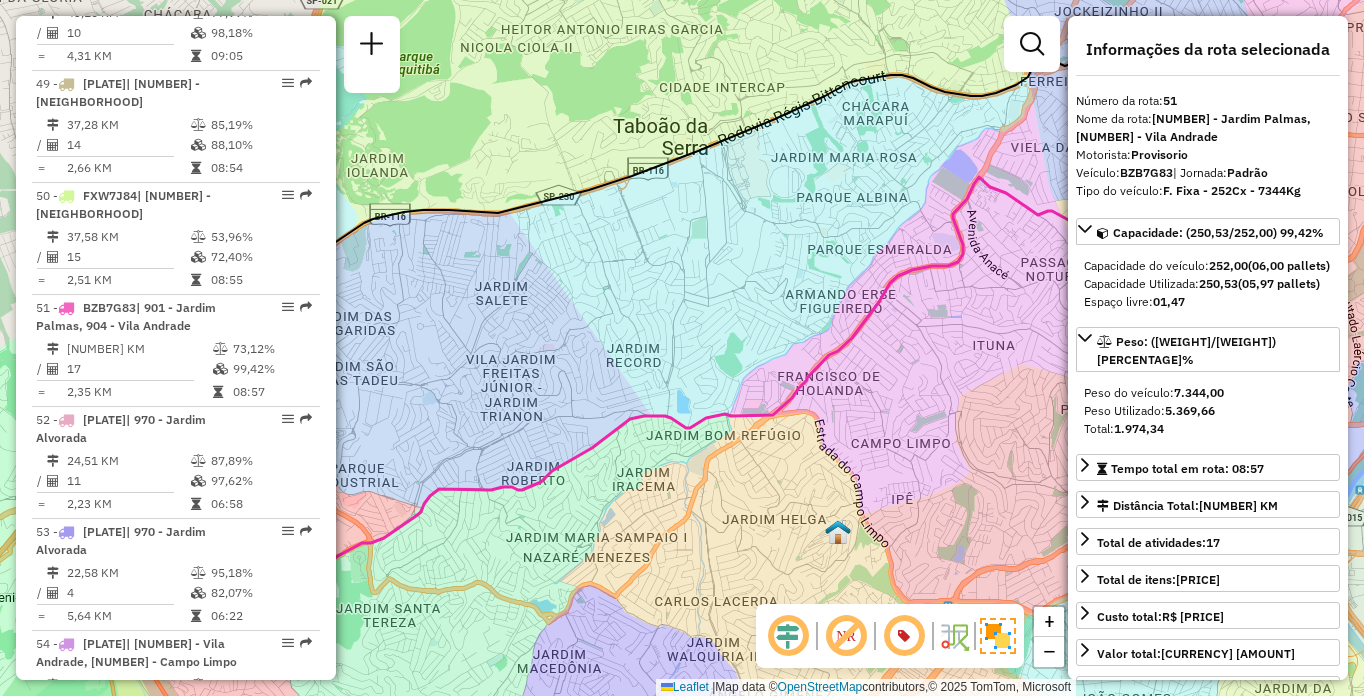 click on "Janela de atendimento Grade de atendimento Capacidade Transportadoras Veículos Cliente Pedidos  Rotas Selecione os dias de semana para filtrar as janelas de atendimento  Seg   Ter   Qua   Qui   Sex   Sáb   Dom  Informe o período da janela de atendimento: De: Até:  Filtrar exatamente a janela do cliente  Considerar janela de atendimento padrão  Selecione os dias de semana para filtrar as grades de atendimento  Seg   Ter   Qua   Qui   Sex   Sáb   Dom   Considerar clientes sem dia de atendimento cadastrado  Clientes fora do dia de atendimento selecionado Filtrar as atividades entre os valores definidos abaixo:  Peso mínimo:   Peso máximo:   Cubagem mínima:   Cubagem máxima:   De:   Até:  Filtrar as atividades entre o tempo de atendimento definido abaixo:  De:   Até:   Considerar capacidade total dos clientes não roteirizados Transportadora: Selecione um ou mais itens Tipo de veículo: Selecione um ou mais itens Veículo: Selecione um ou mais itens Motorista: Selecione um ou mais itens Nome: Rótulo:" 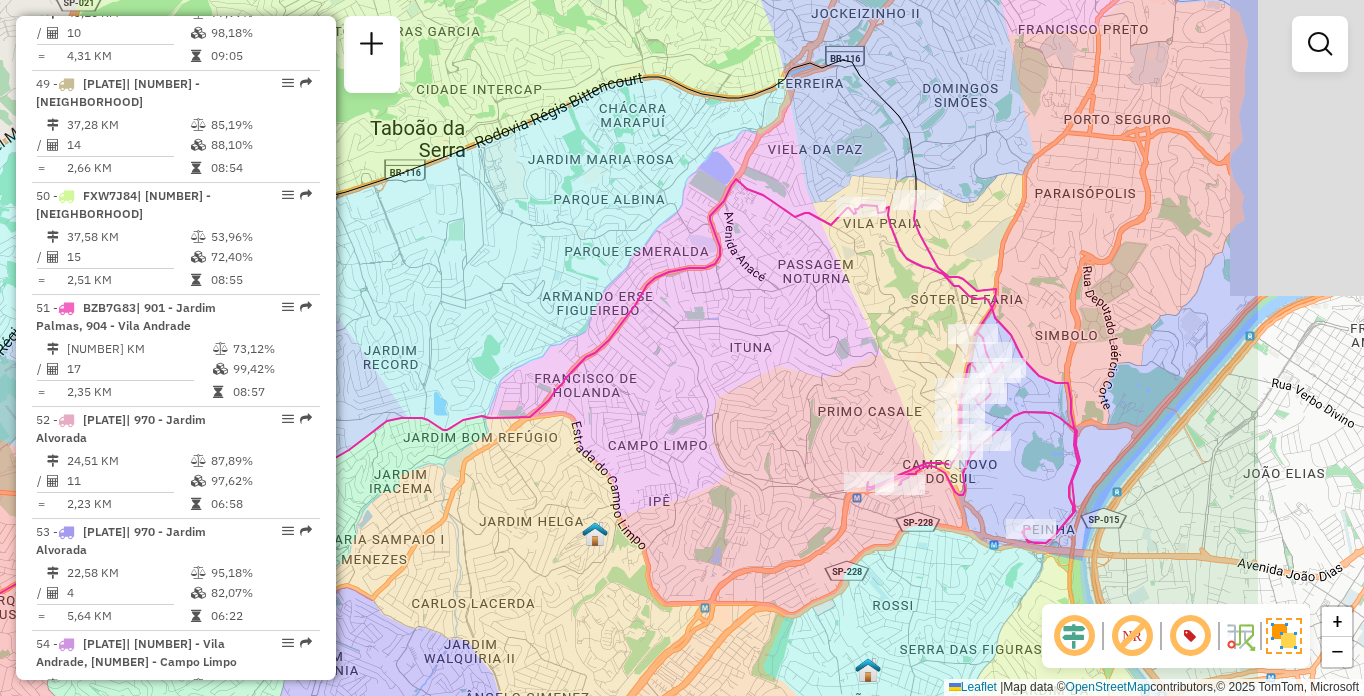 drag, startPoint x: 859, startPoint y: 342, endPoint x: 602, endPoint y: 344, distance: 257.00778 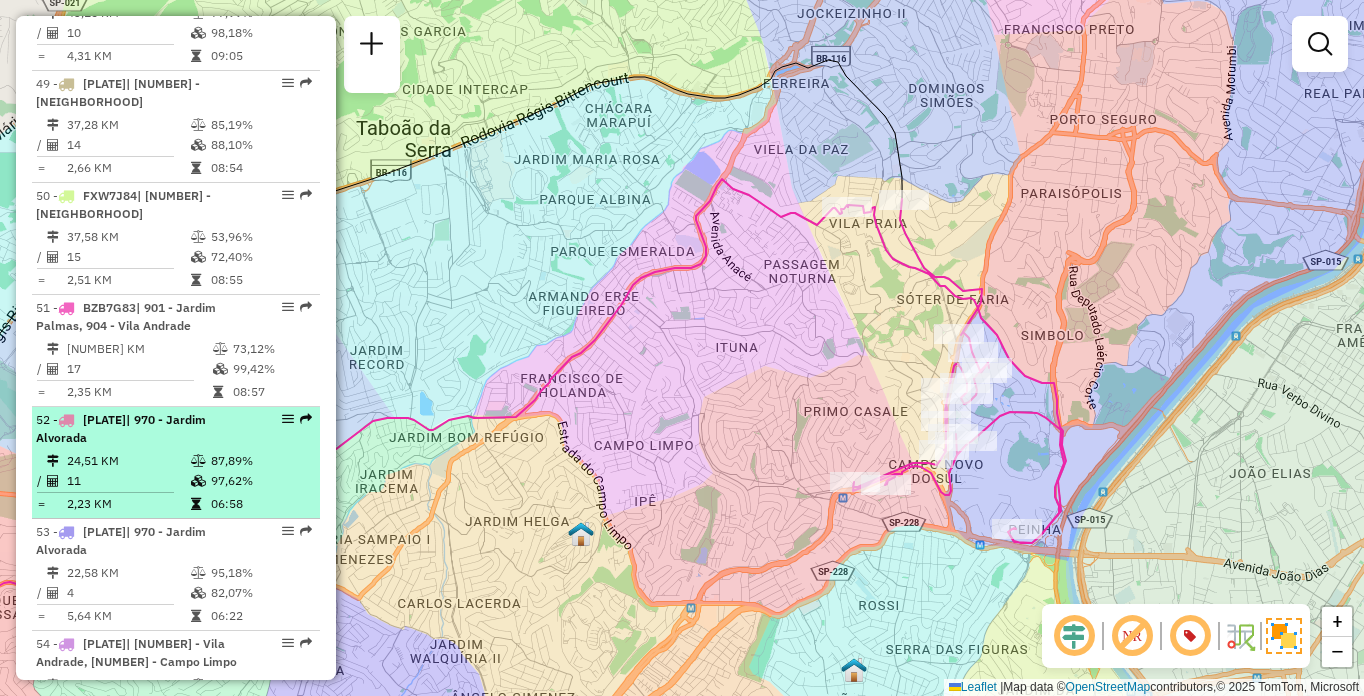 click on "06:58" at bounding box center (260, 504) 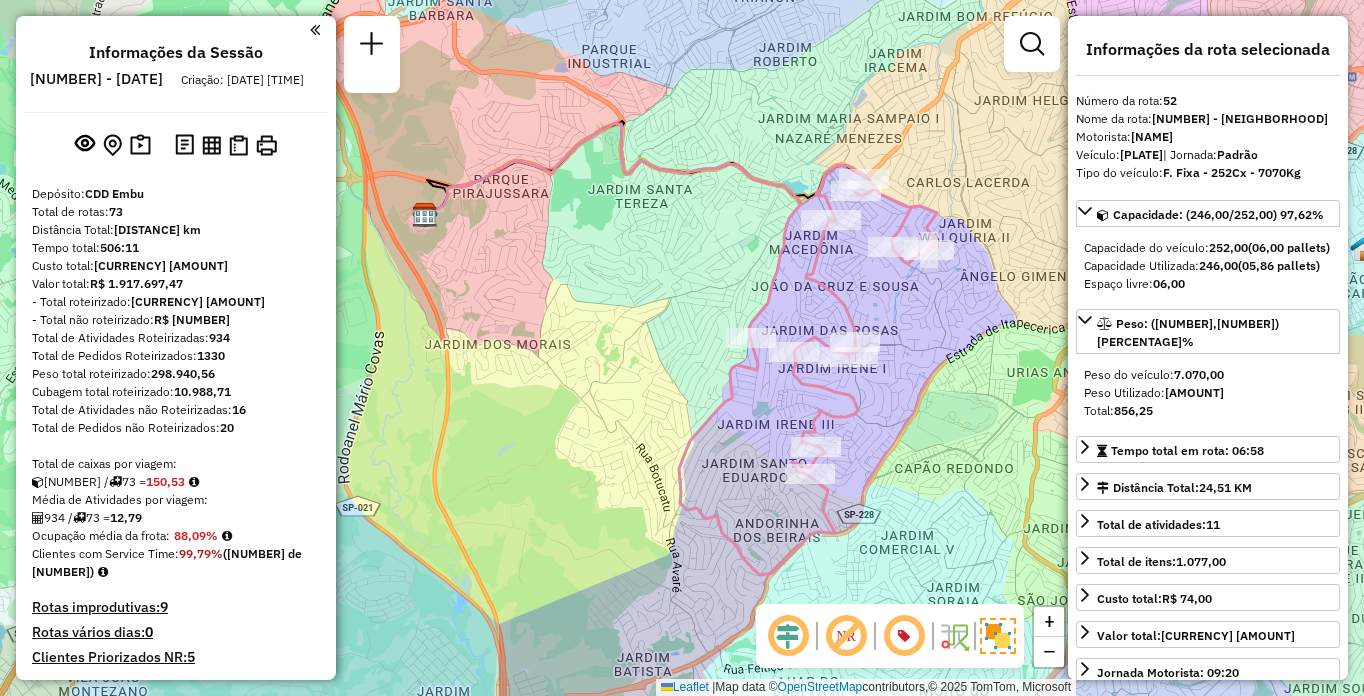 scroll, scrollTop: 718, scrollLeft: 0, axis: vertical 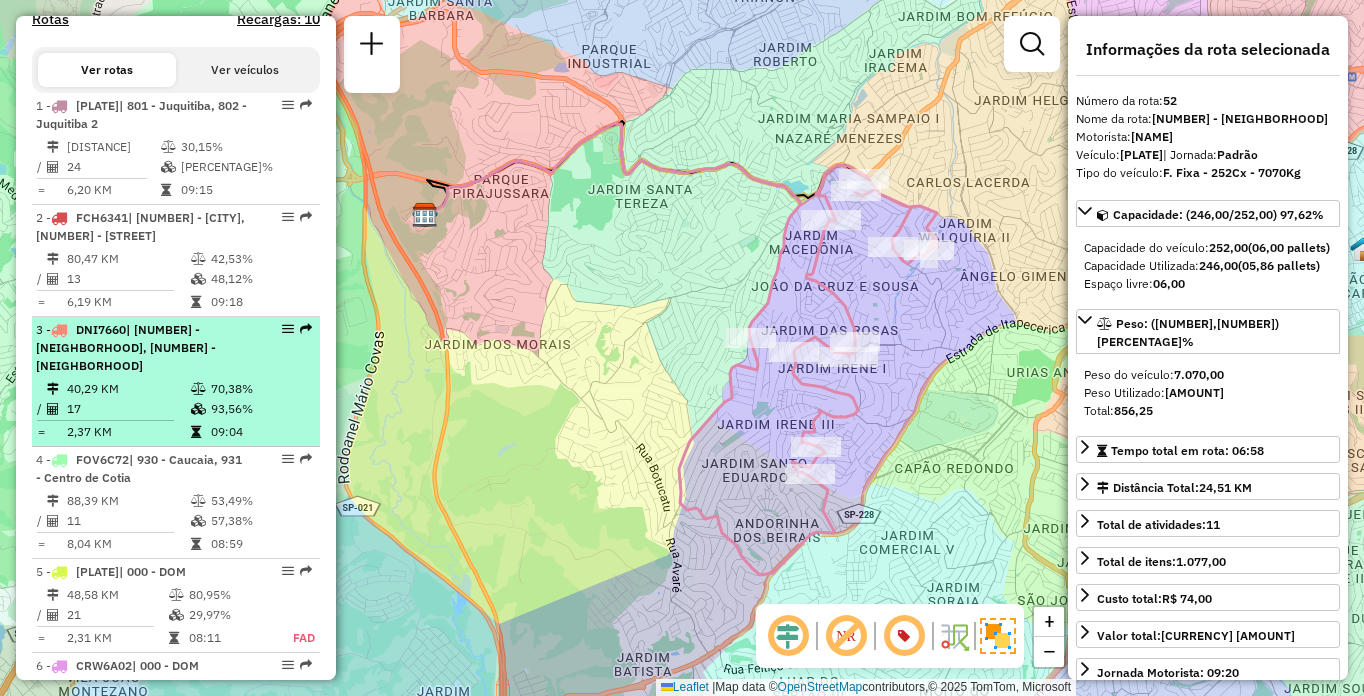 click on "40,29 KM" at bounding box center [128, 389] 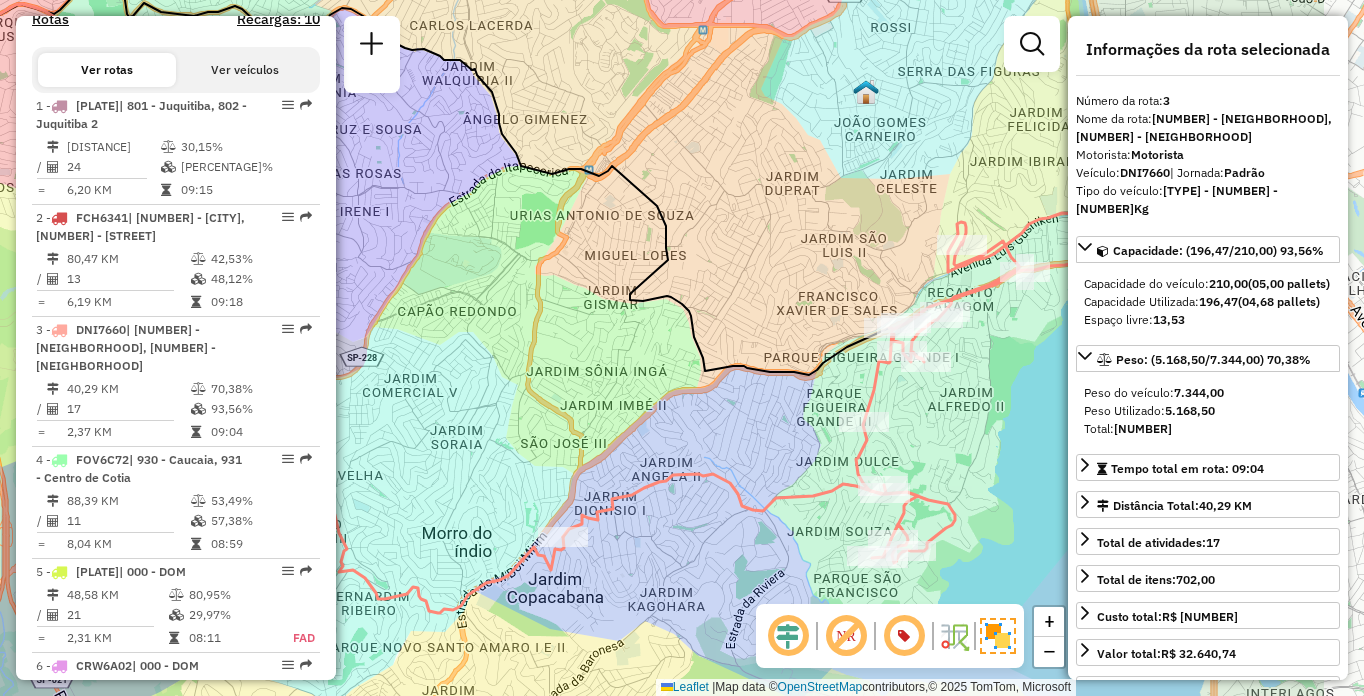 drag, startPoint x: 902, startPoint y: 359, endPoint x: 763, endPoint y: 310, distance: 147.38385 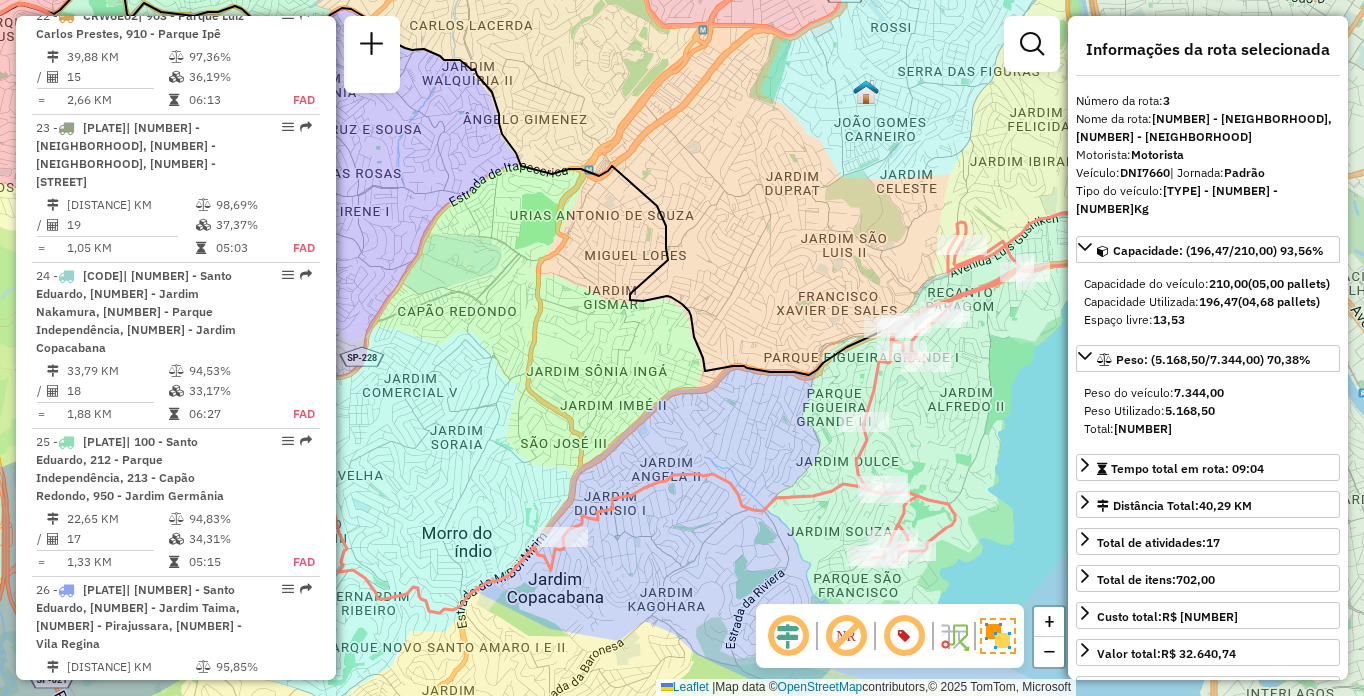 scroll, scrollTop: 7618, scrollLeft: 0, axis: vertical 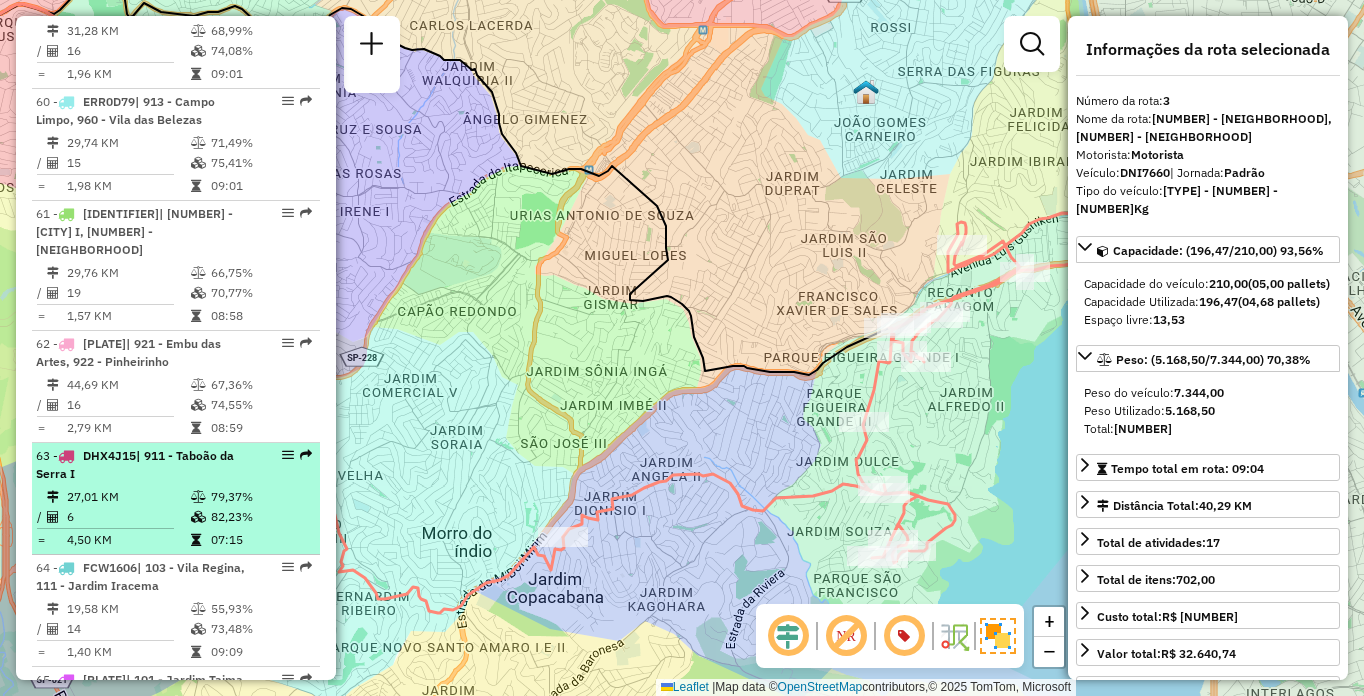 click at bounding box center (56, 497) 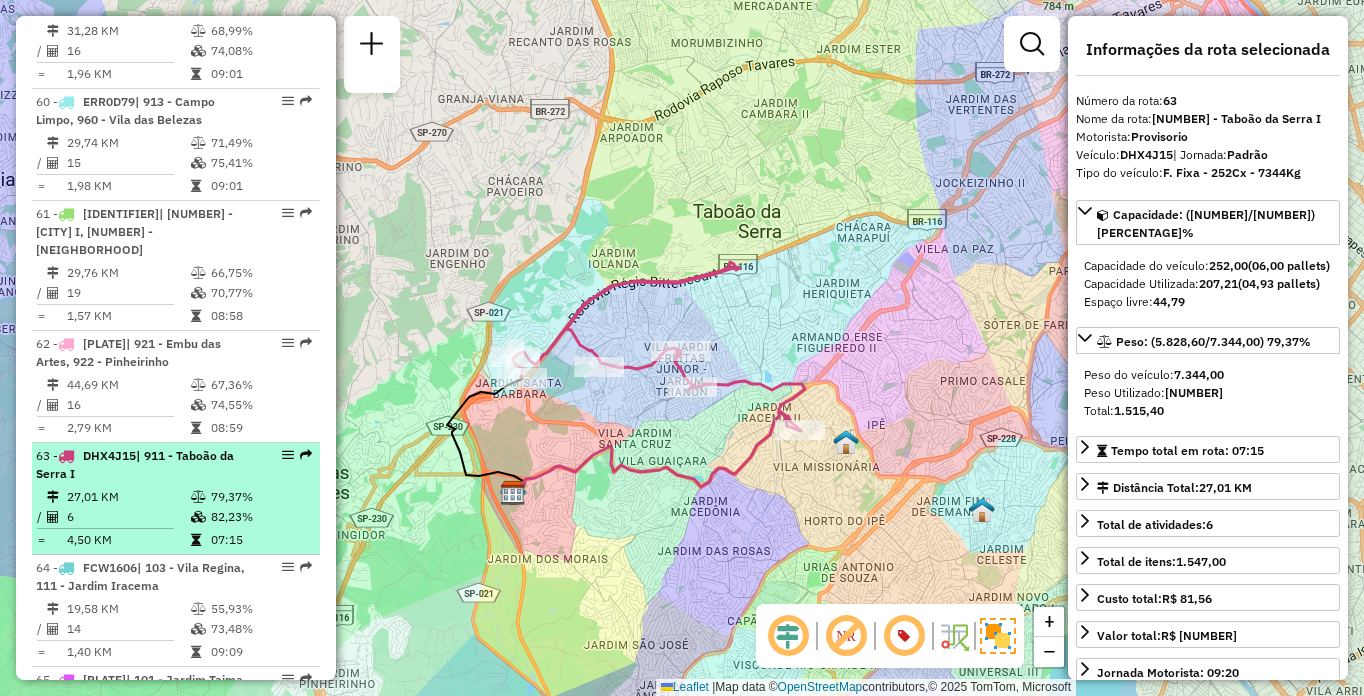 click on "[NUMBER] - [PLATE] | [NUMBER] - [NEIGHBORHOOD], [NUMBER] - [NEIGHBORHOOD] [NUMBER] KM [PERCENTAGE]% / [NUMBER] [PERCENTAGE]% = [NUMBER] KM [TIME]" at bounding box center (176, 499) 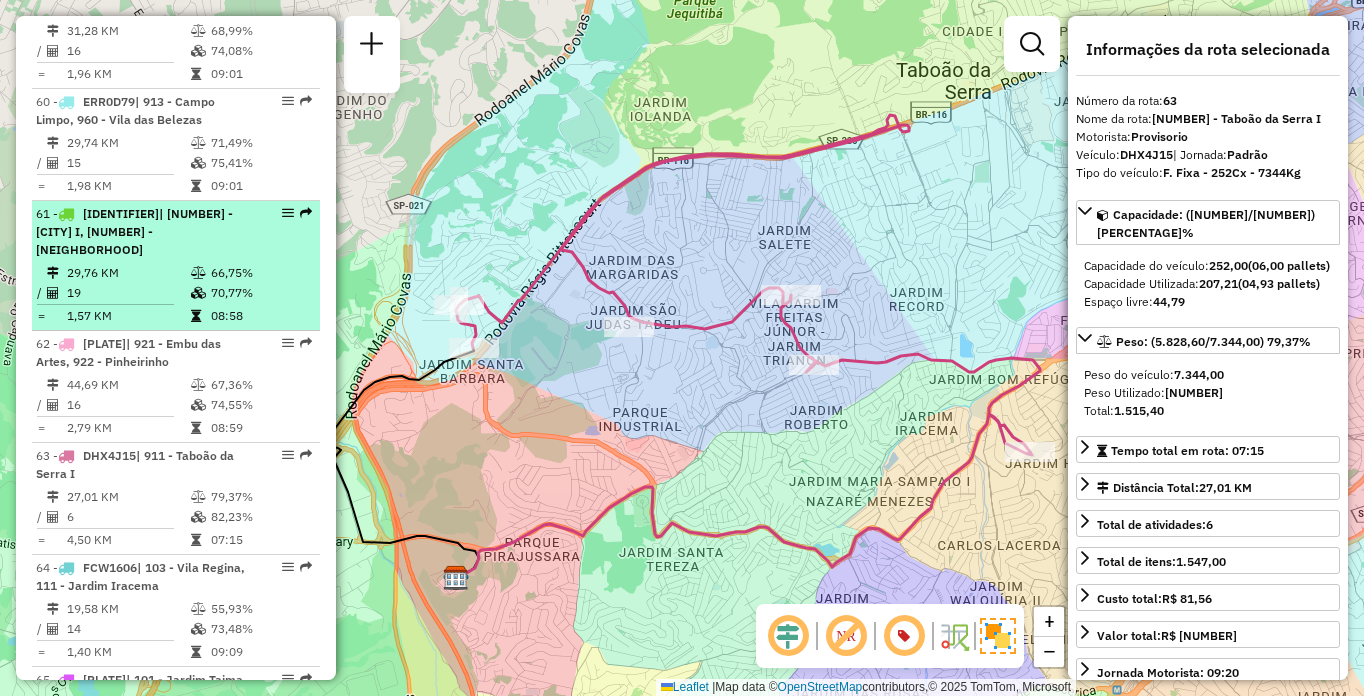 click on "| [NUMBER] - [CITY] I, [NUMBER] - [NEIGHBORHOOD]" at bounding box center [134, 231] 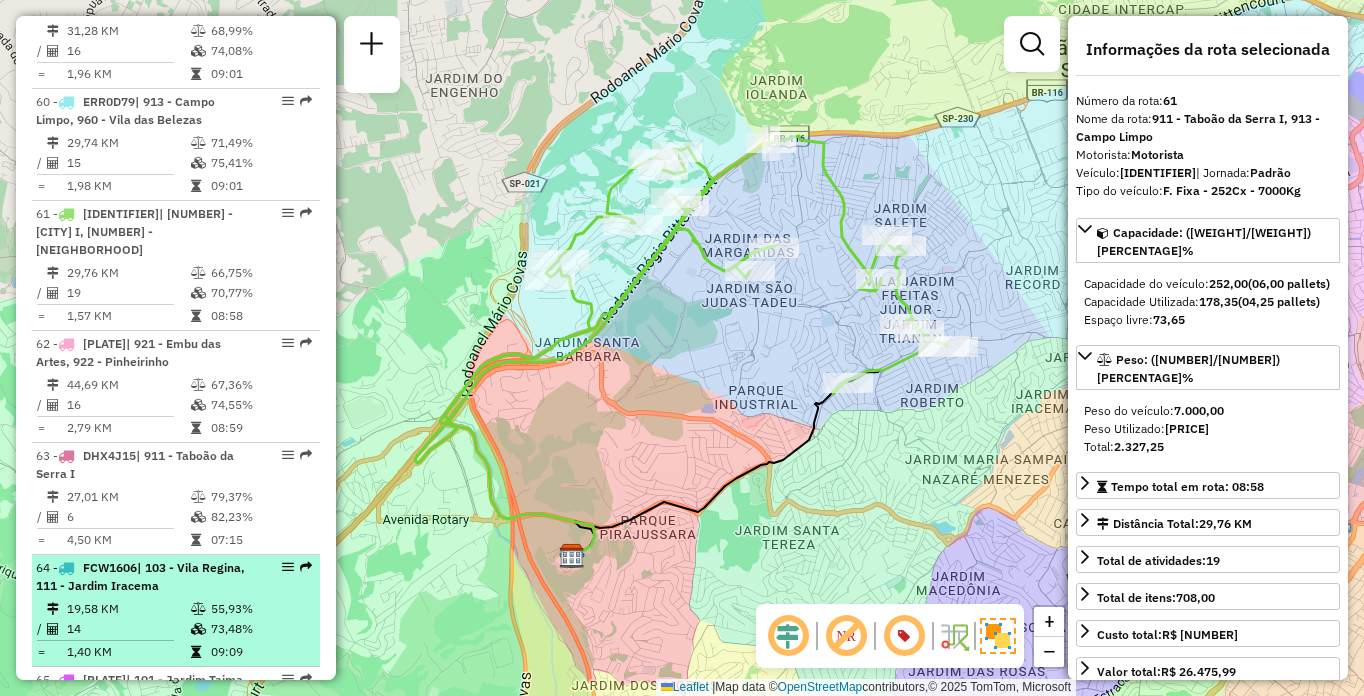 click on "19,58 KM" at bounding box center (128, 609) 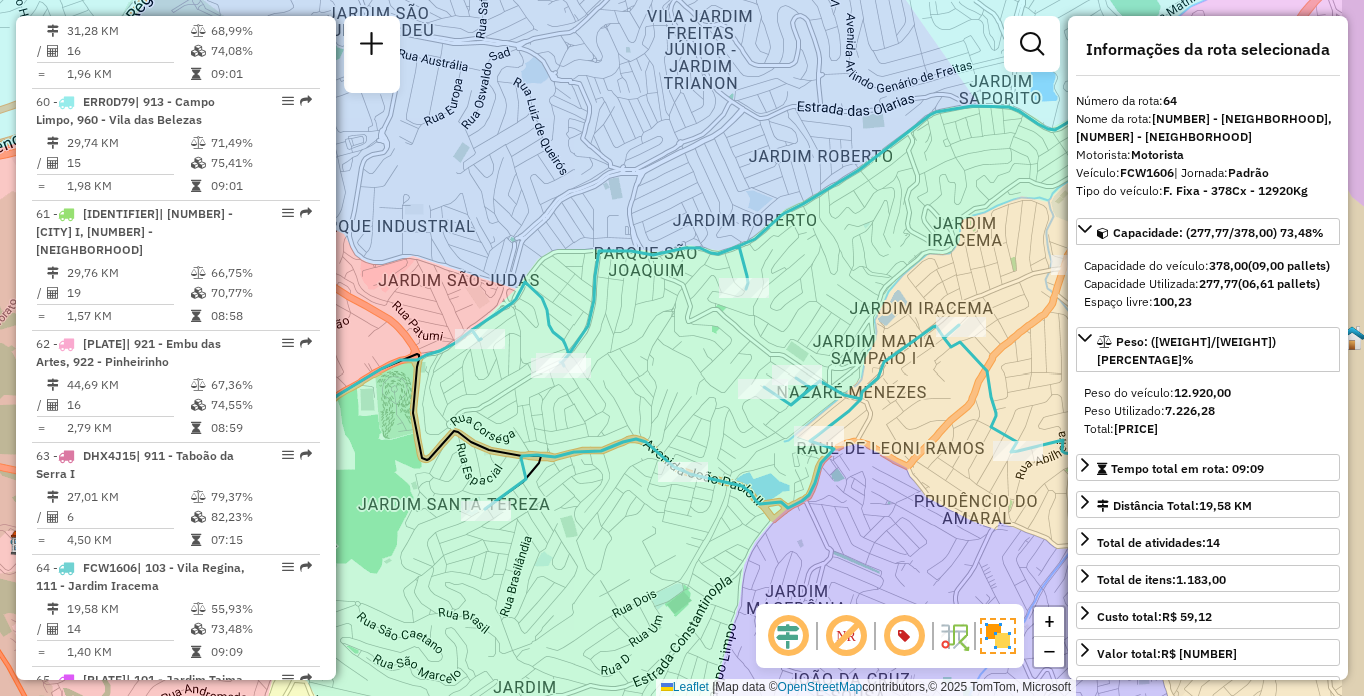 drag, startPoint x: 917, startPoint y: 280, endPoint x: 845, endPoint y: 243, distance: 80.9506 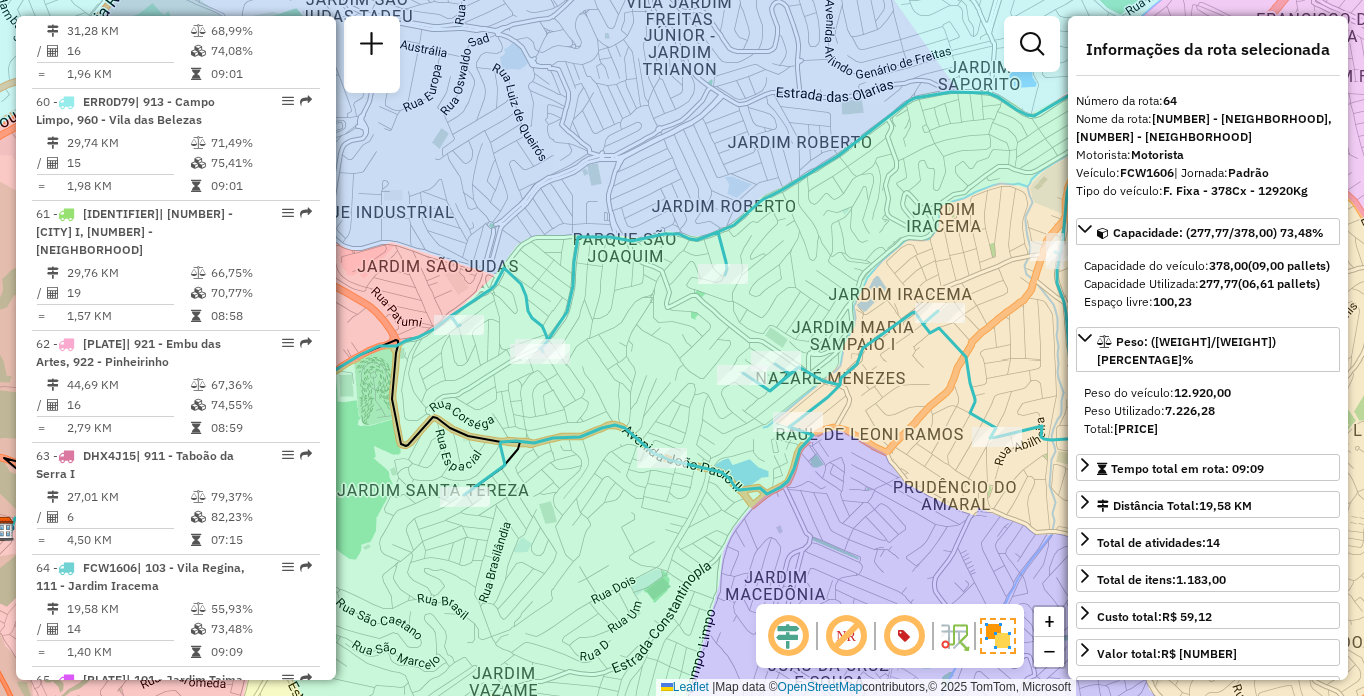 scroll, scrollTop: 8474, scrollLeft: 0, axis: vertical 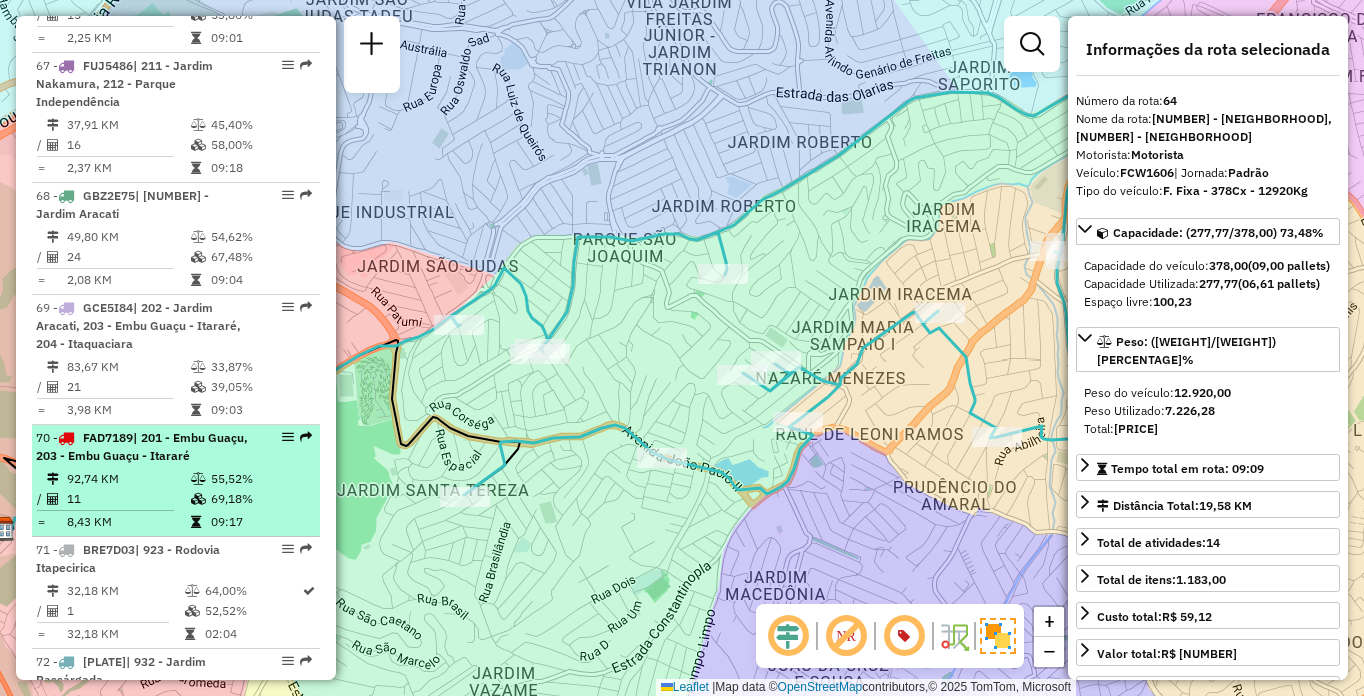 click on "11" at bounding box center (128, 499) 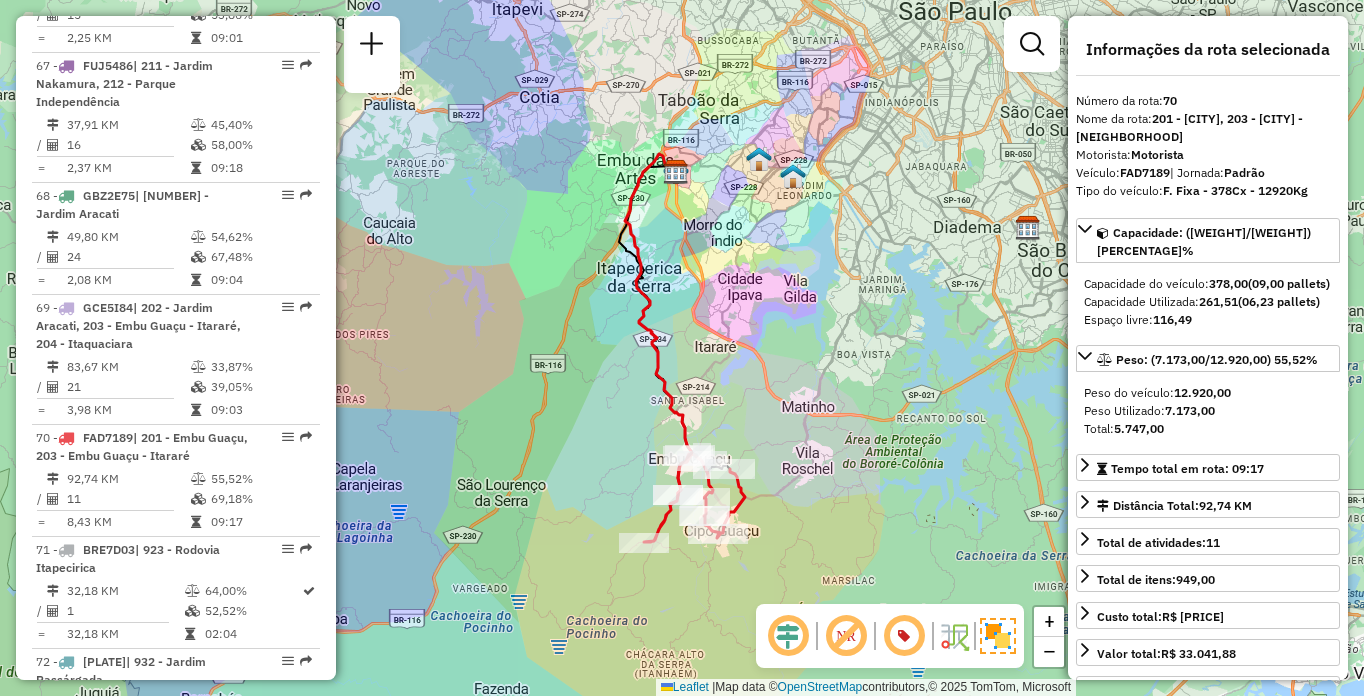 scroll, scrollTop: 718, scrollLeft: 0, axis: vertical 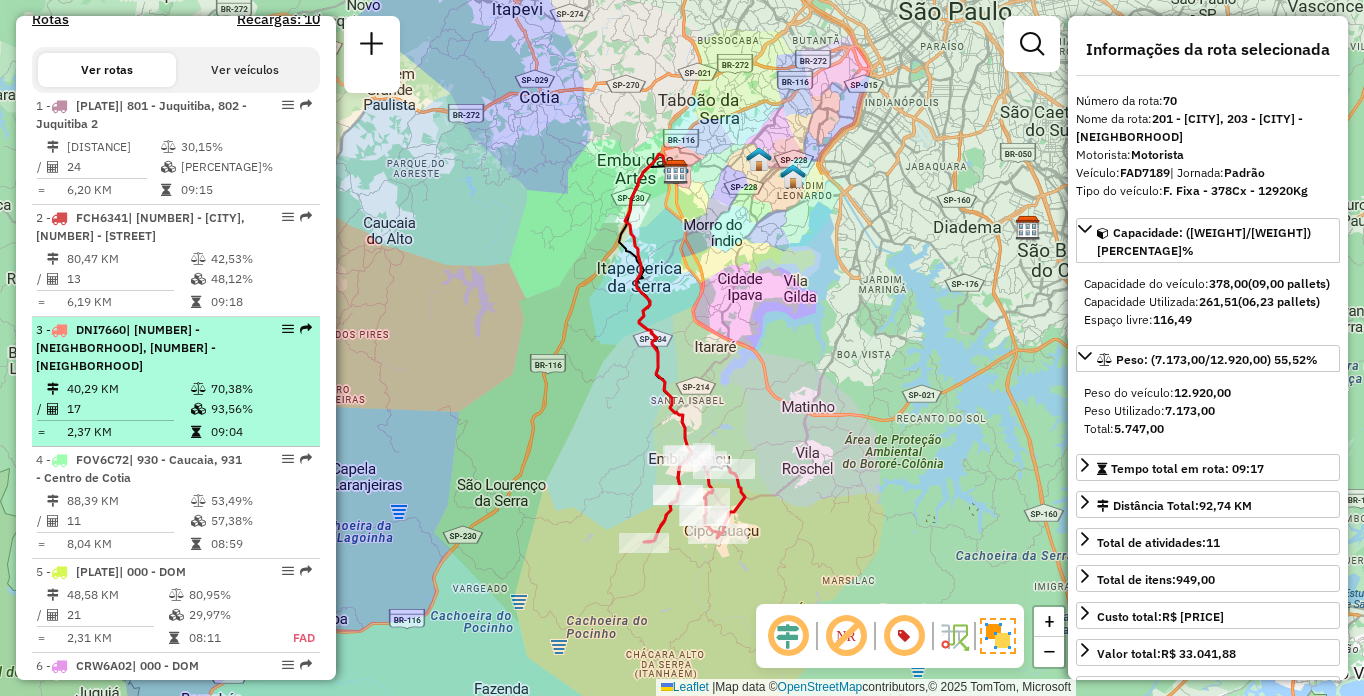 click on "17" at bounding box center (128, 409) 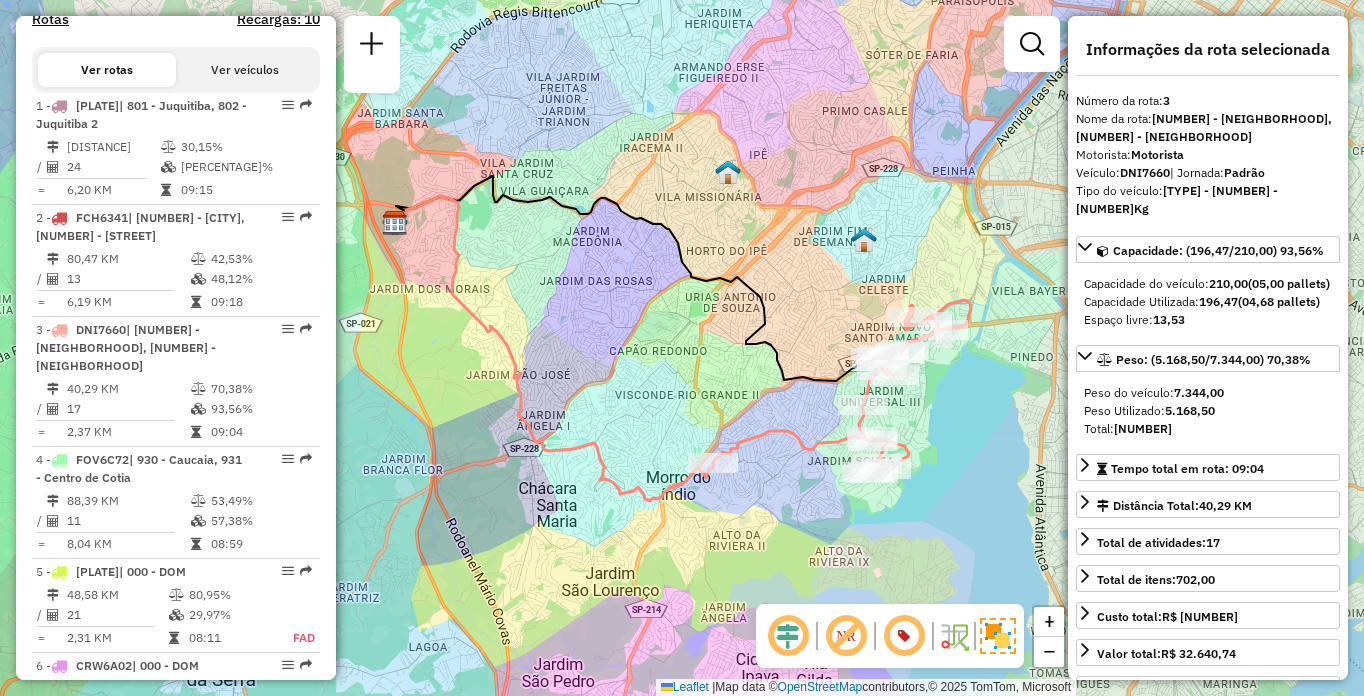 scroll, scrollTop: 7170, scrollLeft: 0, axis: vertical 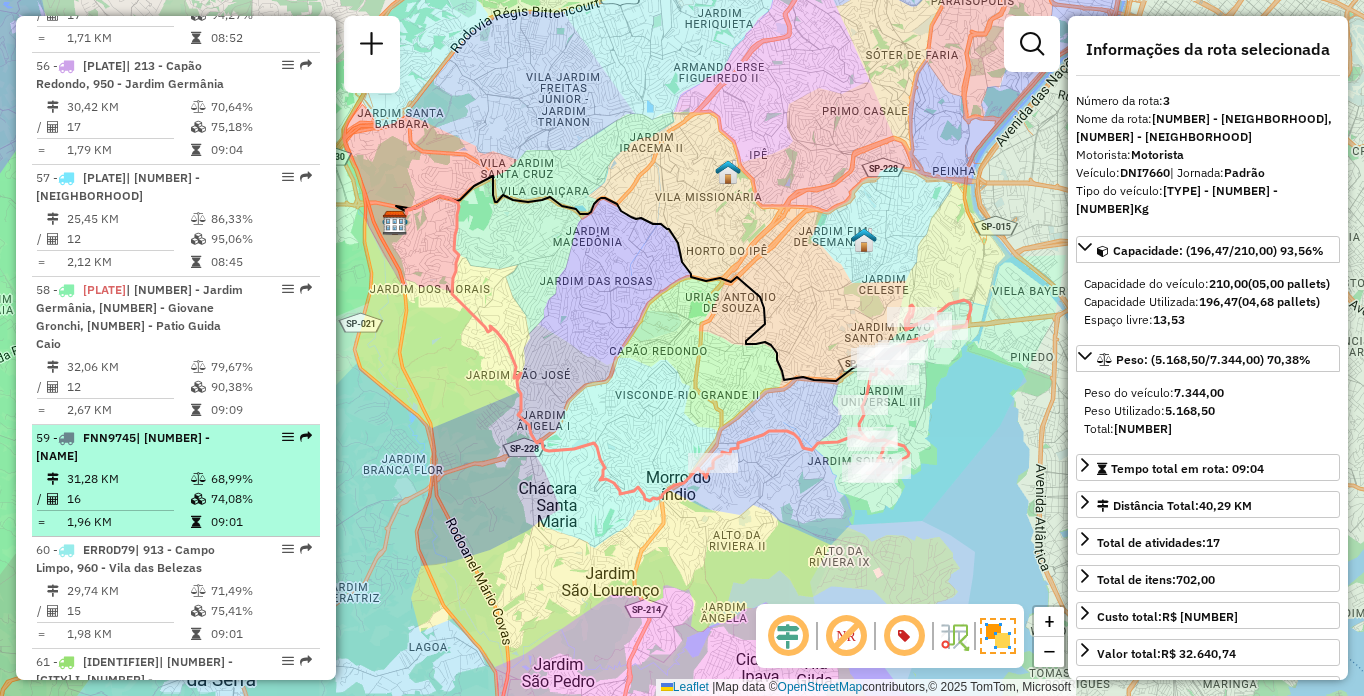 click on "31,28 KM" at bounding box center (128, 479) 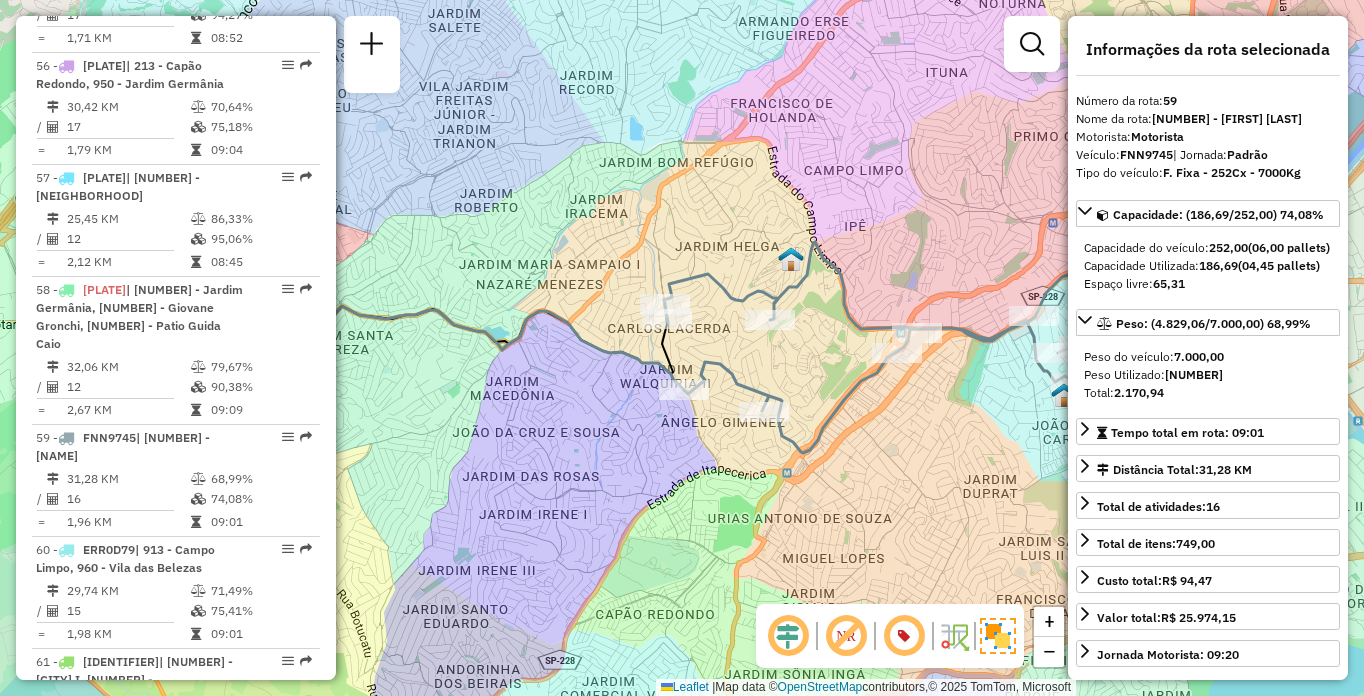 click on "Janela de atendimento Grade de atendimento Capacidade Transportadoras Veículos Cliente Pedidos  Rotas Selecione os dias de semana para filtrar as janelas de atendimento  Seg   Ter   Qua   Qui   Sex   Sáb   Dom  Informe o período da janela de atendimento: De: Até:  Filtrar exatamente a janela do cliente  Considerar janela de atendimento padrão  Selecione os dias de semana para filtrar as grades de atendimento  Seg   Ter   Qua   Qui   Sex   Sáb   Dom   Considerar clientes sem dia de atendimento cadastrado  Clientes fora do dia de atendimento selecionado Filtrar as atividades entre os valores definidos abaixo:  Peso mínimo:   Peso máximo:   Cubagem mínima:   Cubagem máxima:   De:   Até:  Filtrar as atividades entre o tempo de atendimento definido abaixo:  De:   Até:   Considerar capacidade total dos clientes não roteirizados Transportadora: Selecione um ou mais itens Tipo de veículo: Selecione um ou mais itens Veículo: Selecione um ou mais itens Motorista: Selecione um ou mais itens Nome: Rótulo:" 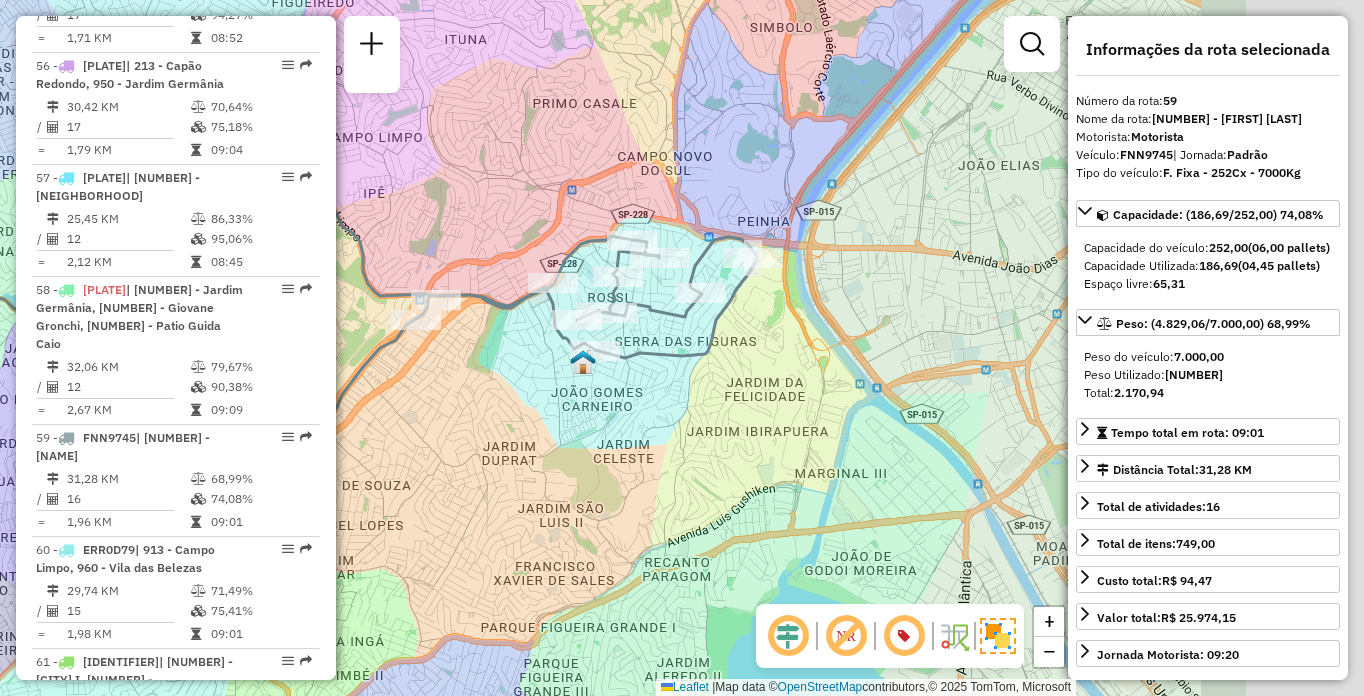 drag, startPoint x: 731, startPoint y: 241, endPoint x: 507, endPoint y: 224, distance: 224.64417 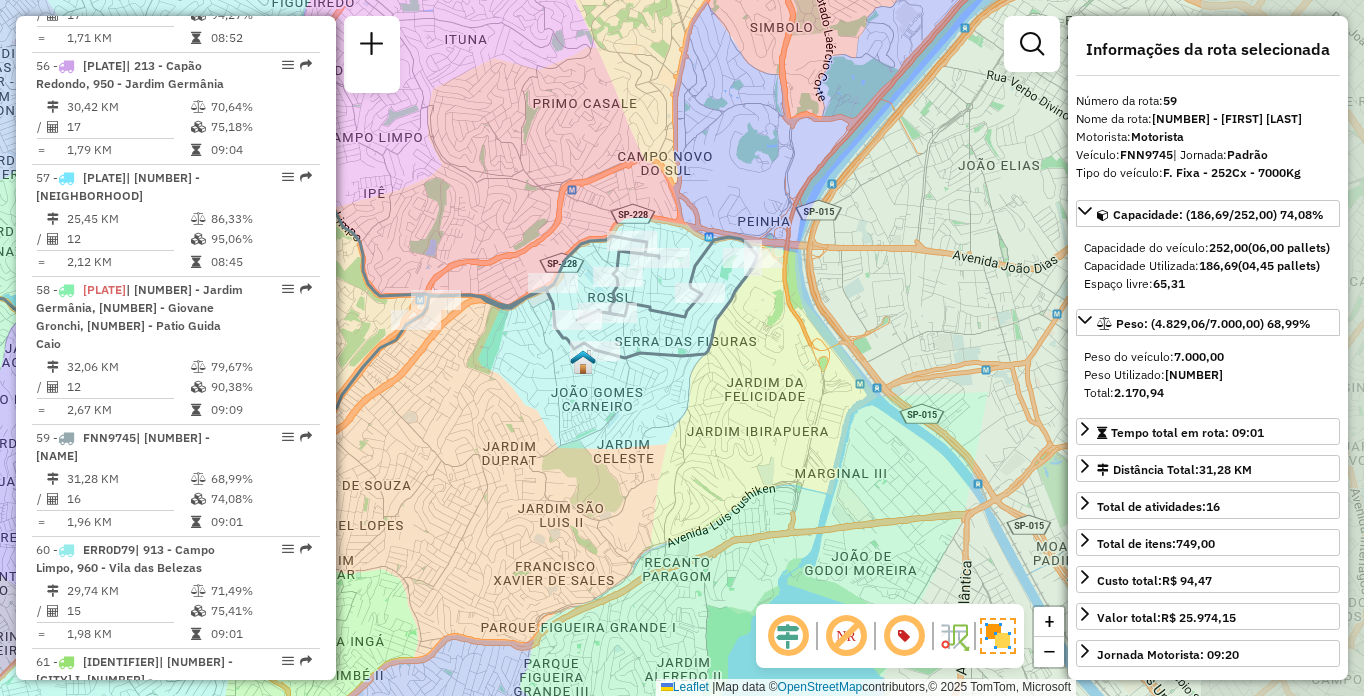 click on "Janela de atendimento Grade de atendimento Capacidade Transportadoras Veículos Cliente Pedidos  Rotas Selecione os dias de semana para filtrar as janelas de atendimento  Seg   Ter   Qua   Qui   Sex   Sáb   Dom  Informe o período da janela de atendimento: De: Até:  Filtrar exatamente a janela do cliente  Considerar janela de atendimento padrão  Selecione os dias de semana para filtrar as grades de atendimento  Seg   Ter   Qua   Qui   Sex   Sáb   Dom   Considerar clientes sem dia de atendimento cadastrado  Clientes fora do dia de atendimento selecionado Filtrar as atividades entre os valores definidos abaixo:  Peso mínimo:   Peso máximo:   Cubagem mínima:   Cubagem máxima:   De:   Até:  Filtrar as atividades entre o tempo de atendimento definido abaixo:  De:   Até:   Considerar capacidade total dos clientes não roteirizados Transportadora: Selecione um ou mais itens Tipo de veículo: Selecione um ou mais itens Veículo: Selecione um ou mais itens Motorista: Selecione um ou mais itens Nome: Rótulo:" 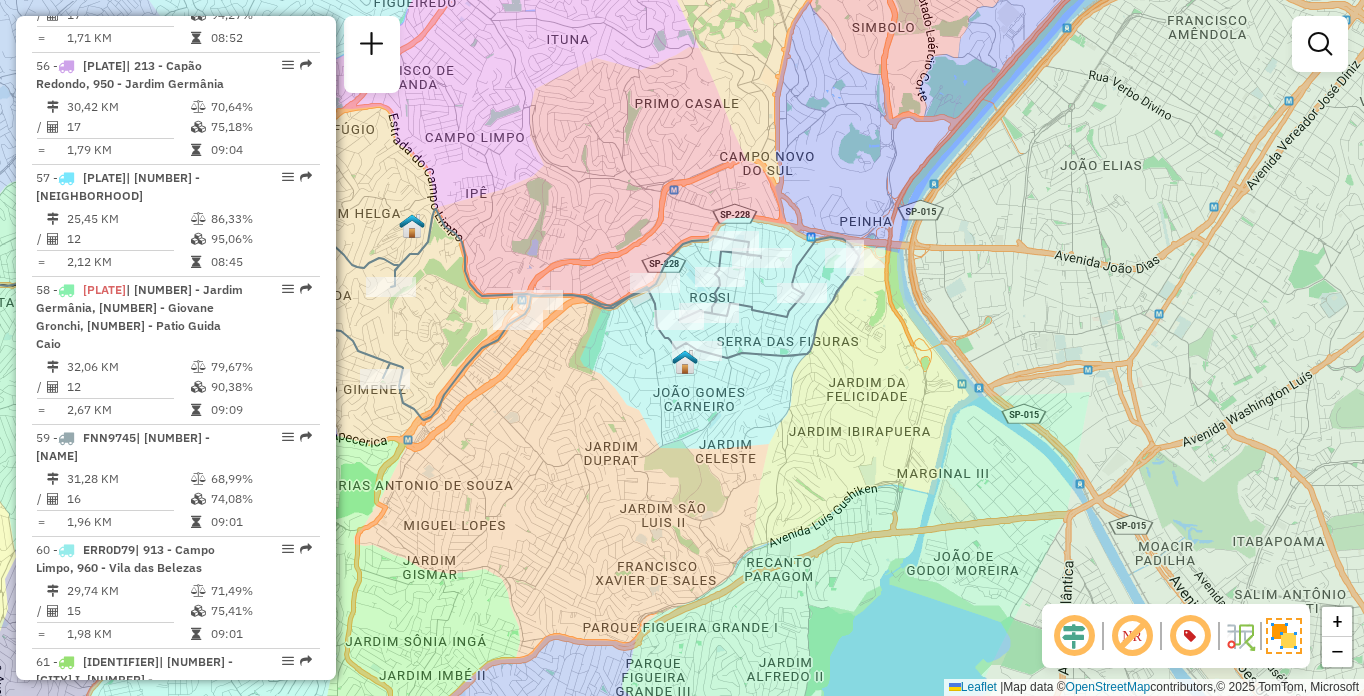 drag, startPoint x: 507, startPoint y: 224, endPoint x: 613, endPoint y: 224, distance: 106 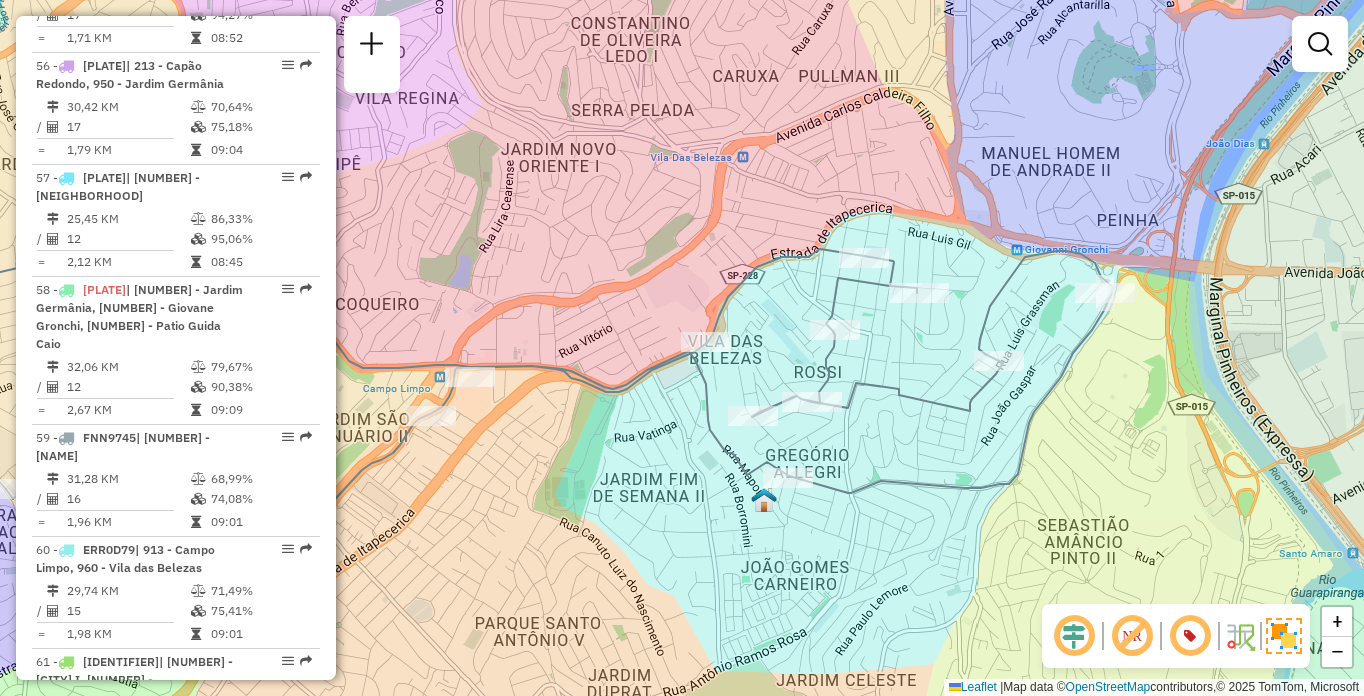 scroll, scrollTop: 5920, scrollLeft: 0, axis: vertical 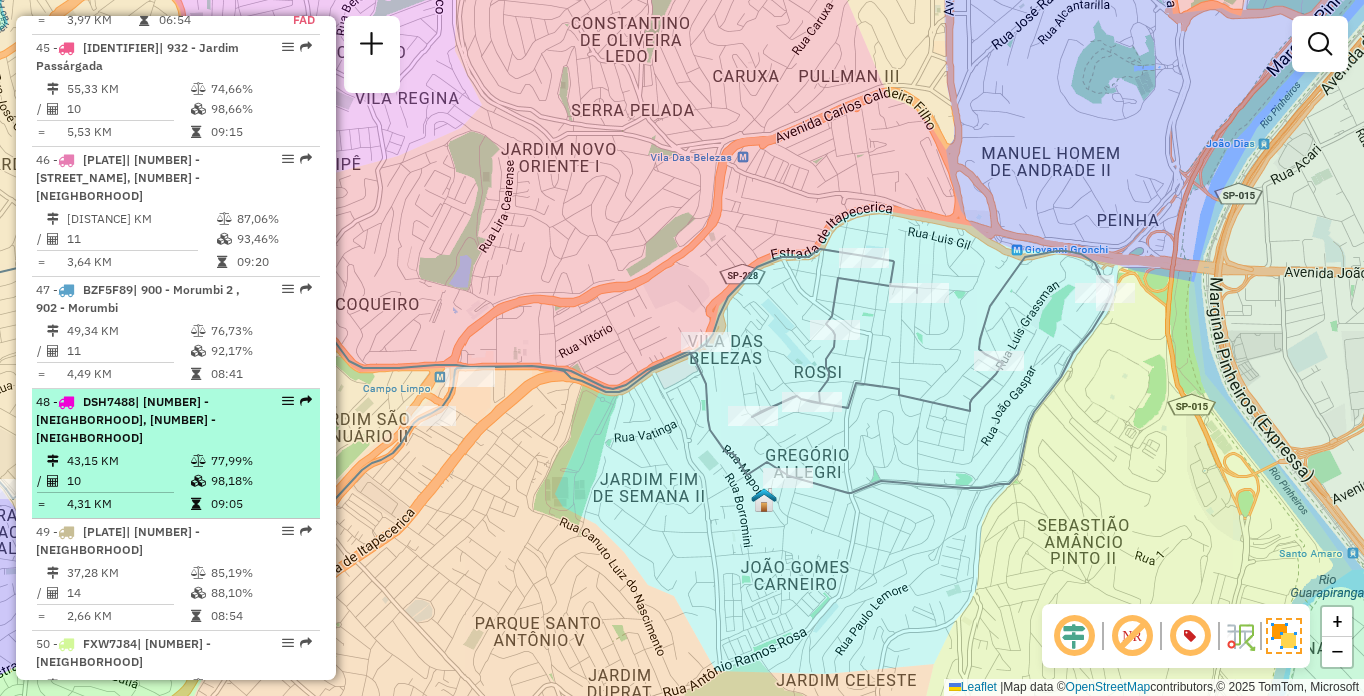 click at bounding box center [56, 461] 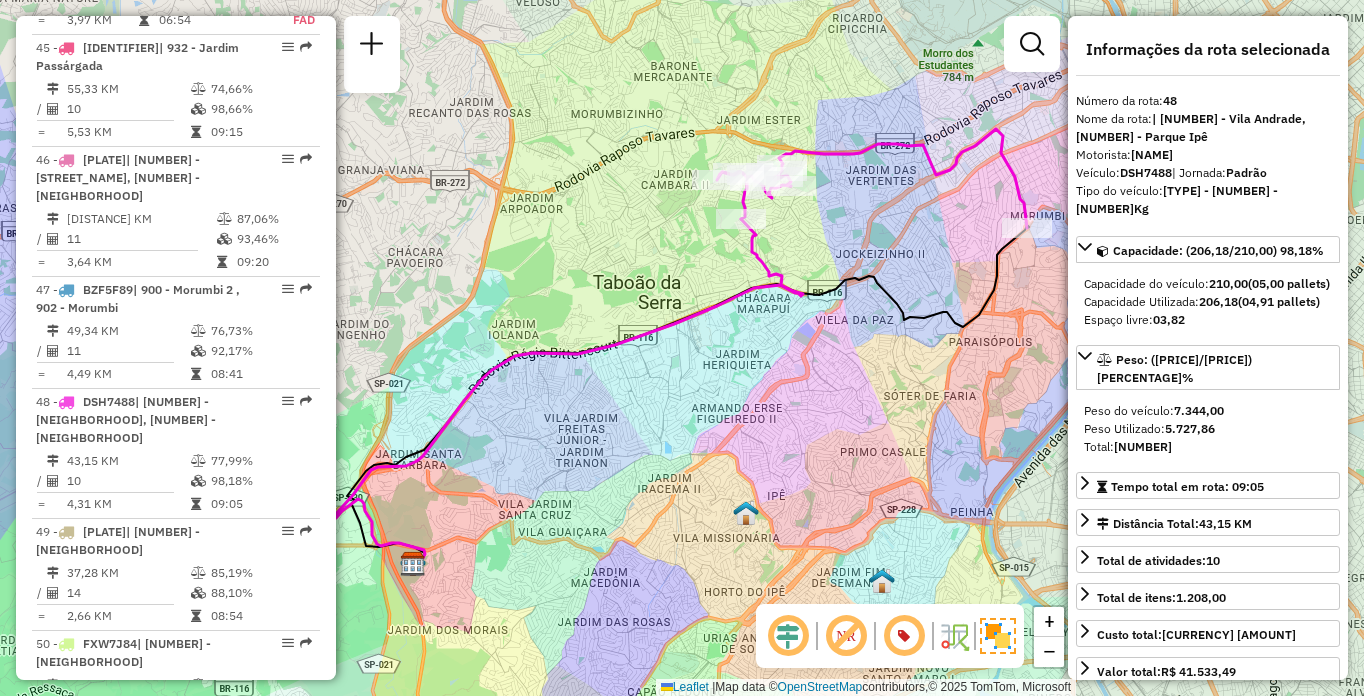 scroll, scrollTop: 8102, scrollLeft: 0, axis: vertical 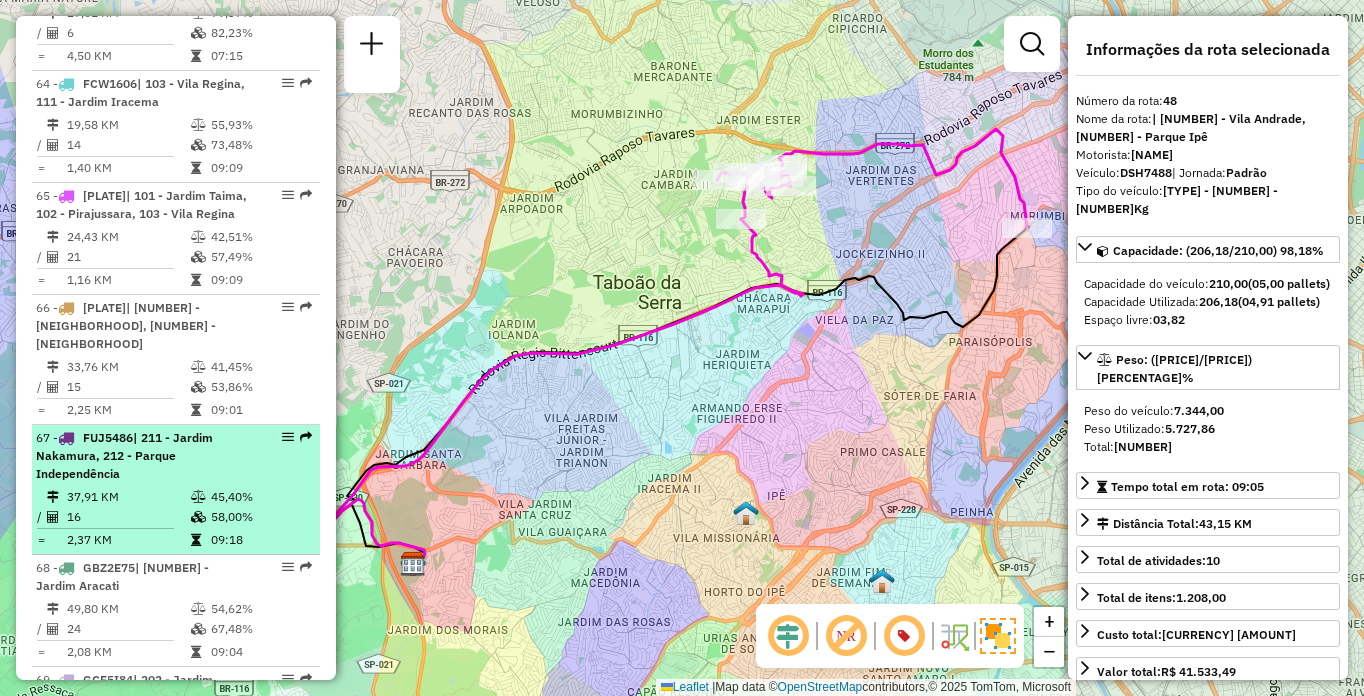 click on "67 -       FUJ5486   | 211 - Jardim Nakamura, 212 - Parque Independência" at bounding box center (176, 456) 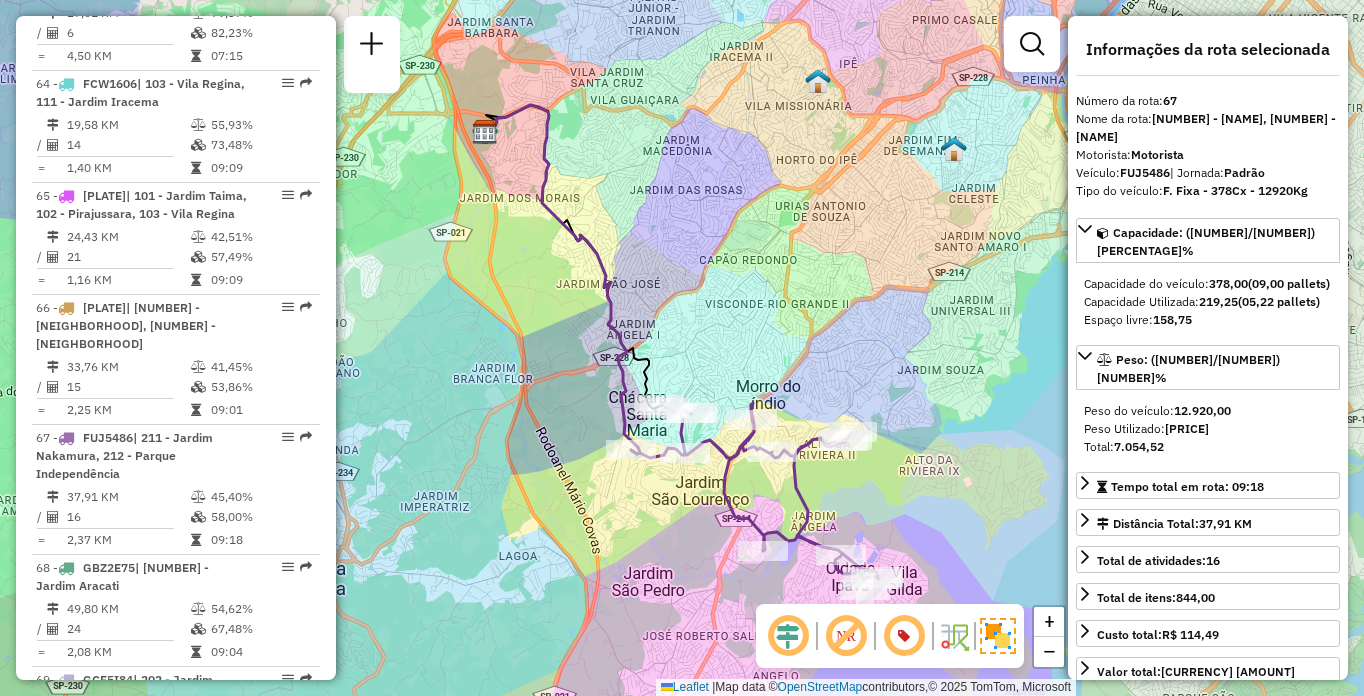 scroll, scrollTop: 7282, scrollLeft: 0, axis: vertical 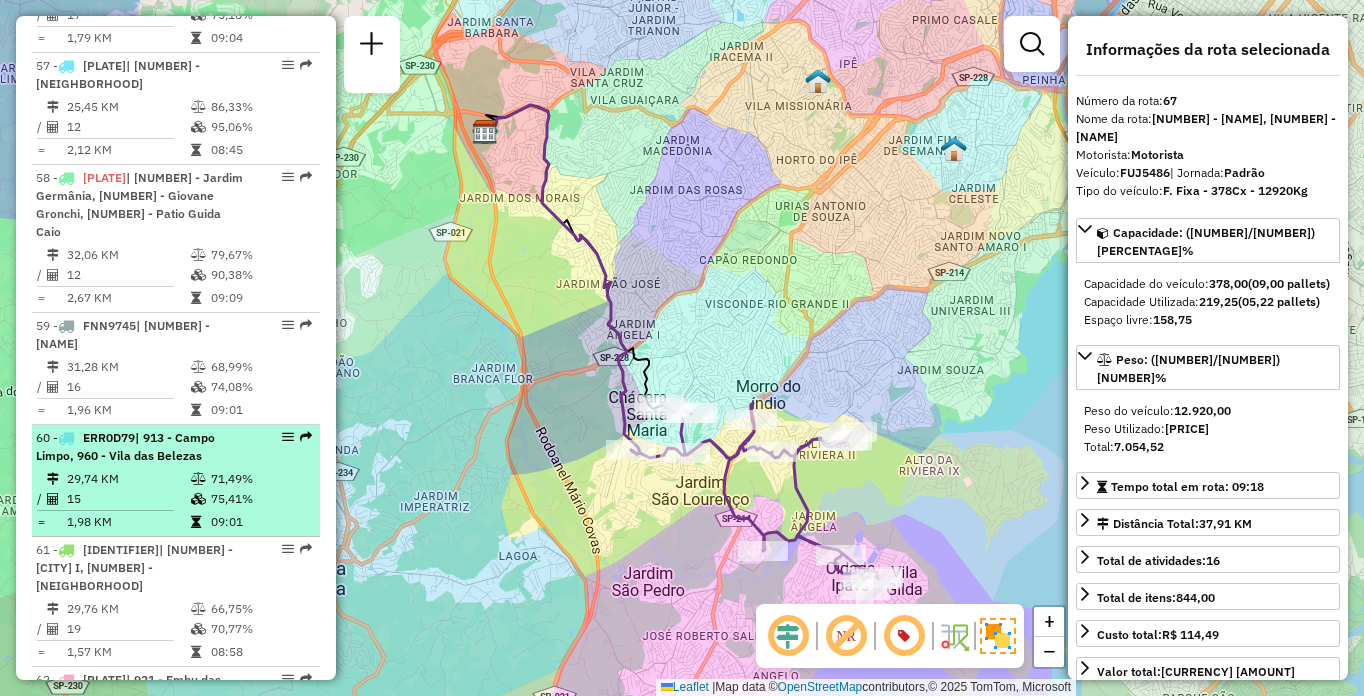 click on "| 913 - Campo Limpo, 960 - Vila das Belezas" at bounding box center [125, 446] 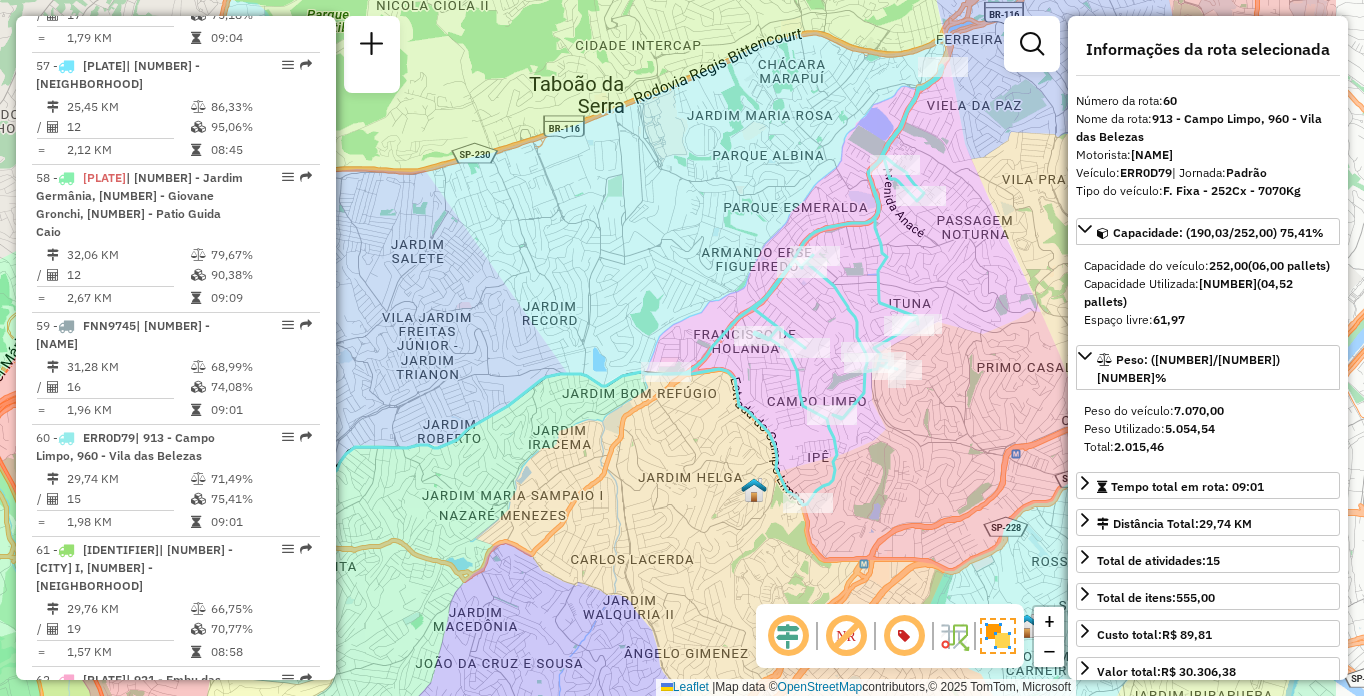 drag, startPoint x: 562, startPoint y: 290, endPoint x: 392, endPoint y: 270, distance: 171.17242 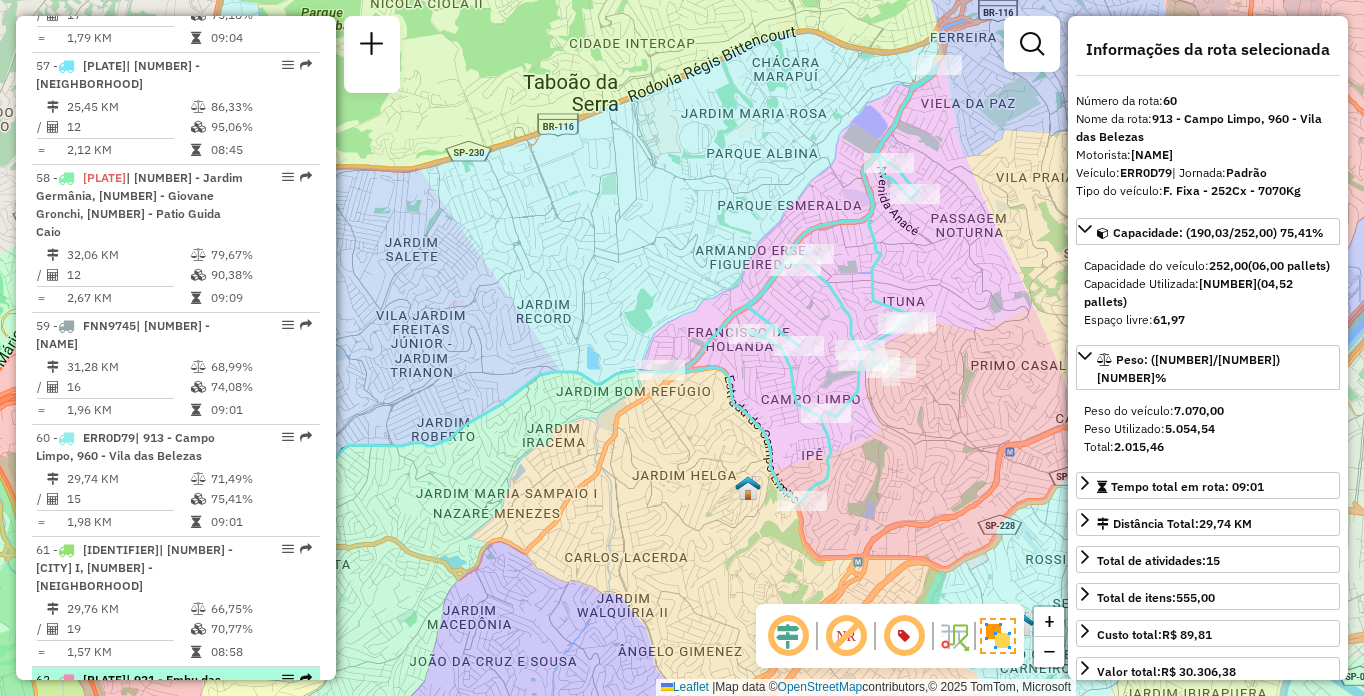 click on "44,69 KM" at bounding box center [128, 721] 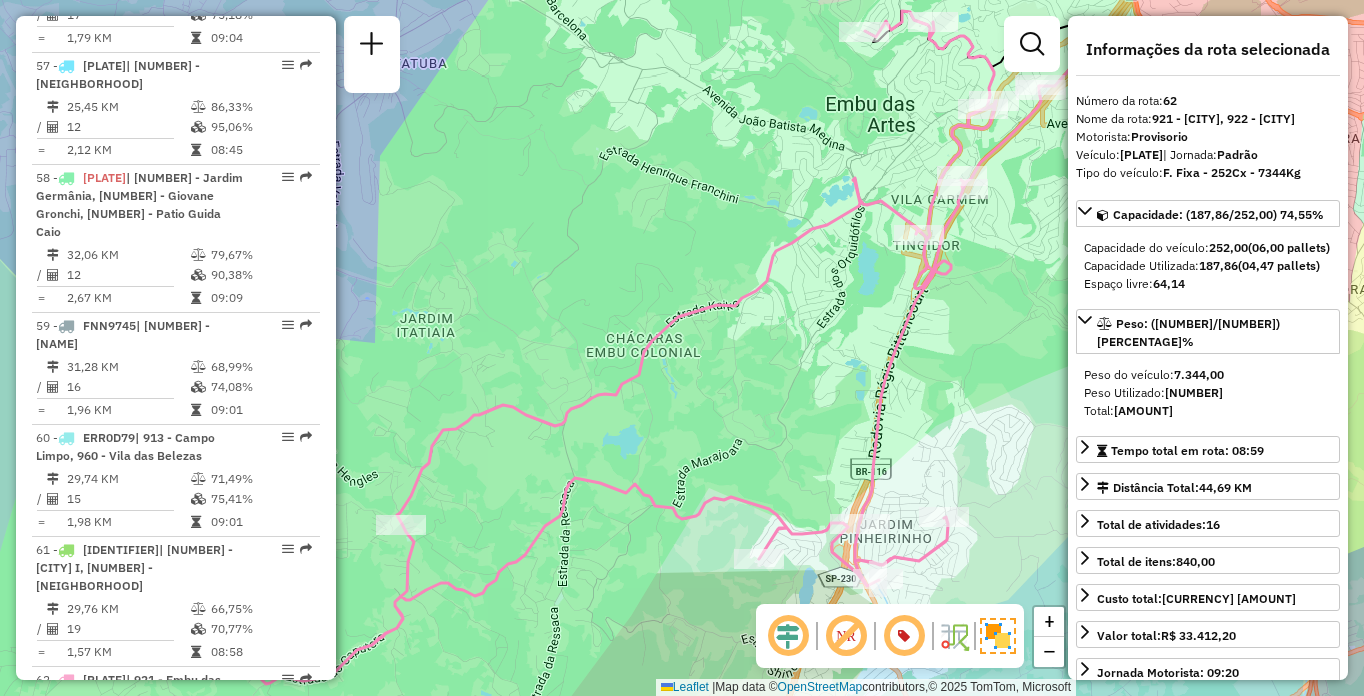 scroll, scrollTop: 7842, scrollLeft: 0, axis: vertical 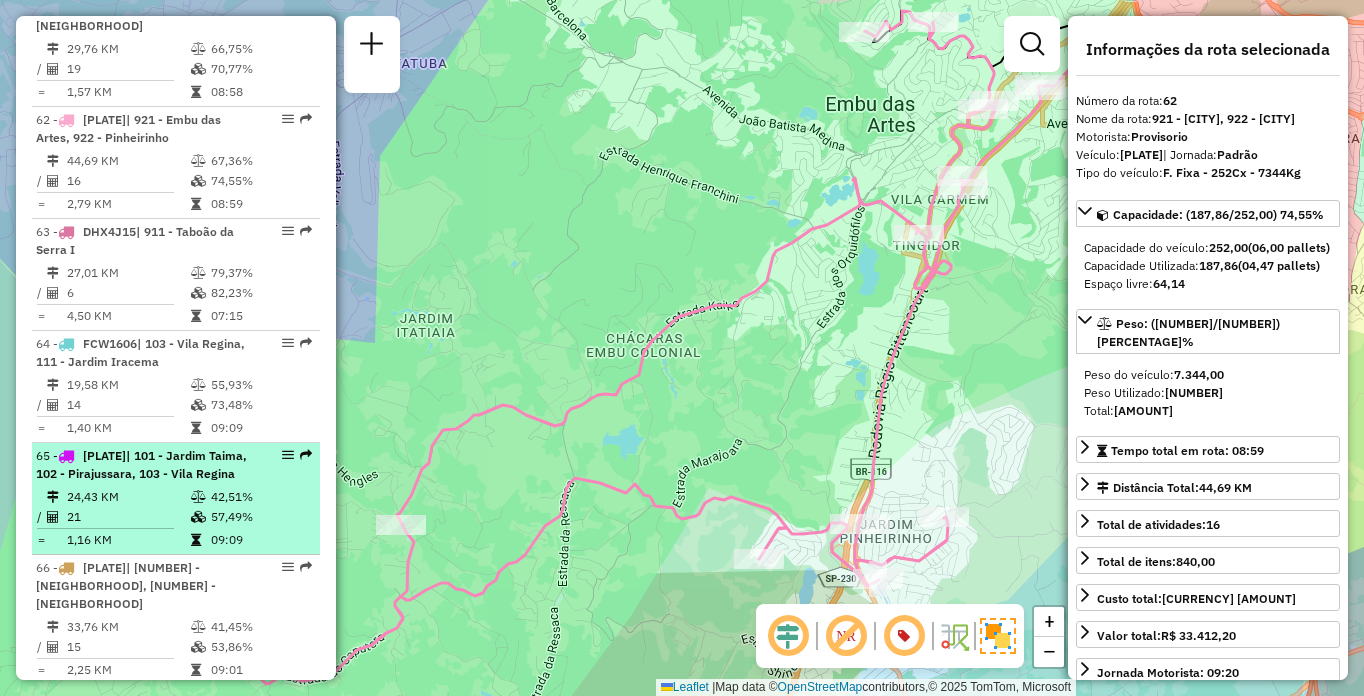 click on "[NUMBER] - [CODE] | [NUMBER] - [NEIGHBORHOOD], [NUMBER] - [NEIGHBORHOOD], [NUMBER] - [NEIGHBORHOOD]" at bounding box center (176, 465) 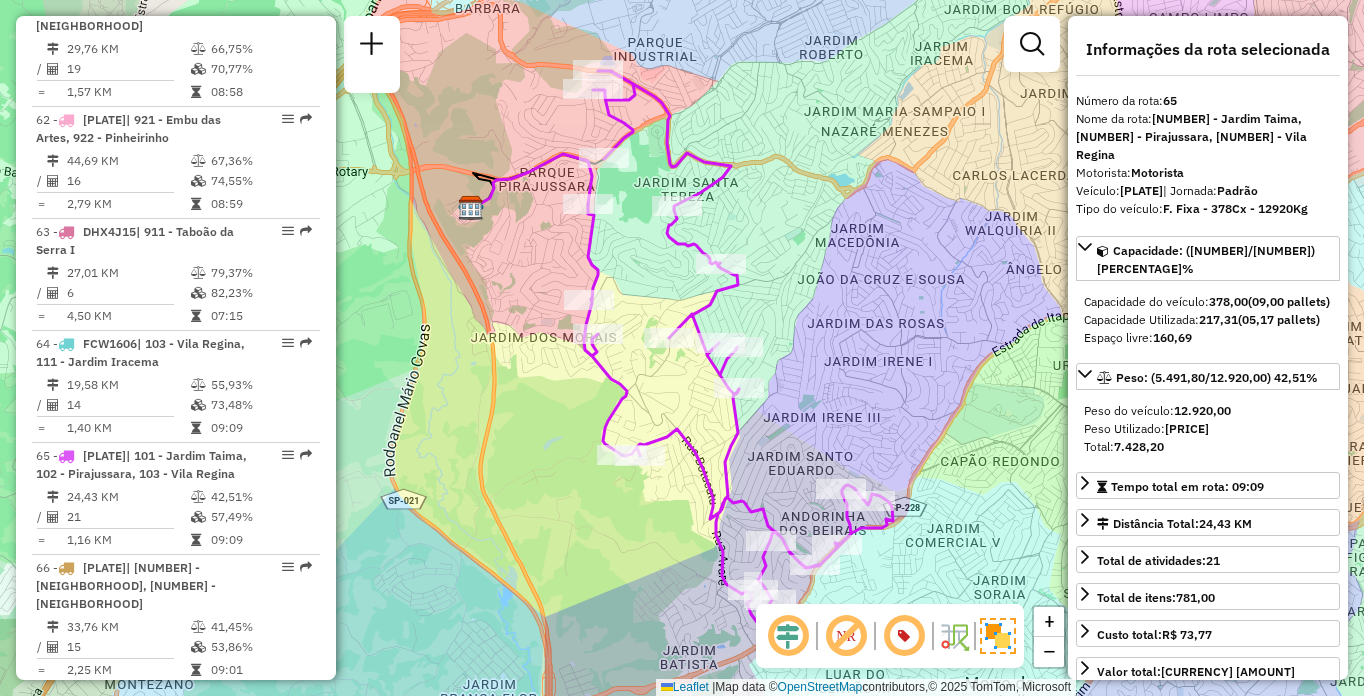scroll, scrollTop: 7394, scrollLeft: 0, axis: vertical 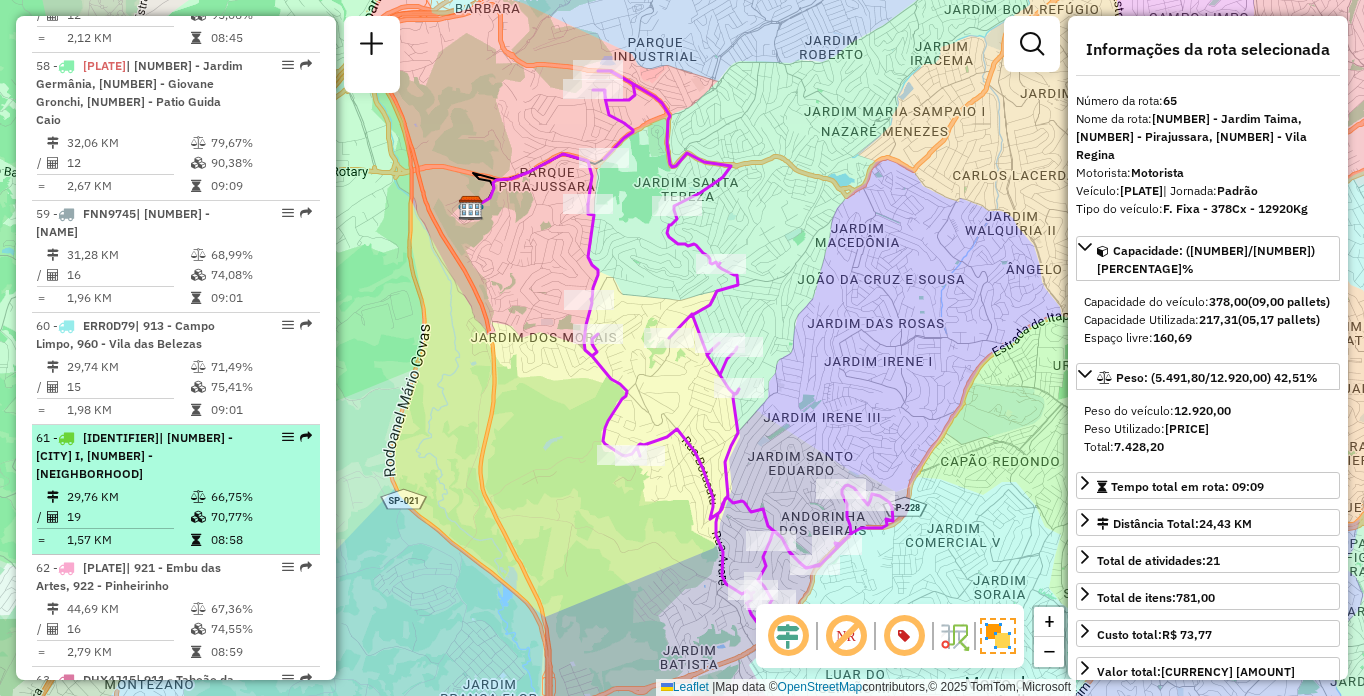 click on "| [NUMBER] - [CITY] I, [NUMBER] - [NEIGHBORHOOD]" at bounding box center [134, 455] 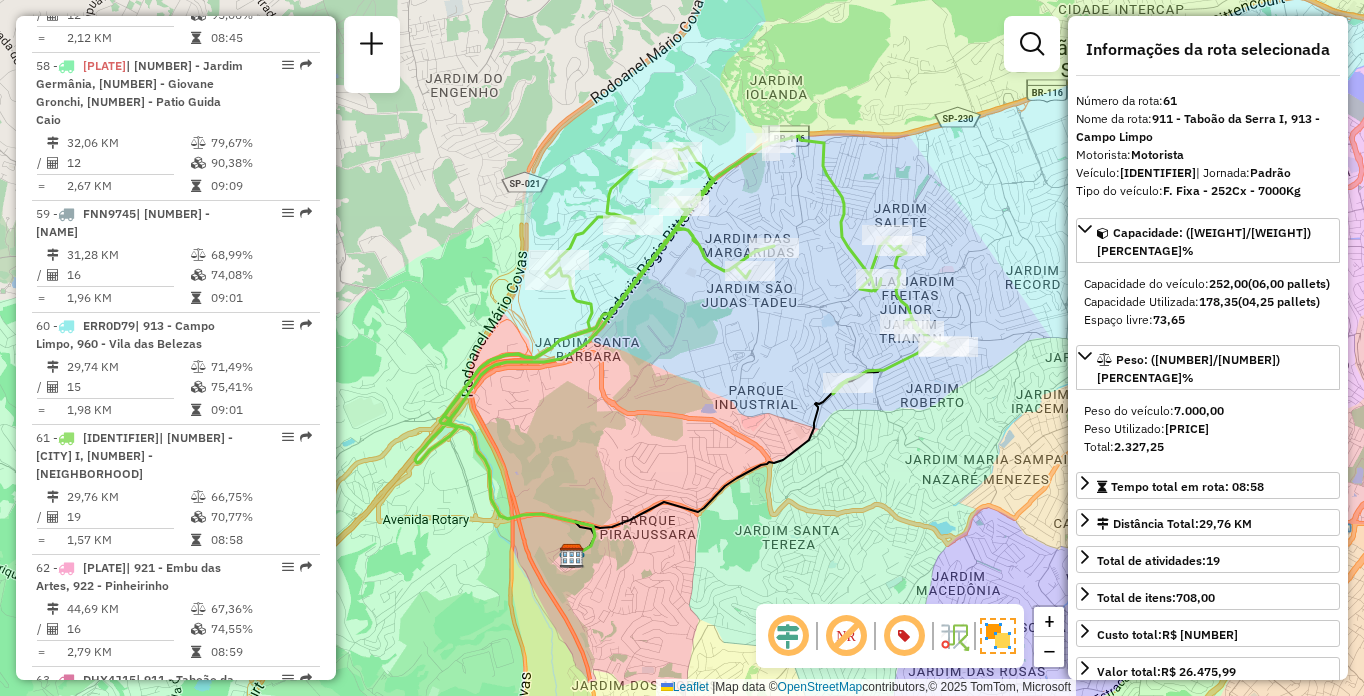 scroll, scrollTop: 6816, scrollLeft: 0, axis: vertical 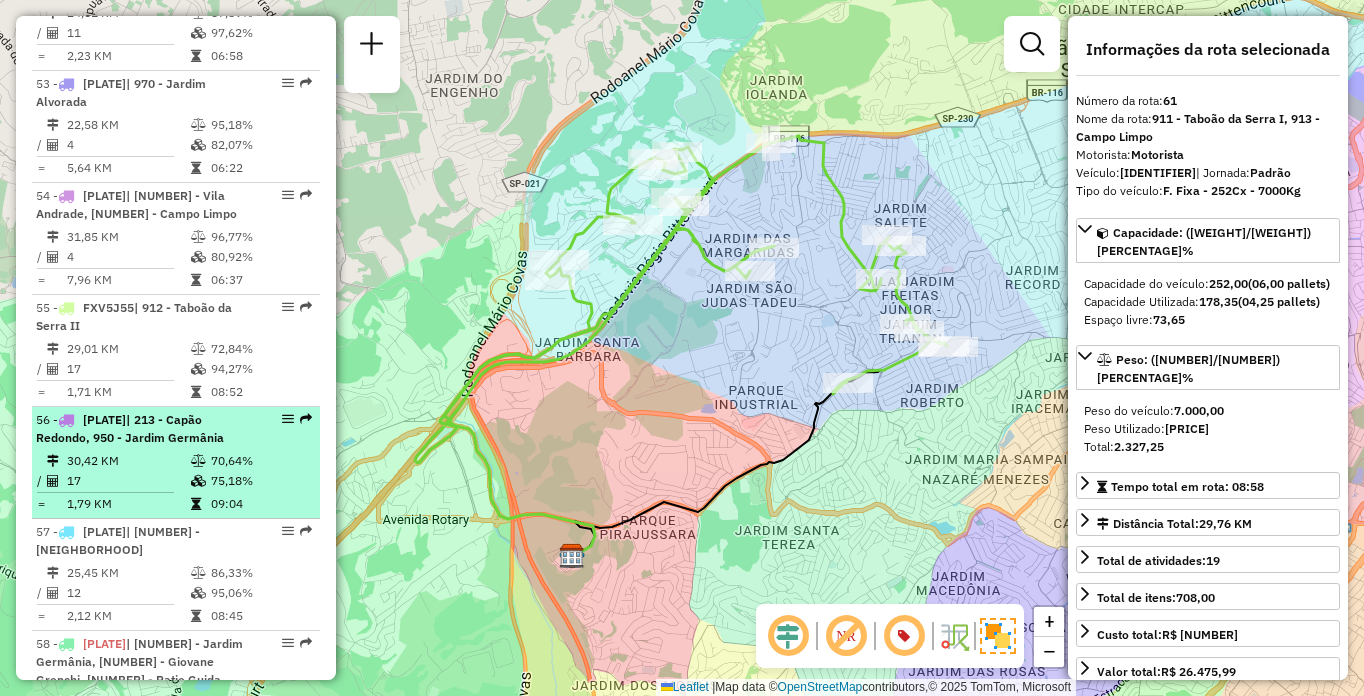 click on "30,42 KM" at bounding box center (128, 461) 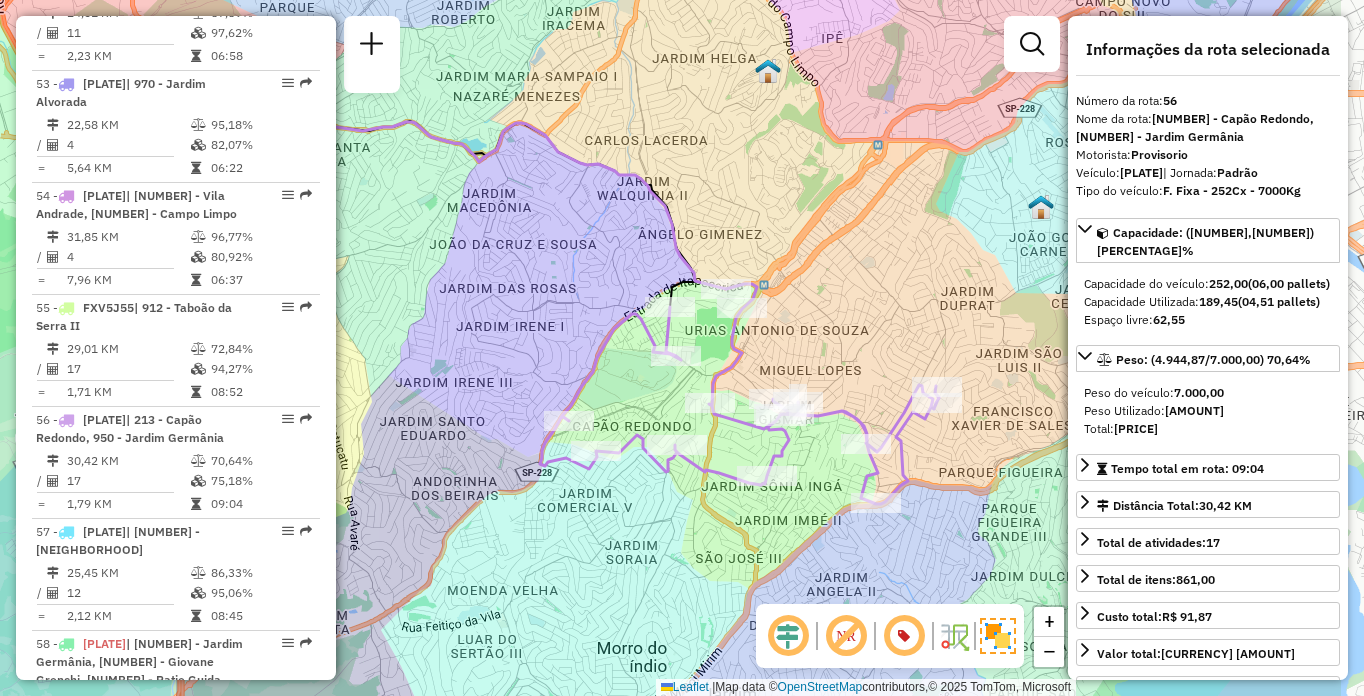 drag, startPoint x: 616, startPoint y: 347, endPoint x: 485, endPoint y: 297, distance: 140.21768 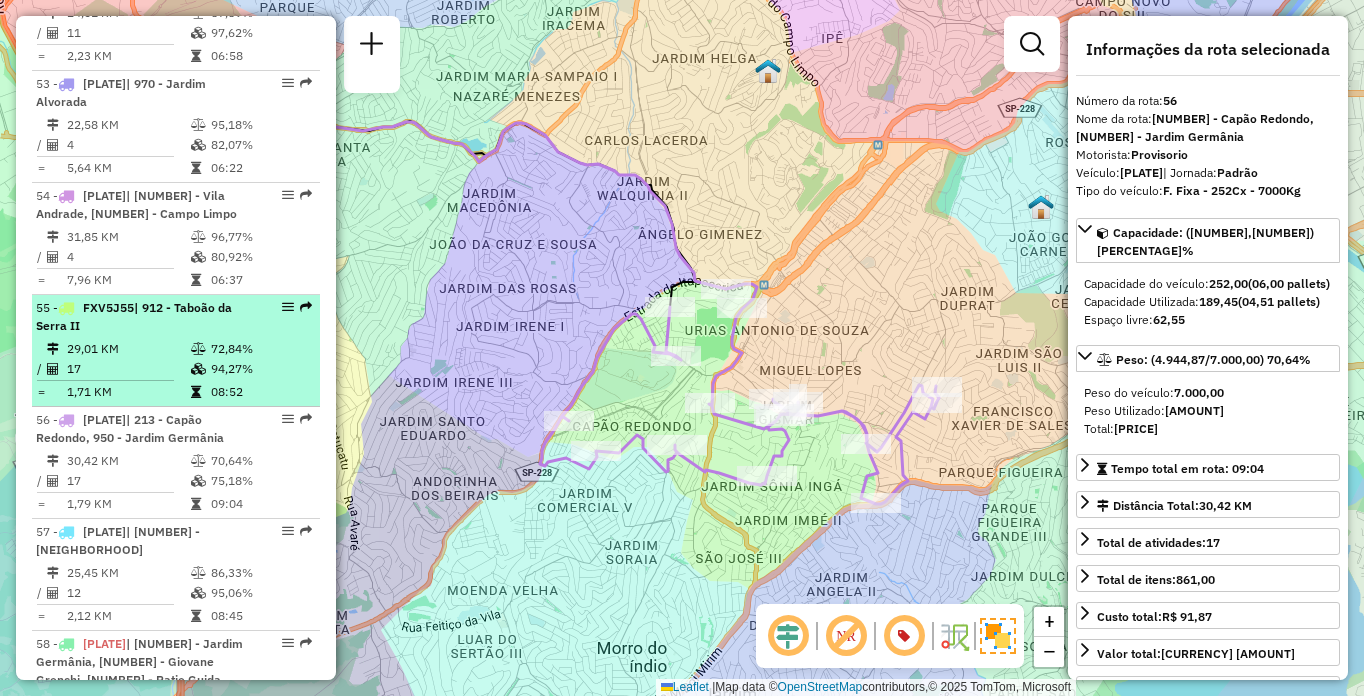 click on "| [NUMBER] - [NEIGHBORHOOD]" at bounding box center [142, 317] 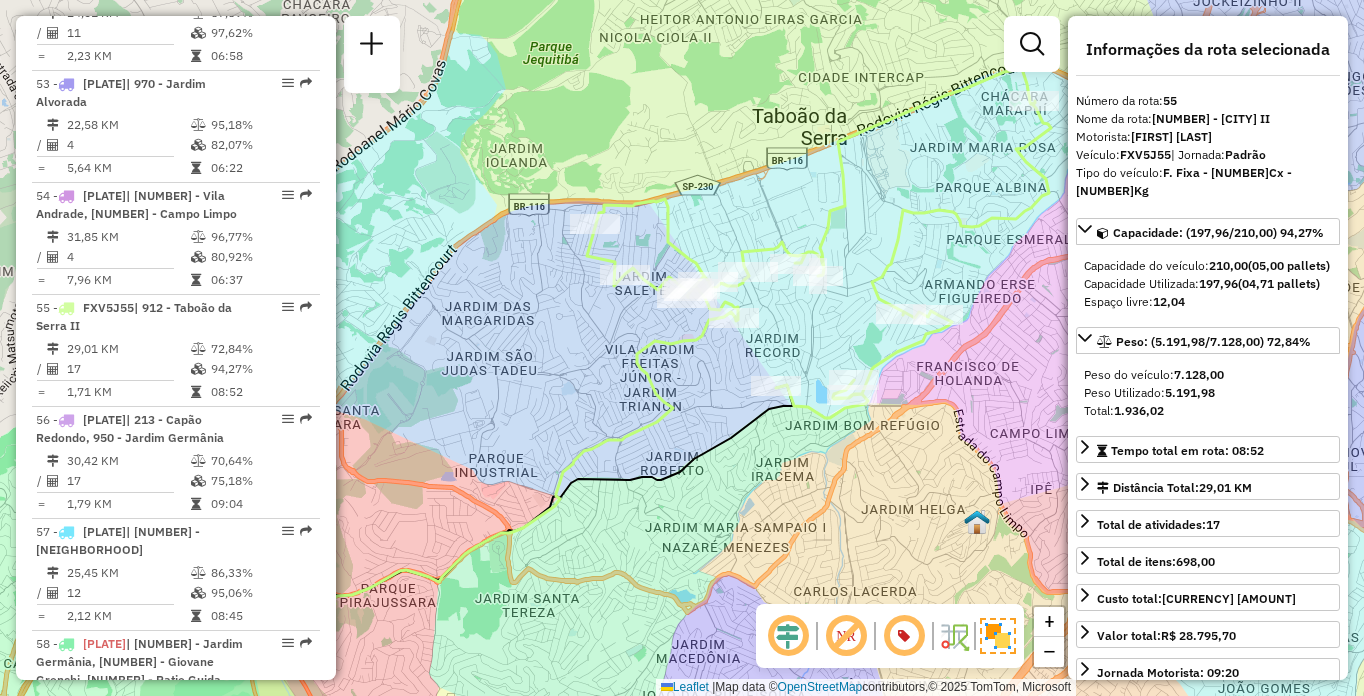 scroll, scrollTop: 8810, scrollLeft: 0, axis: vertical 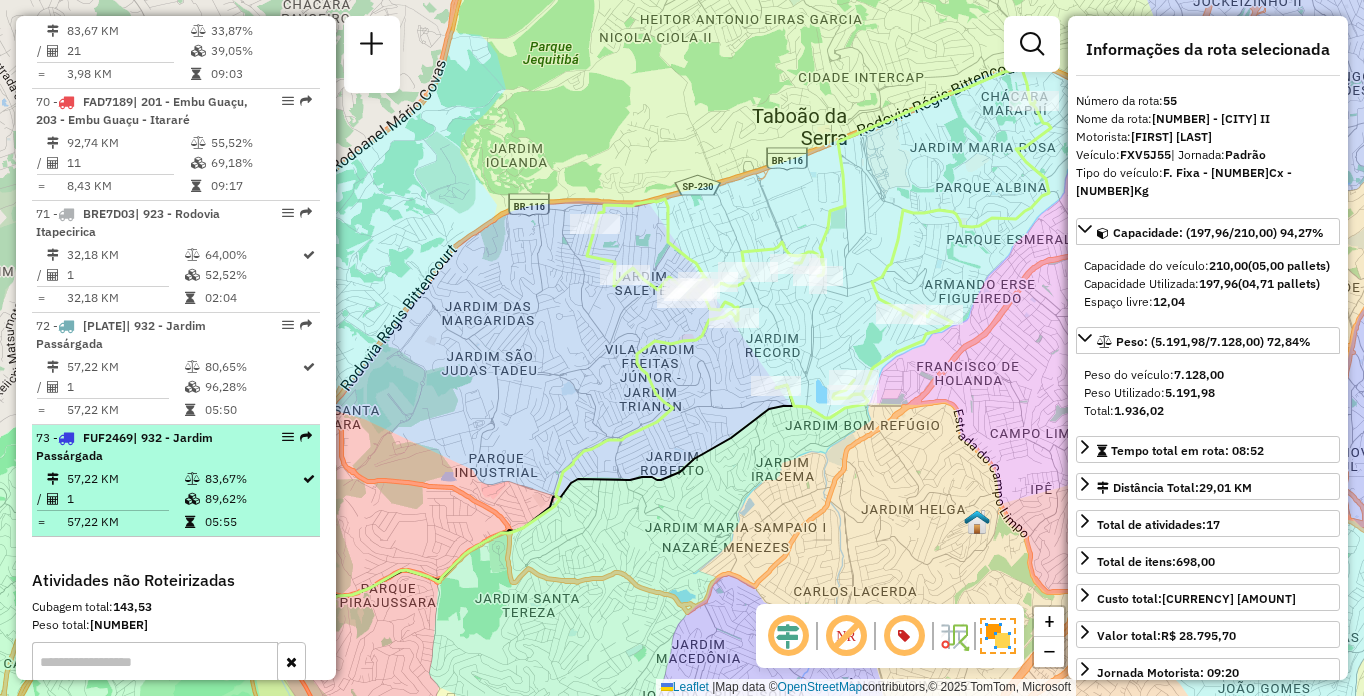click on "| [NUMBER] - [NEIGHBORHOOD]" at bounding box center [142, 447] 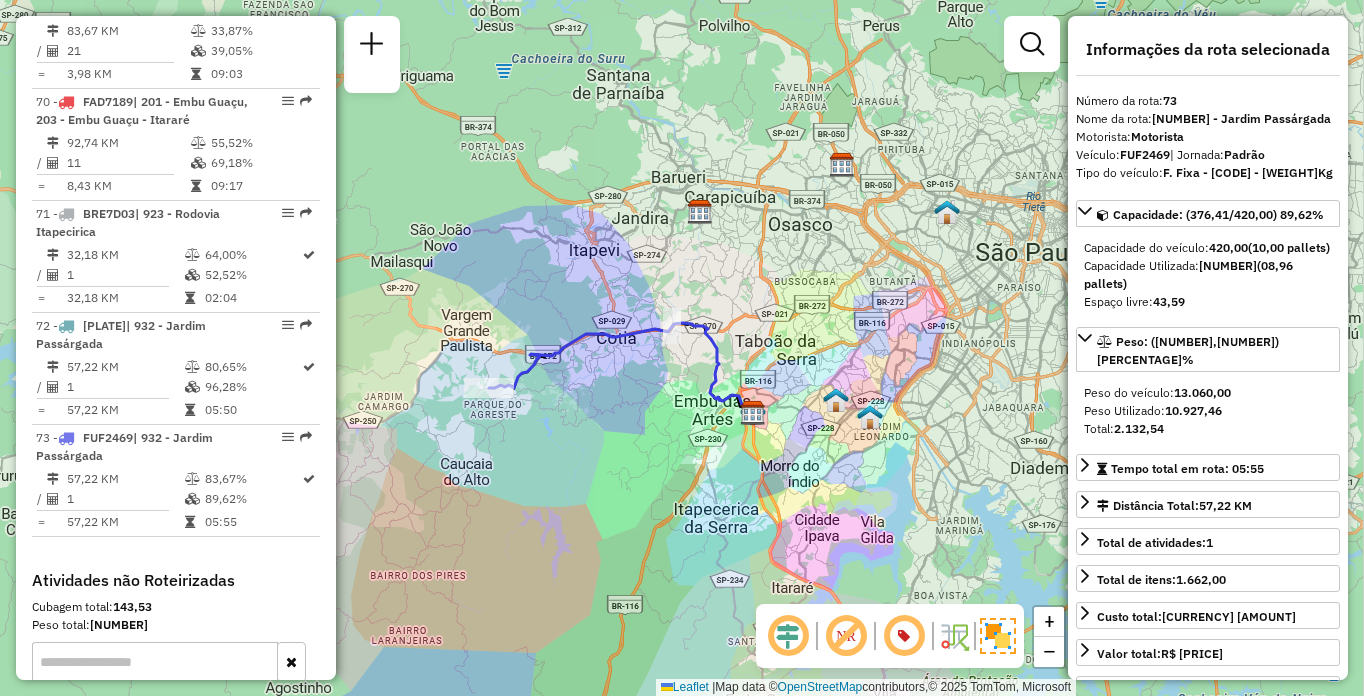 scroll, scrollTop: 6368, scrollLeft: 0, axis: vertical 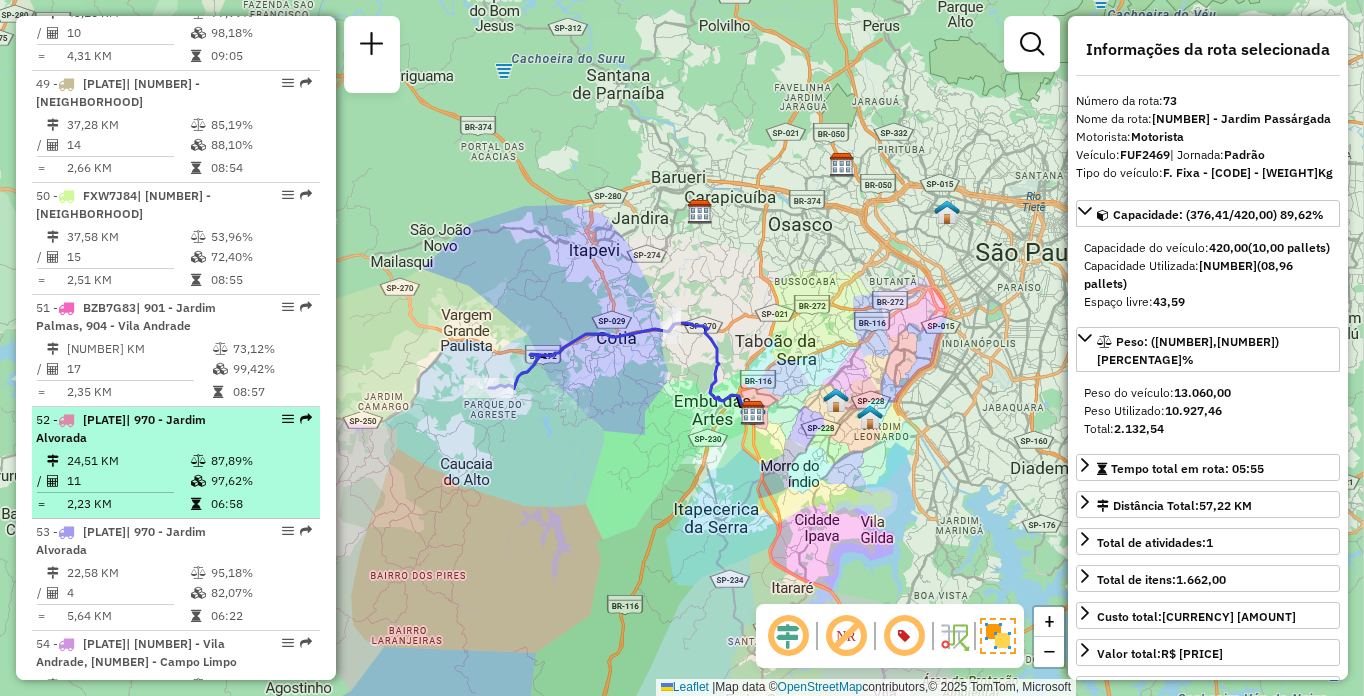 click on "[NUMBER] - [CODE] | [NUMBER] - [NEIGHBORHOOD] [NUMBER] KM [PERCENTAGE]% / [NUMBER] [PERCENTAGE]% = [NUMBER] KM [TIME]" at bounding box center [176, 463] 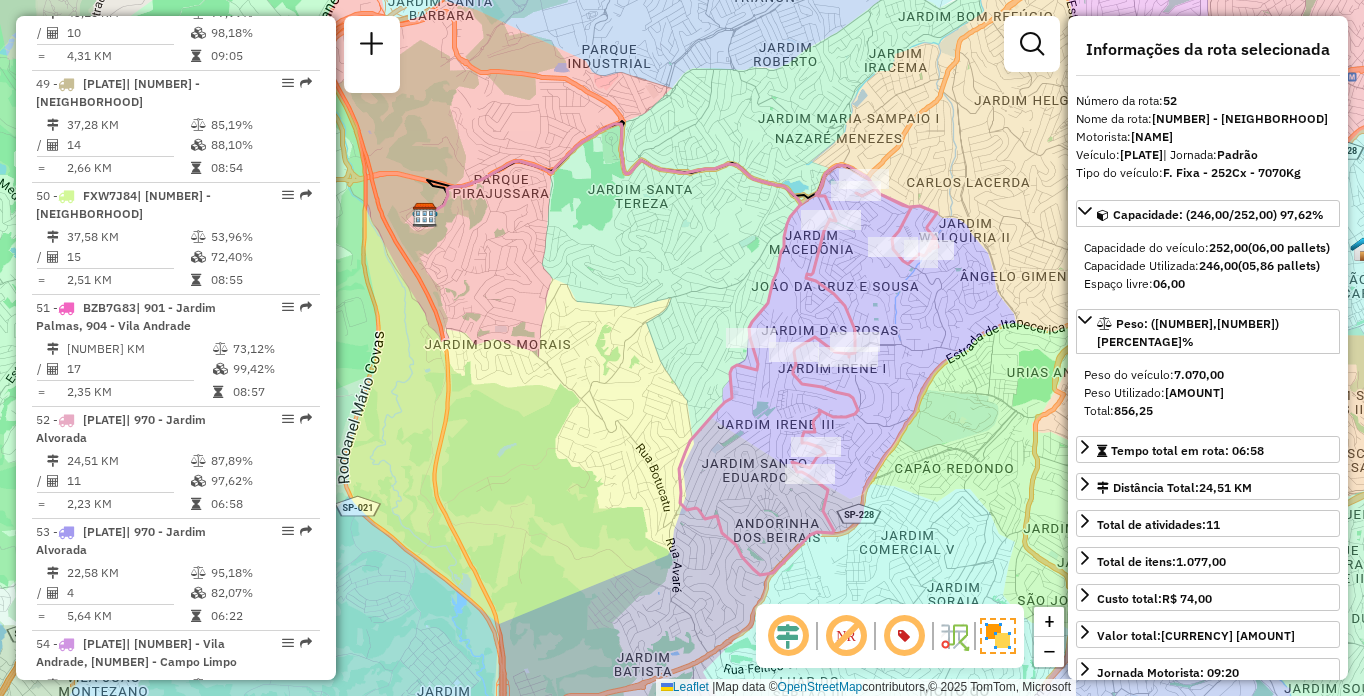 scroll, scrollTop: 7842, scrollLeft: 0, axis: vertical 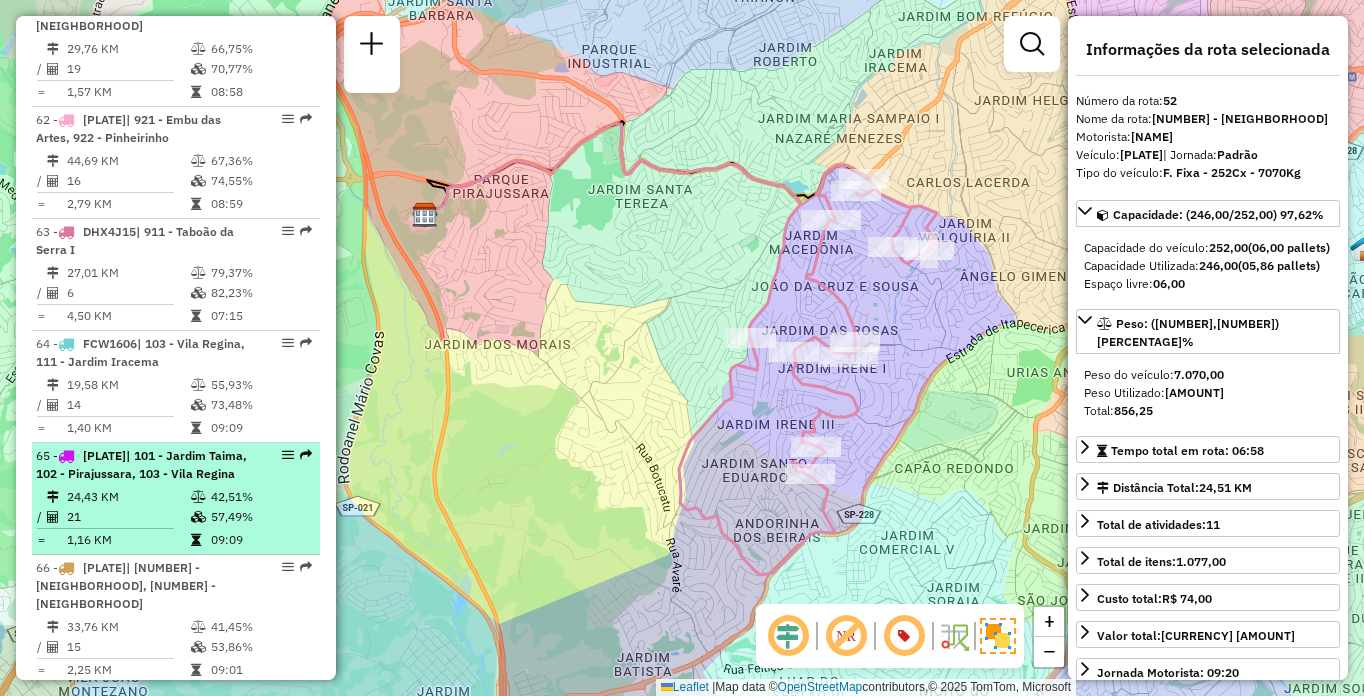 click on "24,43 KM" at bounding box center [128, 497] 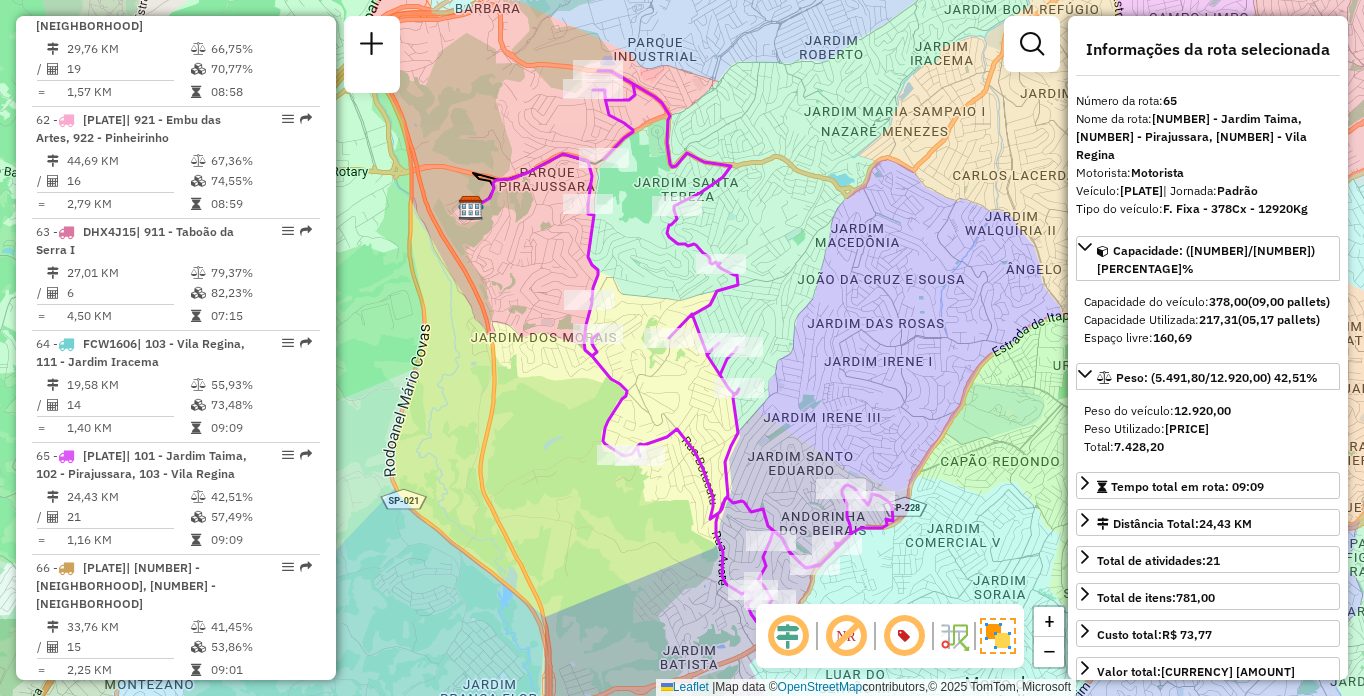 scroll, scrollTop: 4432, scrollLeft: 0, axis: vertical 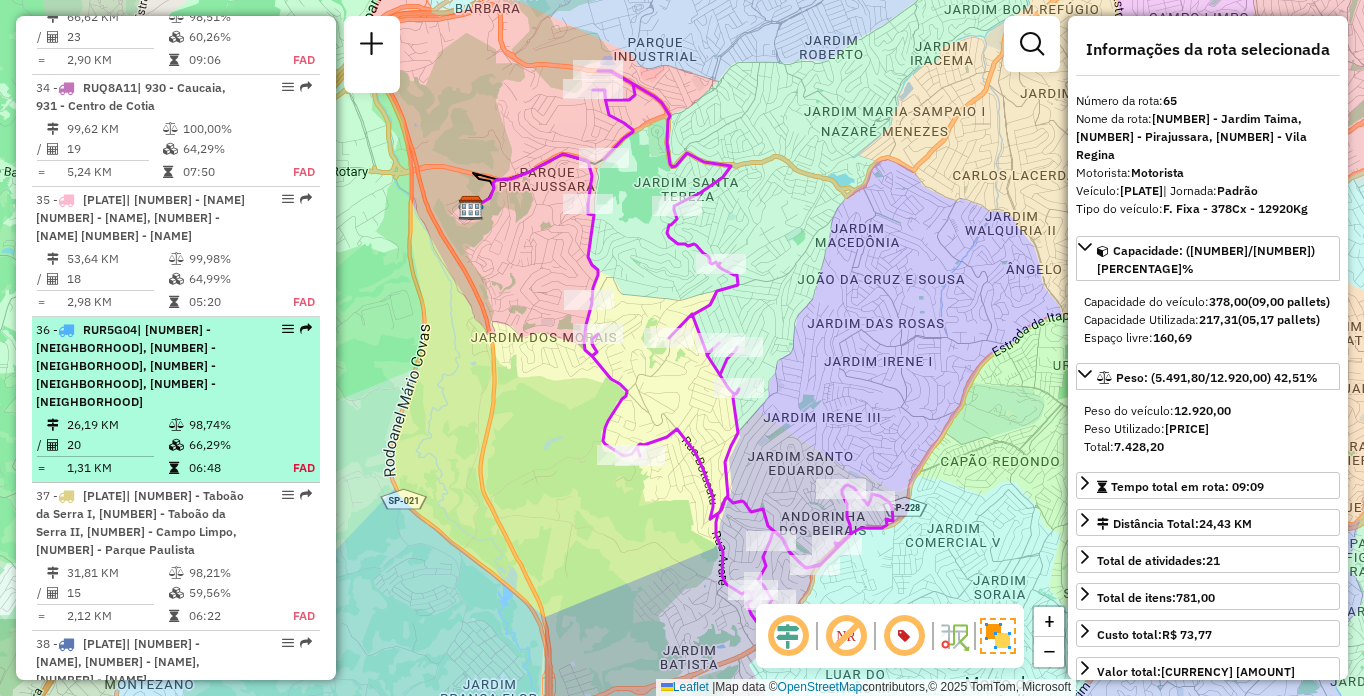 click on "| [NUMBER] - [NEIGHBORHOOD], [NUMBER] - [NEIGHBORHOOD], [NUMBER] - [NEIGHBORHOOD], [NUMBER] - [NEIGHBORHOOD]" at bounding box center (126, 365) 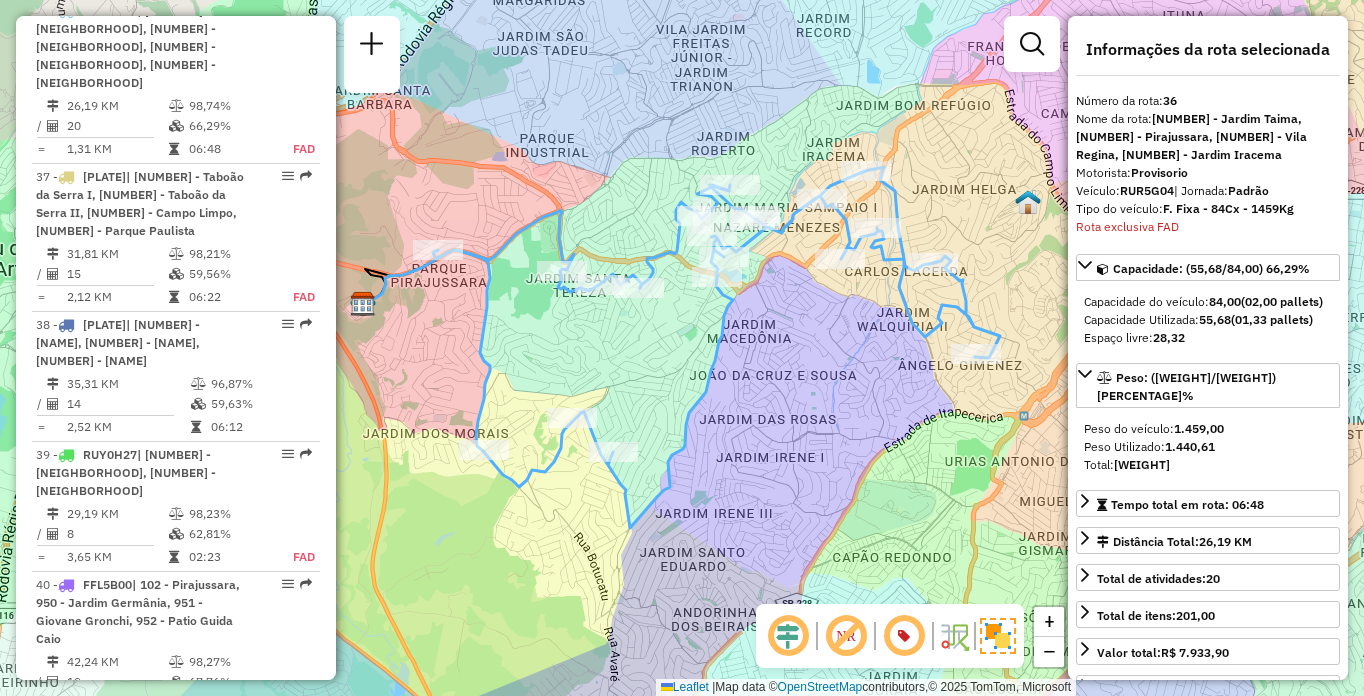 scroll, scrollTop: 4190, scrollLeft: 0, axis: vertical 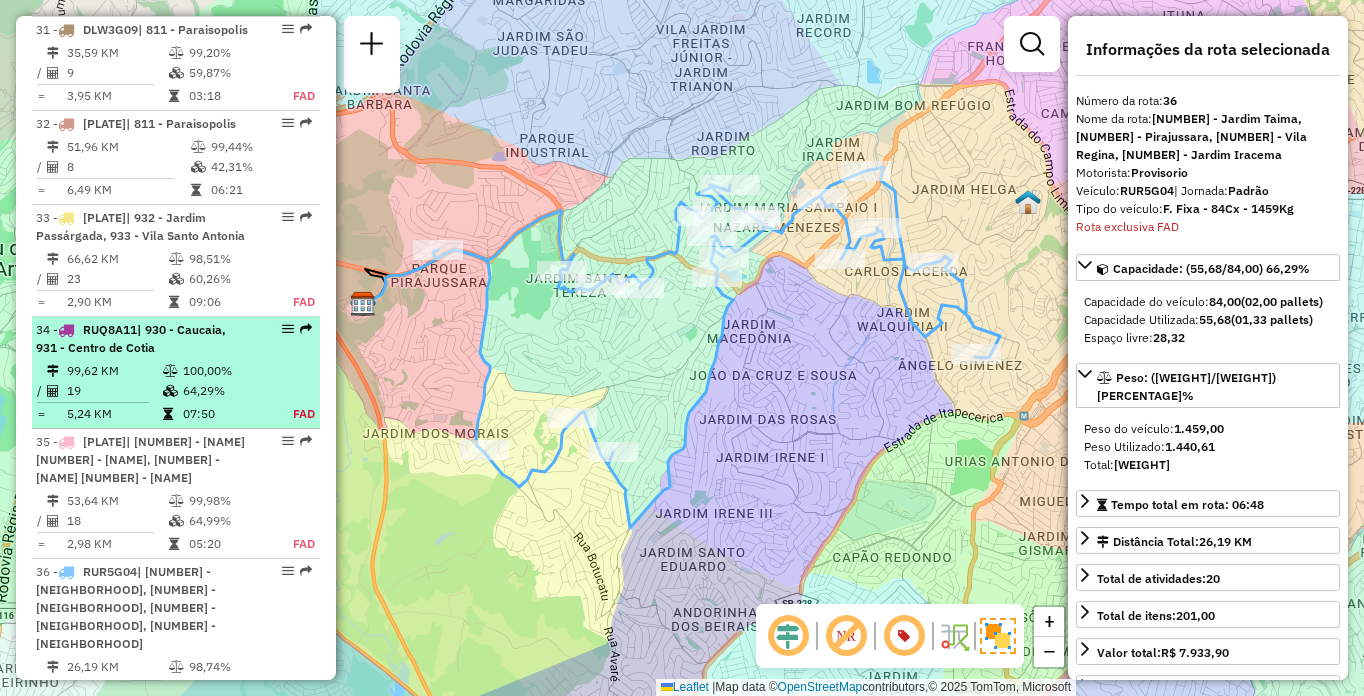 click on "100,00%" at bounding box center [227, 371] 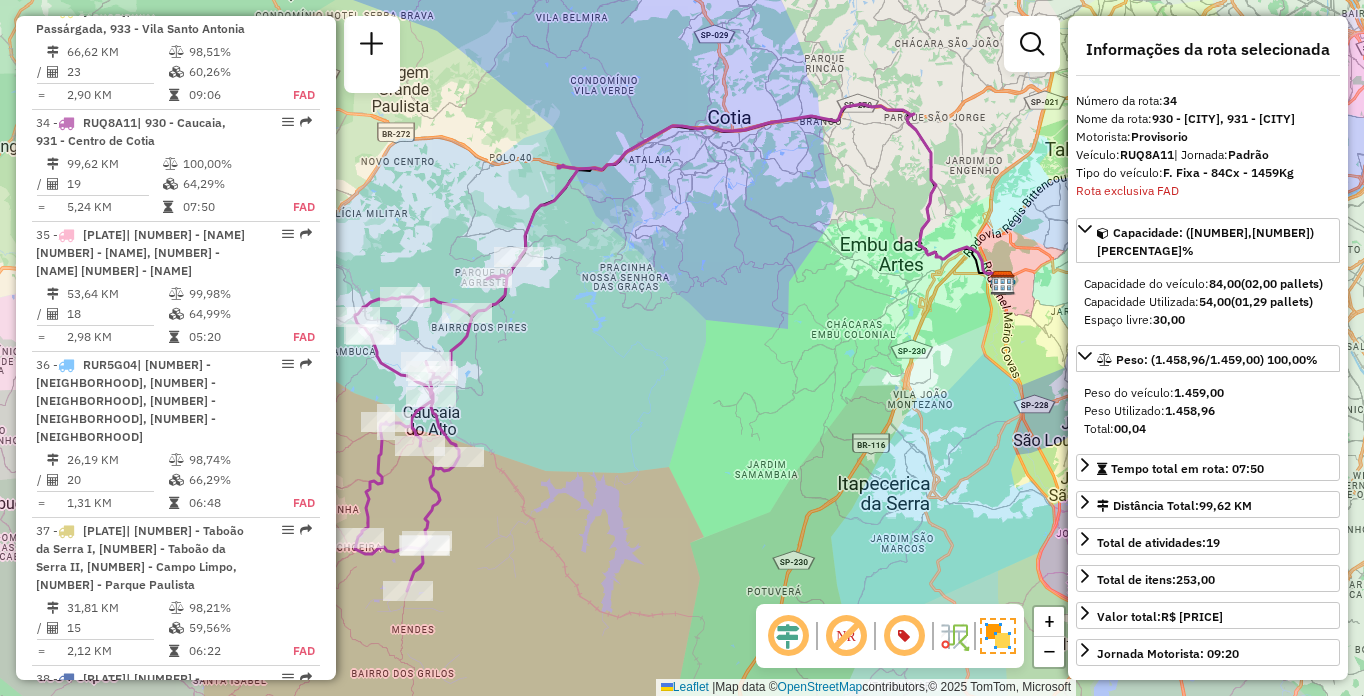 scroll, scrollTop: 4509, scrollLeft: 0, axis: vertical 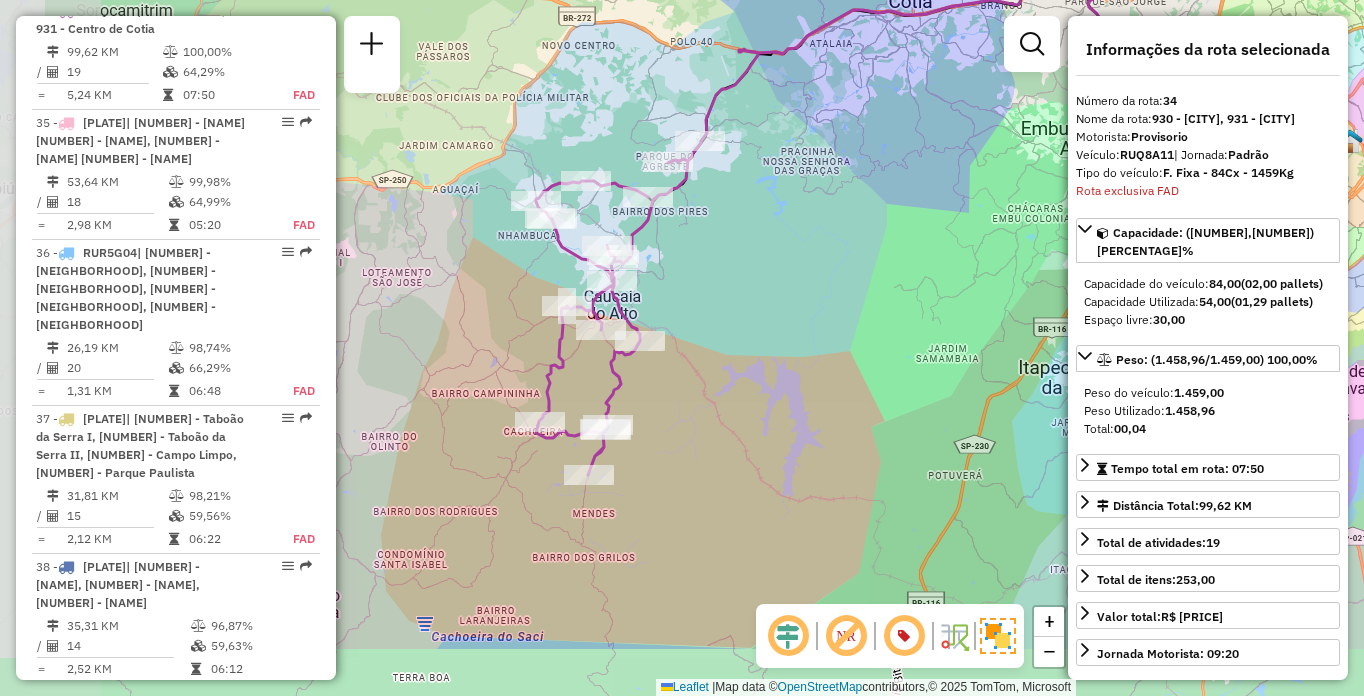 drag, startPoint x: 592, startPoint y: 460, endPoint x: 775, endPoint y: 343, distance: 217.20497 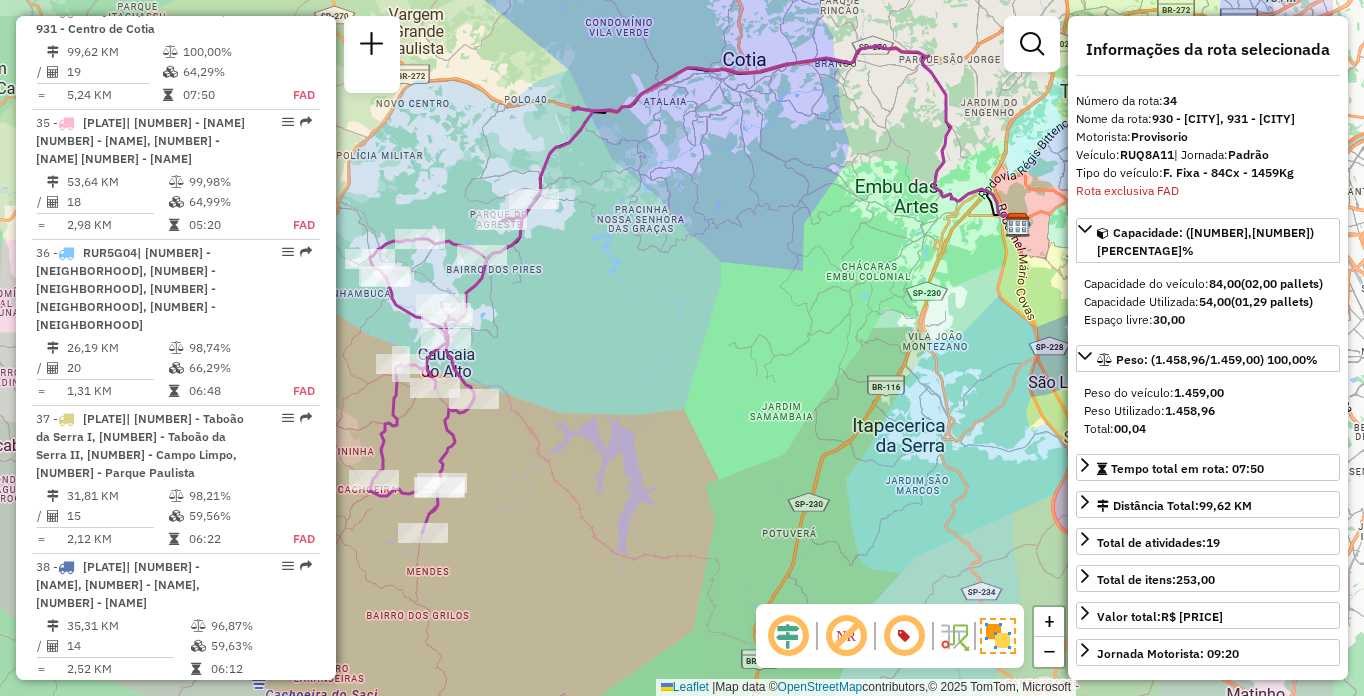 drag, startPoint x: 912, startPoint y: 361, endPoint x: 745, endPoint y: 445, distance: 186.93582 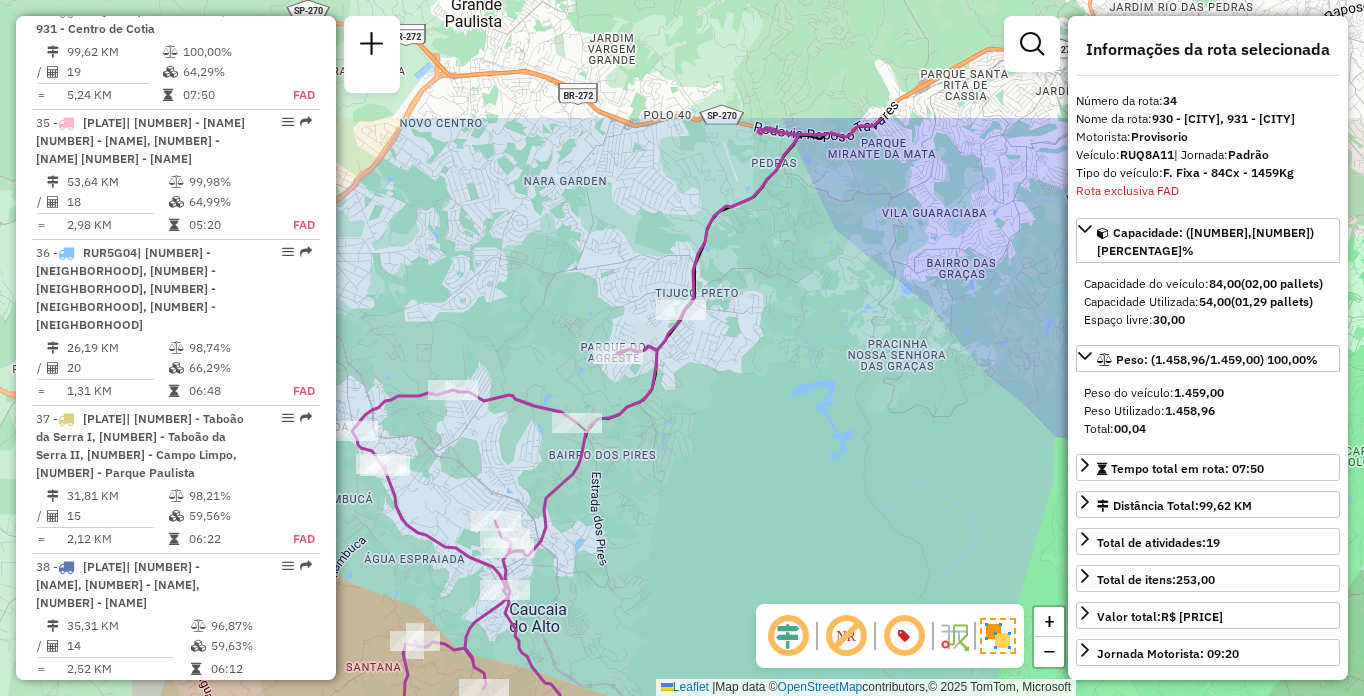 drag, startPoint x: 521, startPoint y: 250, endPoint x: 789, endPoint y: 438, distance: 327.36523 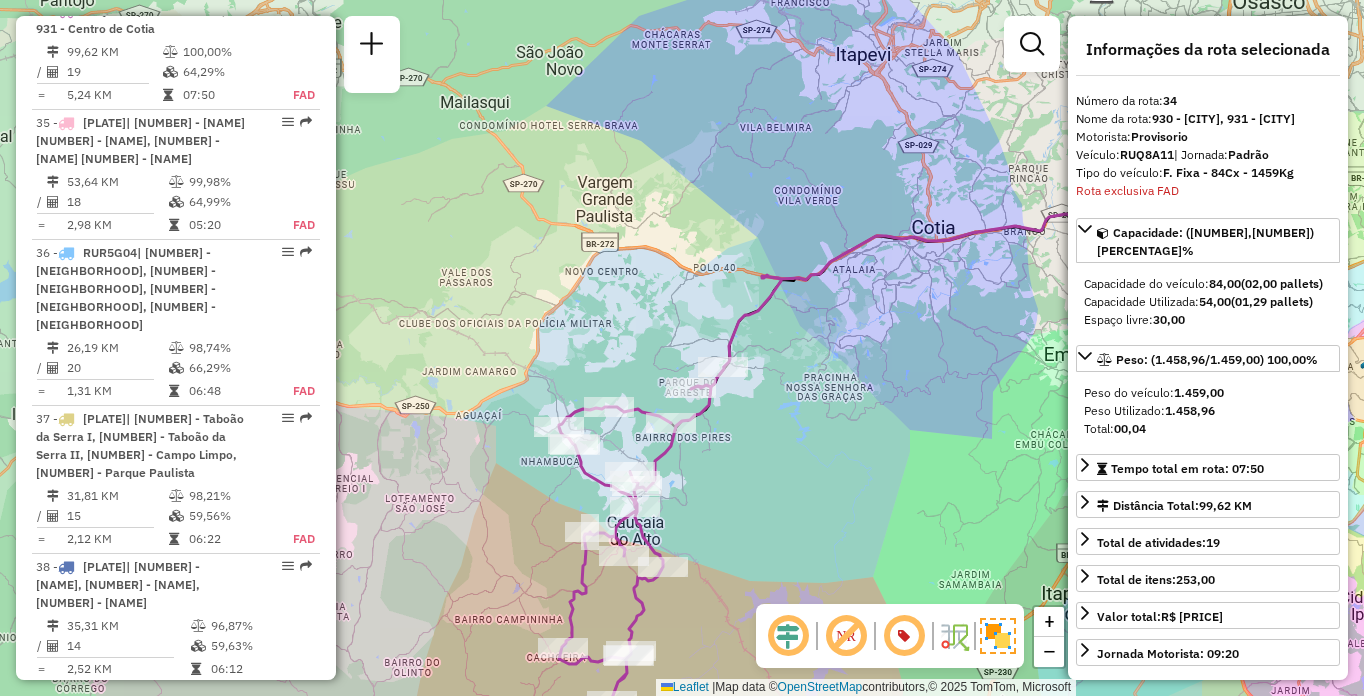 scroll, scrollTop: 7394, scrollLeft: 0, axis: vertical 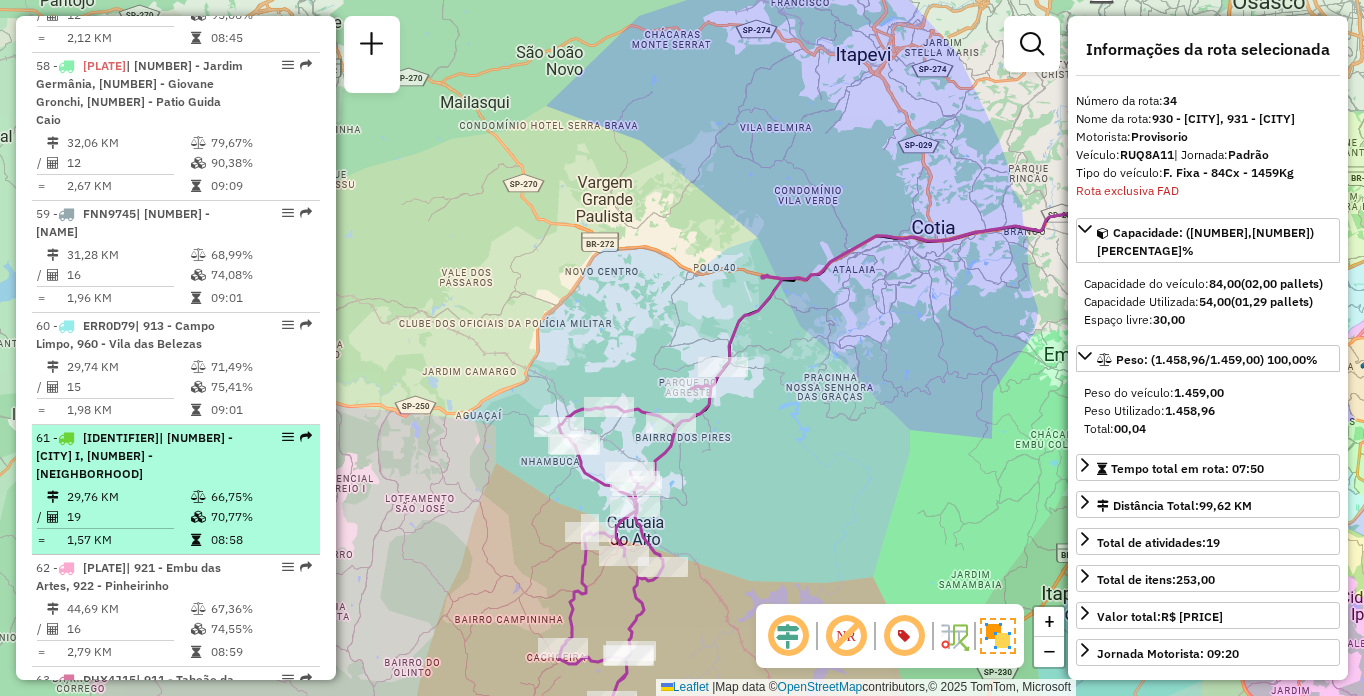 click on "[NUMBER] -    [CODE]   | [NUMBER] - Taboão da Serra I, [NUMBER] - Campo Limpo" at bounding box center [142, 456] 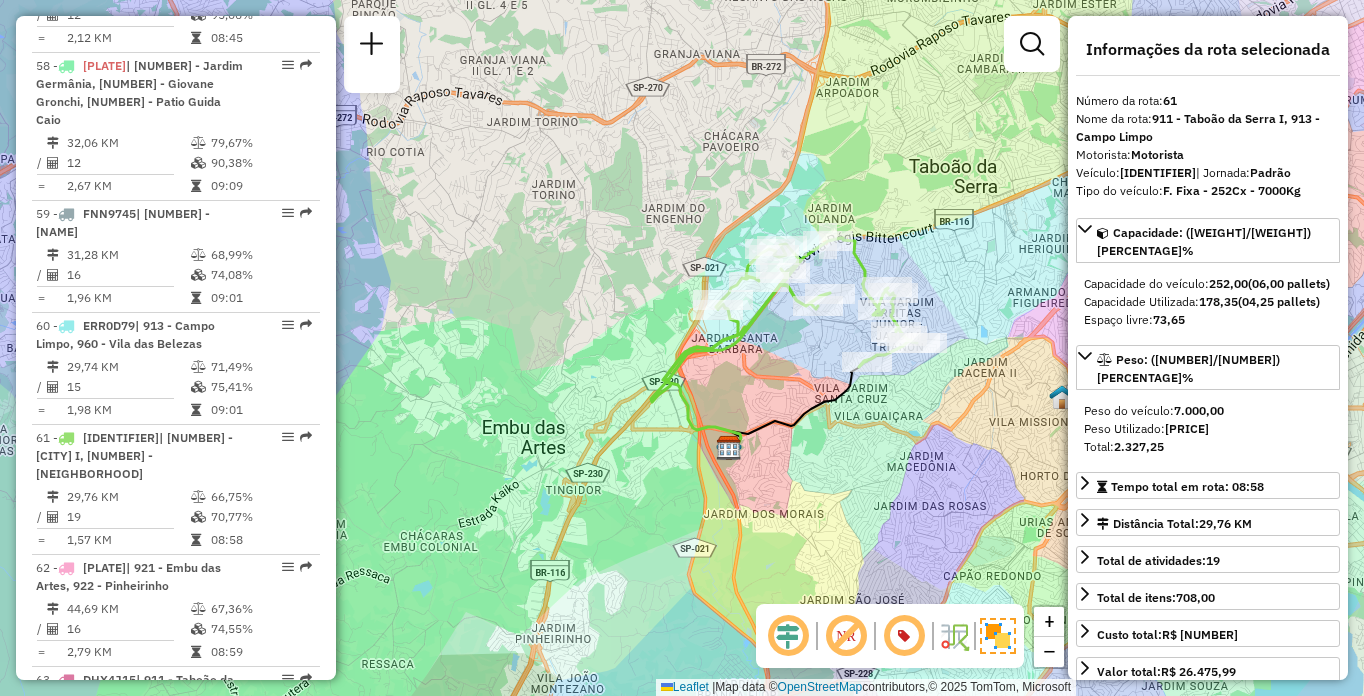 scroll, scrollTop: 6256, scrollLeft: 0, axis: vertical 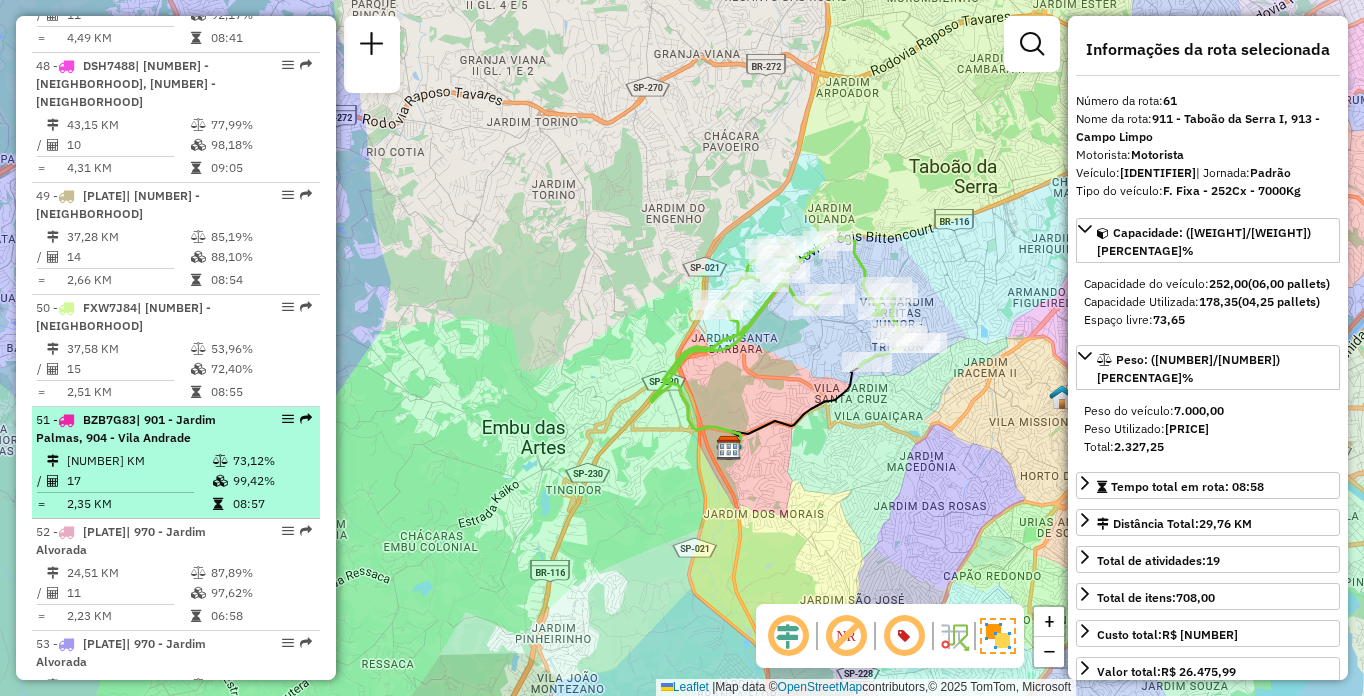 click on "| 901 - Jardim Palmas, 904 -  Vila Andrade" at bounding box center (126, 428) 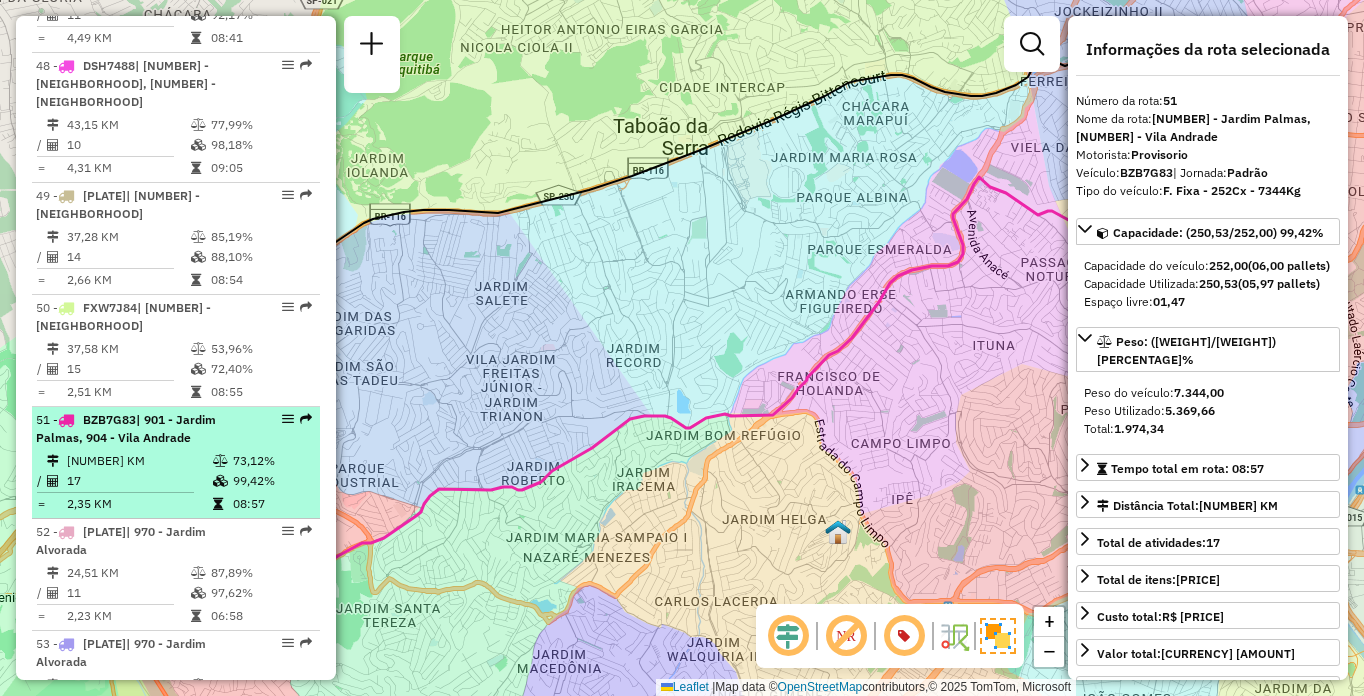 click on "[NUMBER] KM" at bounding box center [139, 461] 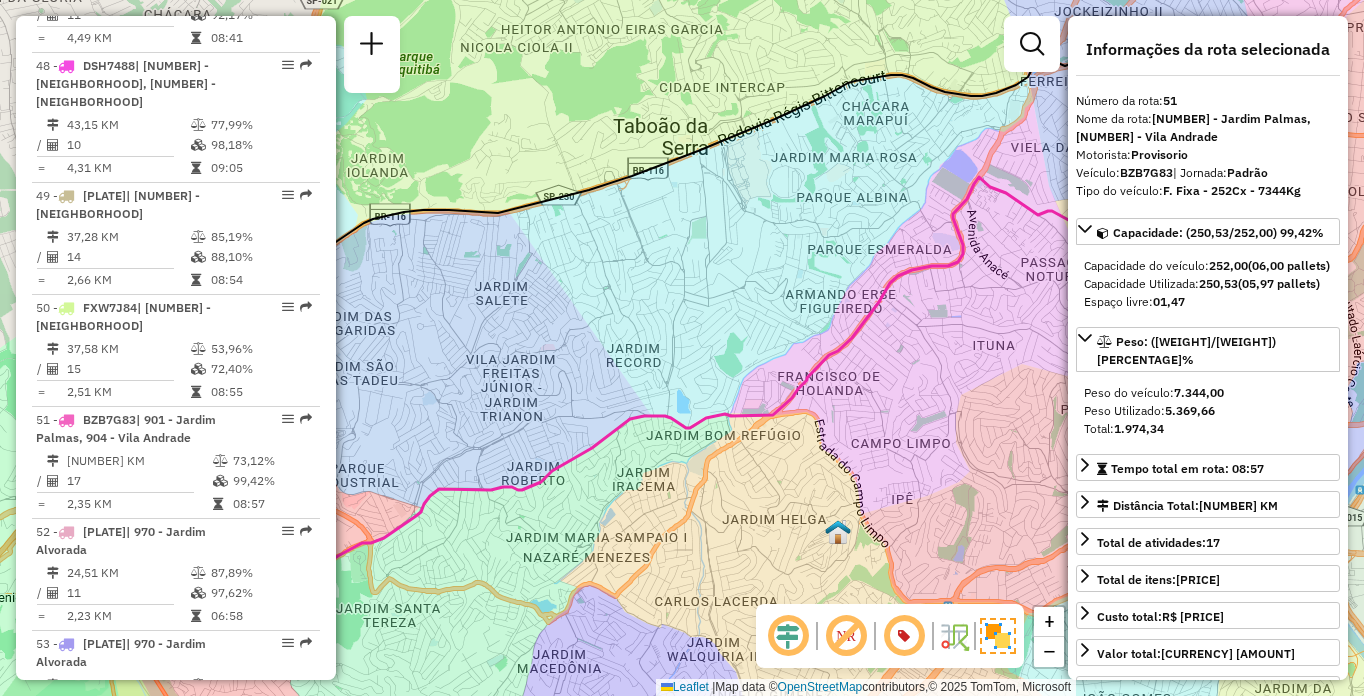 scroll, scrollTop: 6704, scrollLeft: 0, axis: vertical 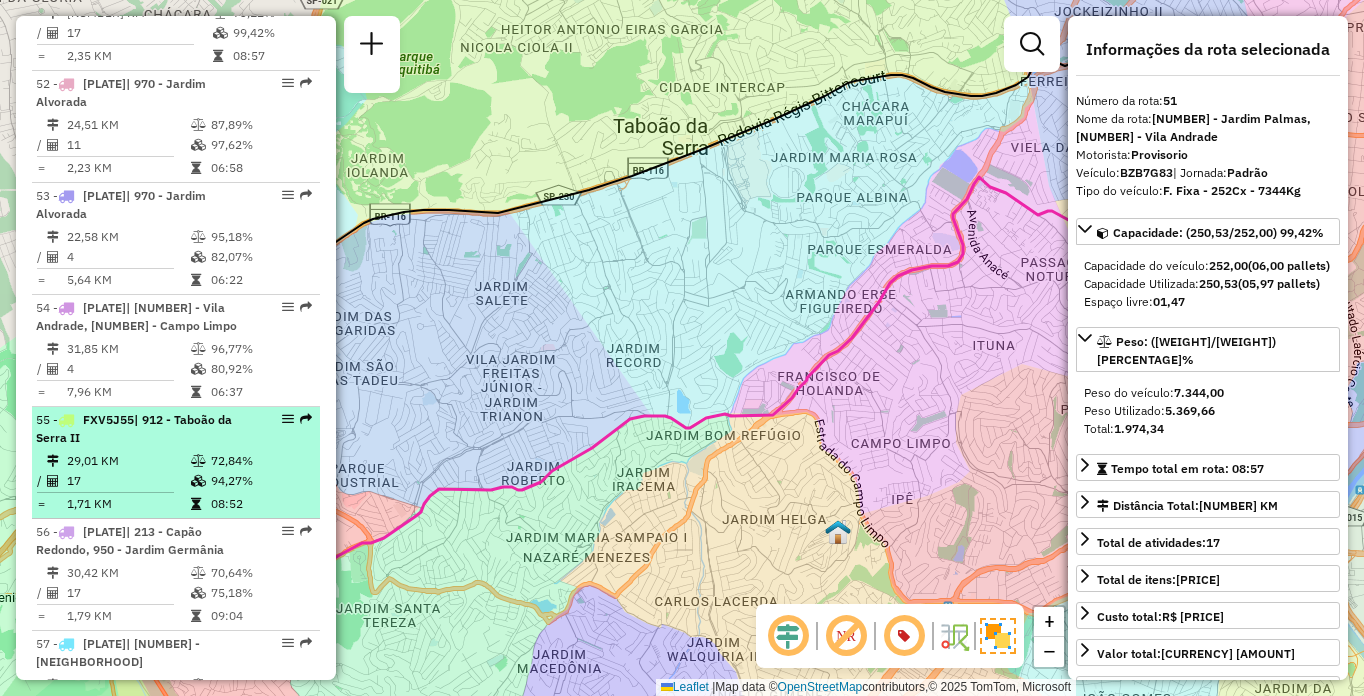 click on "72,84%" at bounding box center [260, 461] 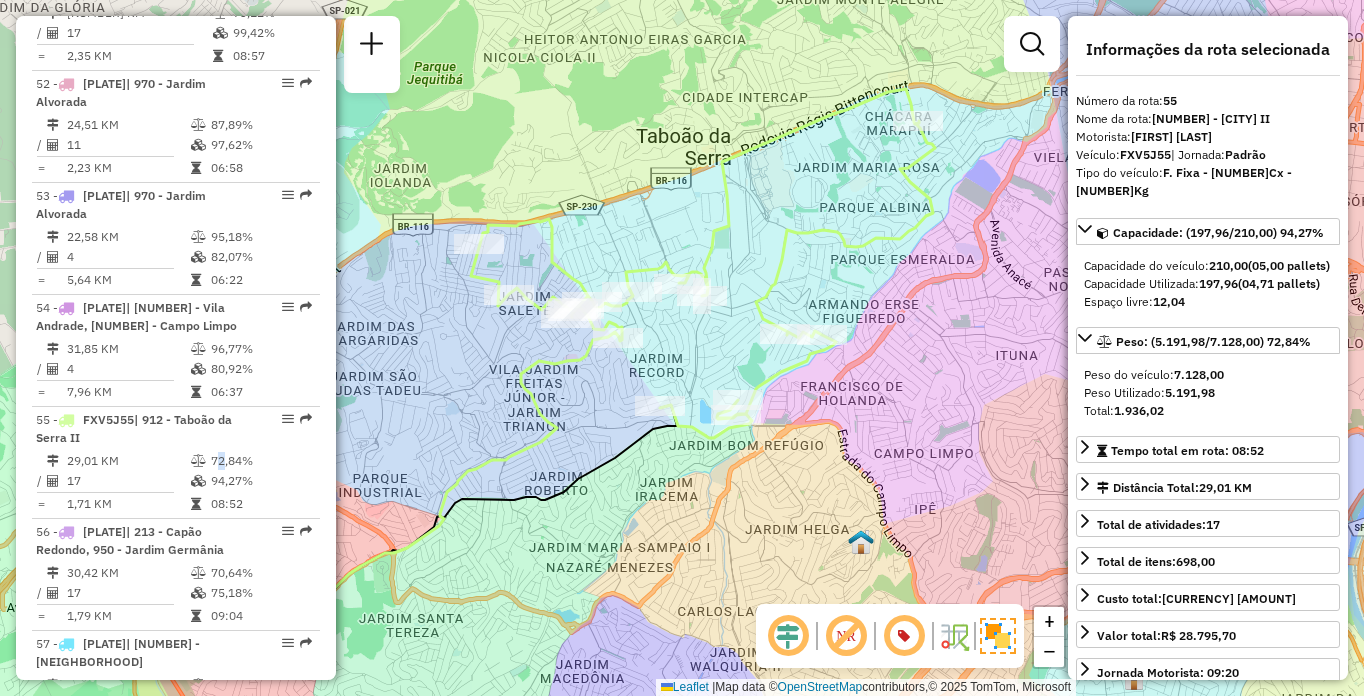 drag, startPoint x: 985, startPoint y: 327, endPoint x: 863, endPoint y: 346, distance: 123.47064 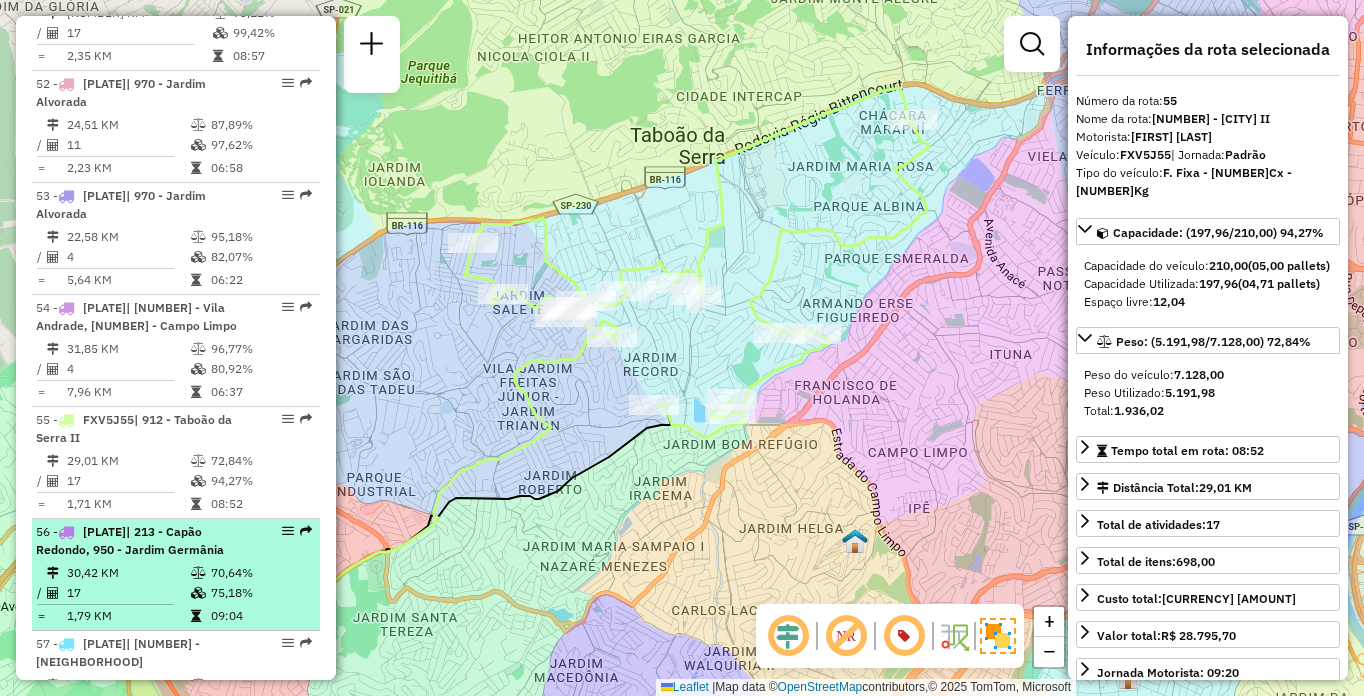 click on "| 213 - Capão Redondo, 950 - Jardim Germânia" at bounding box center [130, 540] 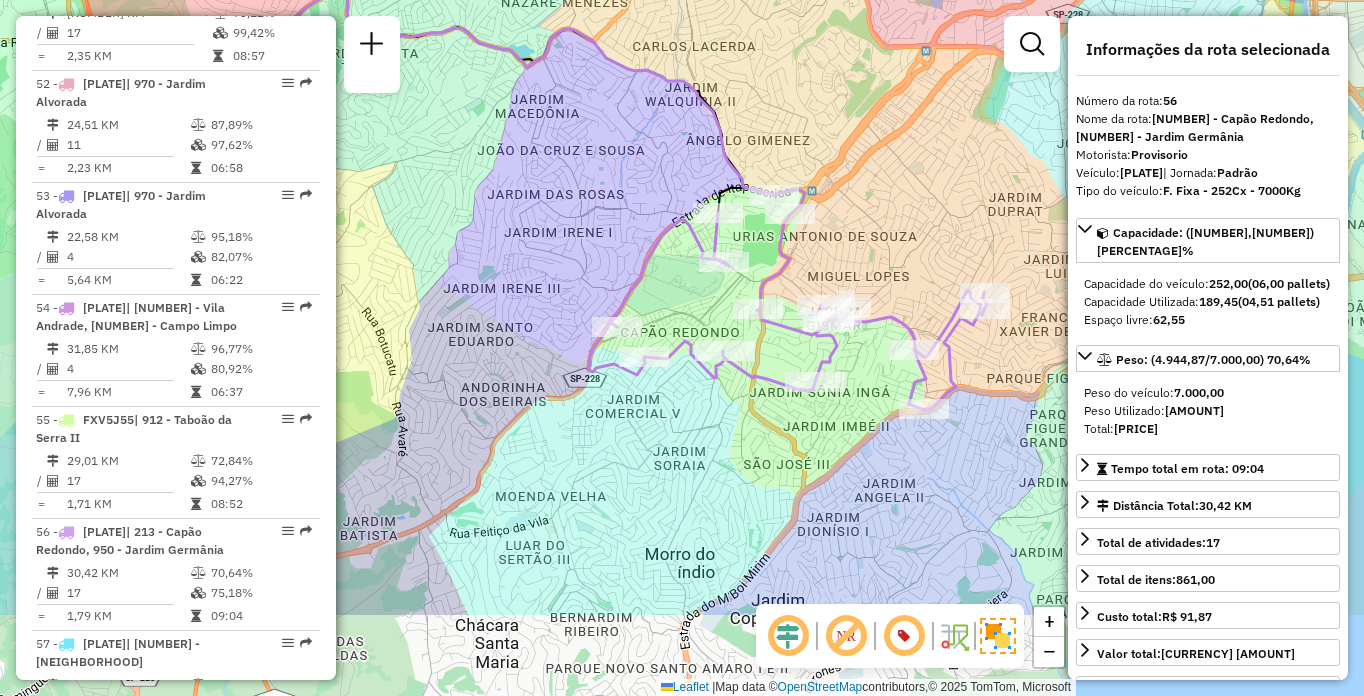 drag, startPoint x: 615, startPoint y: 426, endPoint x: 500, endPoint y: 276, distance: 189.01057 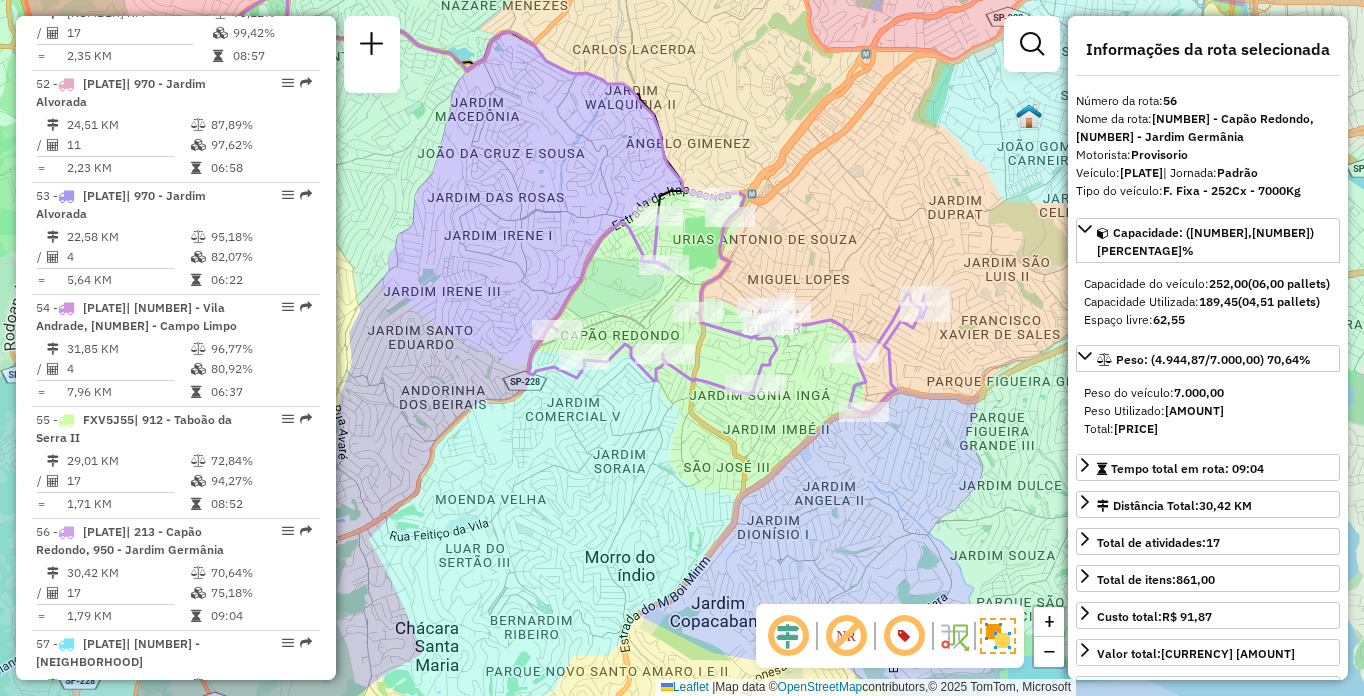 drag, startPoint x: 843, startPoint y: 468, endPoint x: 788, endPoint y: 470, distance: 55.03635 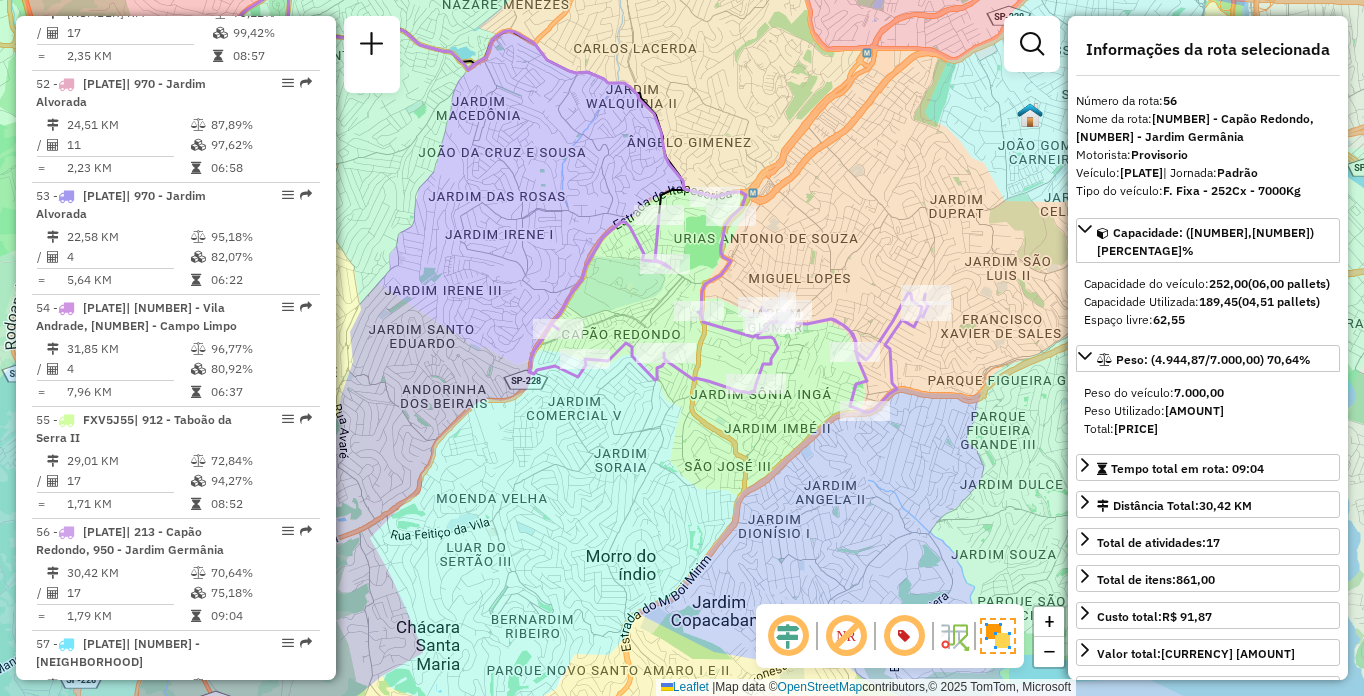 scroll, scrollTop: 7506, scrollLeft: 0, axis: vertical 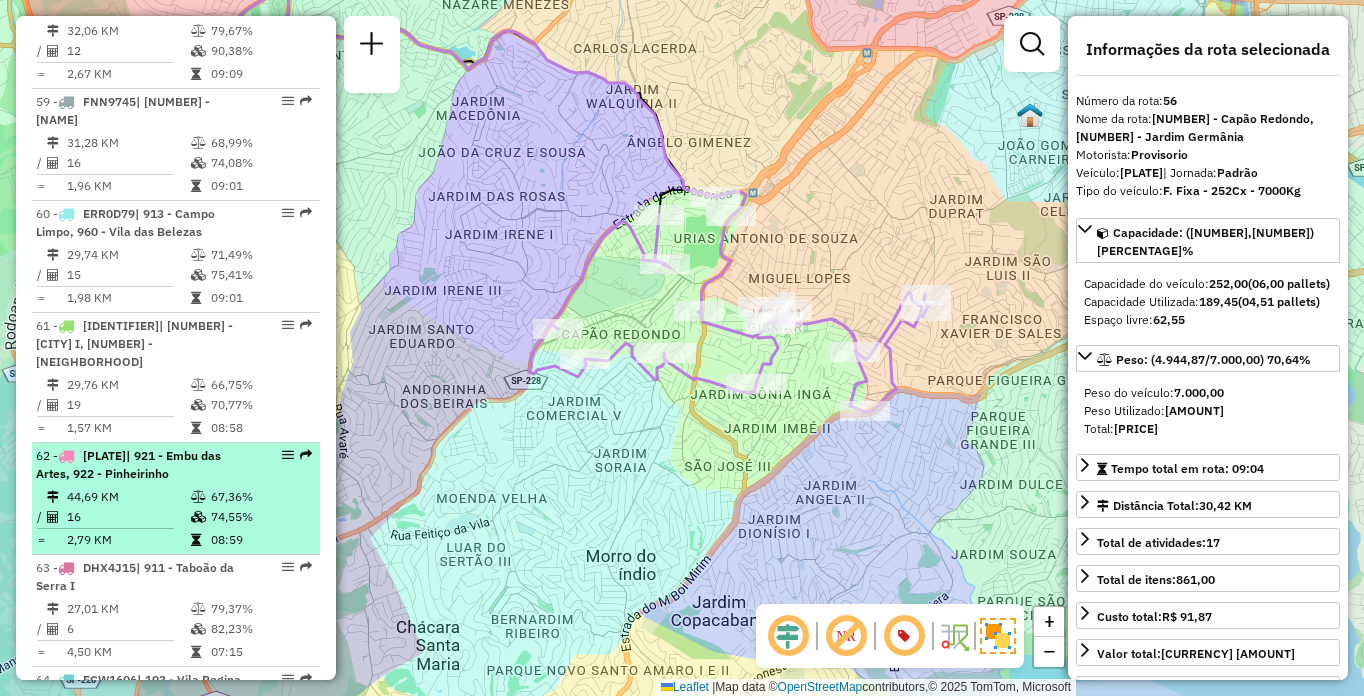 click on "16" at bounding box center [128, 517] 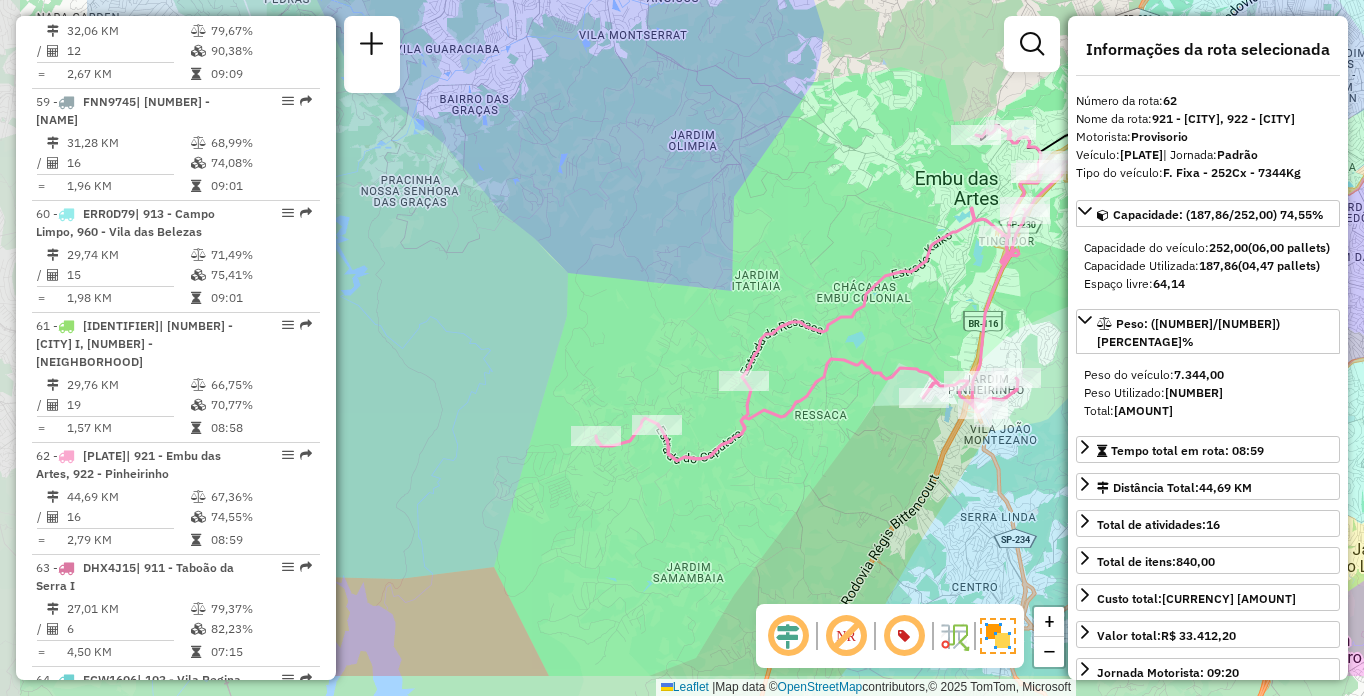 drag, startPoint x: 635, startPoint y: 410, endPoint x: 863, endPoint y: 316, distance: 246.61711 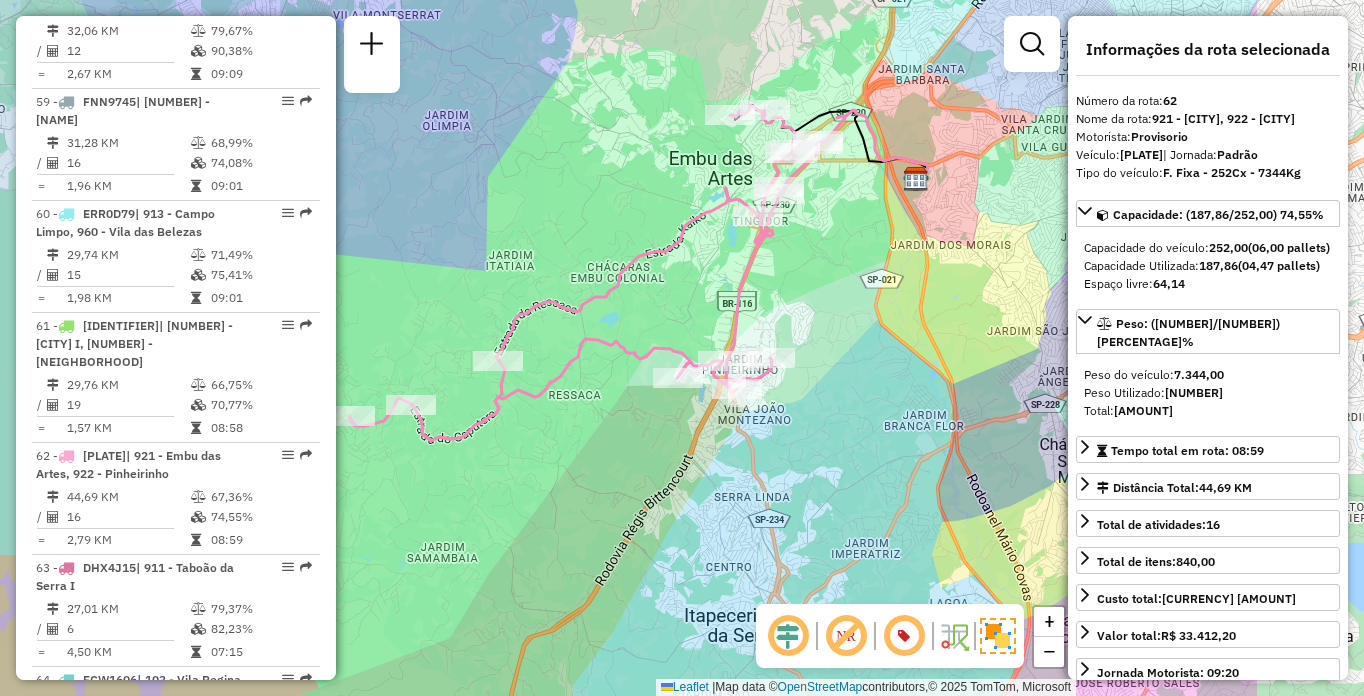 drag, startPoint x: 850, startPoint y: 415, endPoint x: 606, endPoint y: 404, distance: 244.24782 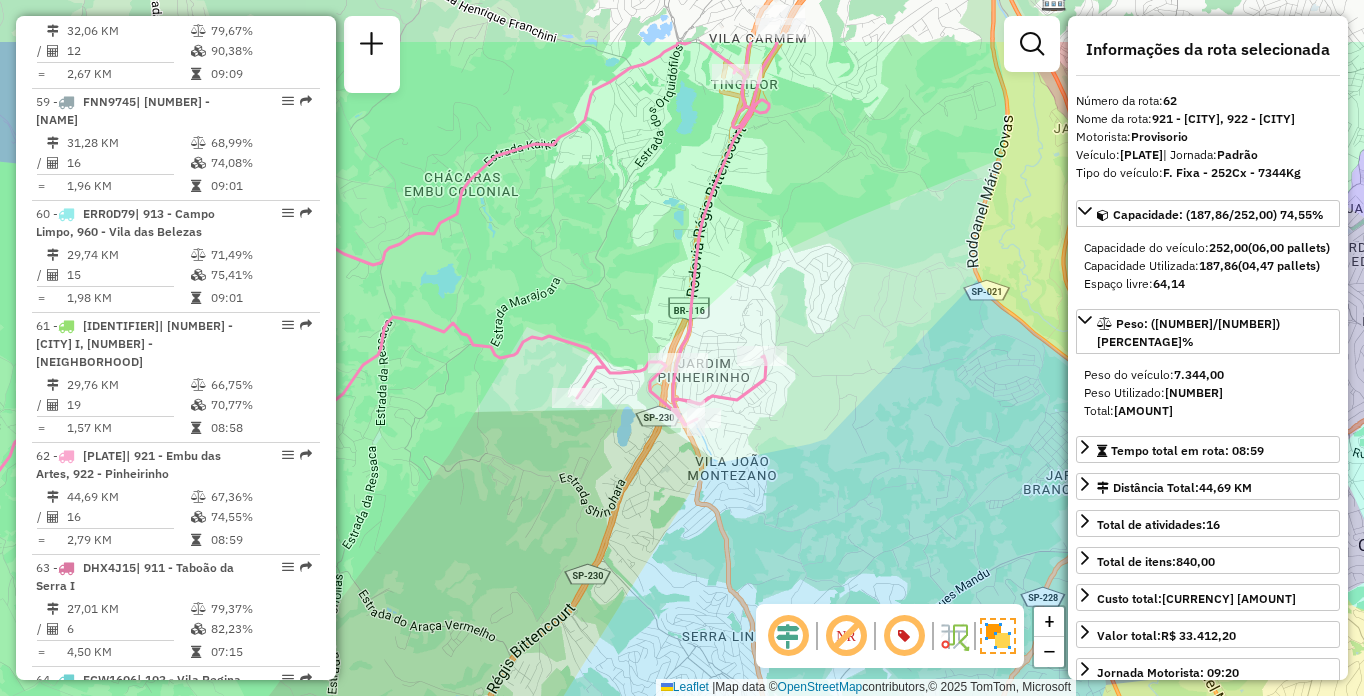 drag, startPoint x: 769, startPoint y: 369, endPoint x: 813, endPoint y: 481, distance: 120.33287 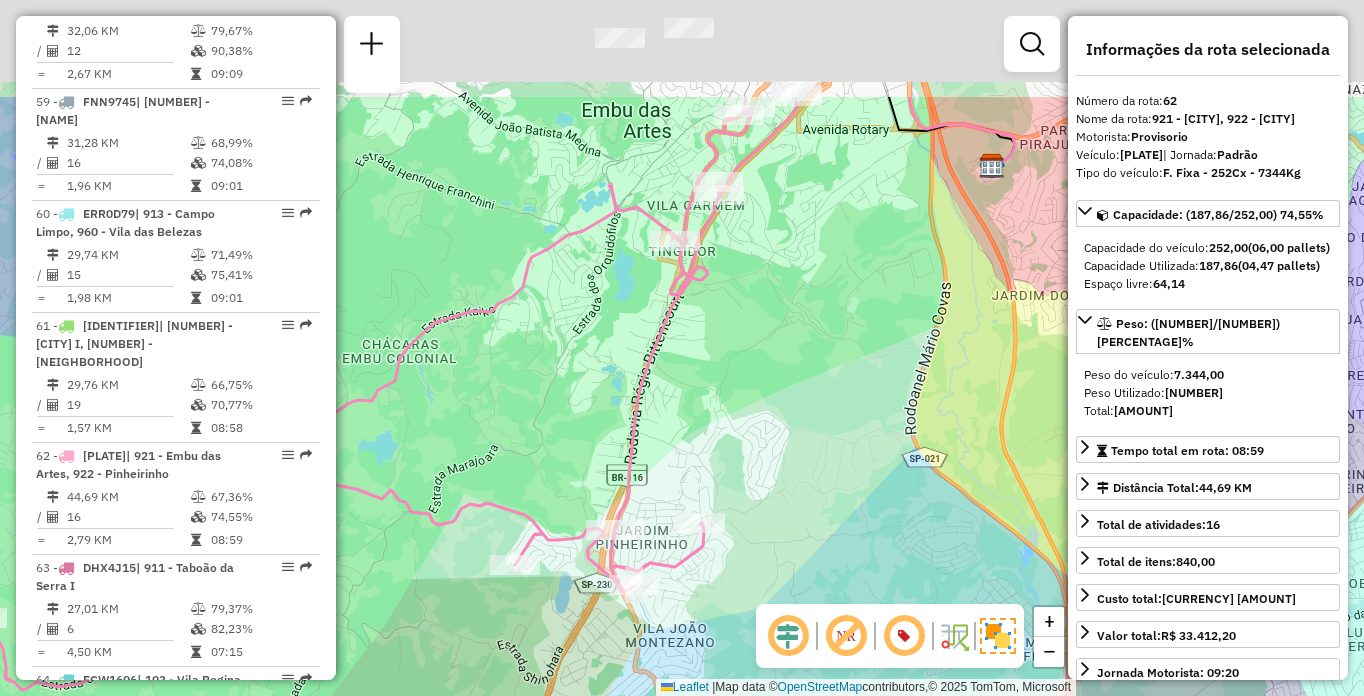 drag, startPoint x: 806, startPoint y: 326, endPoint x: 738, endPoint y: 532, distance: 216.93317 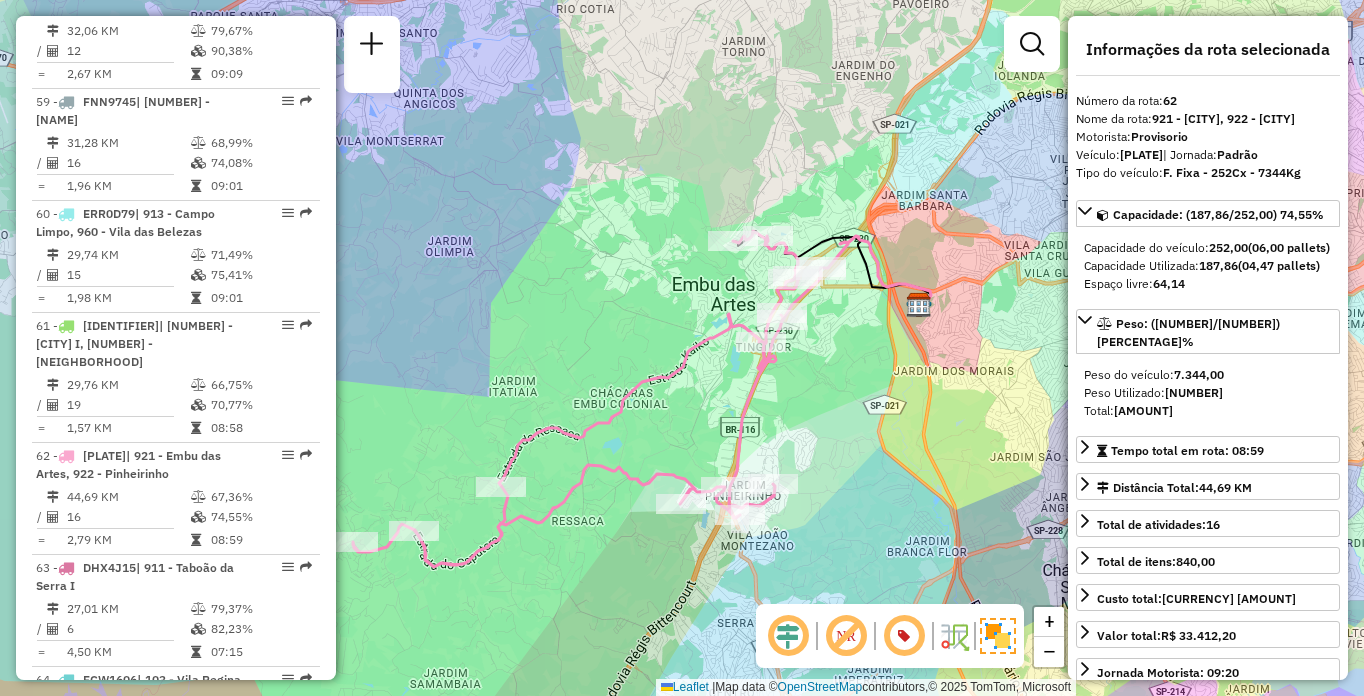 scroll, scrollTop: 4710, scrollLeft: 0, axis: vertical 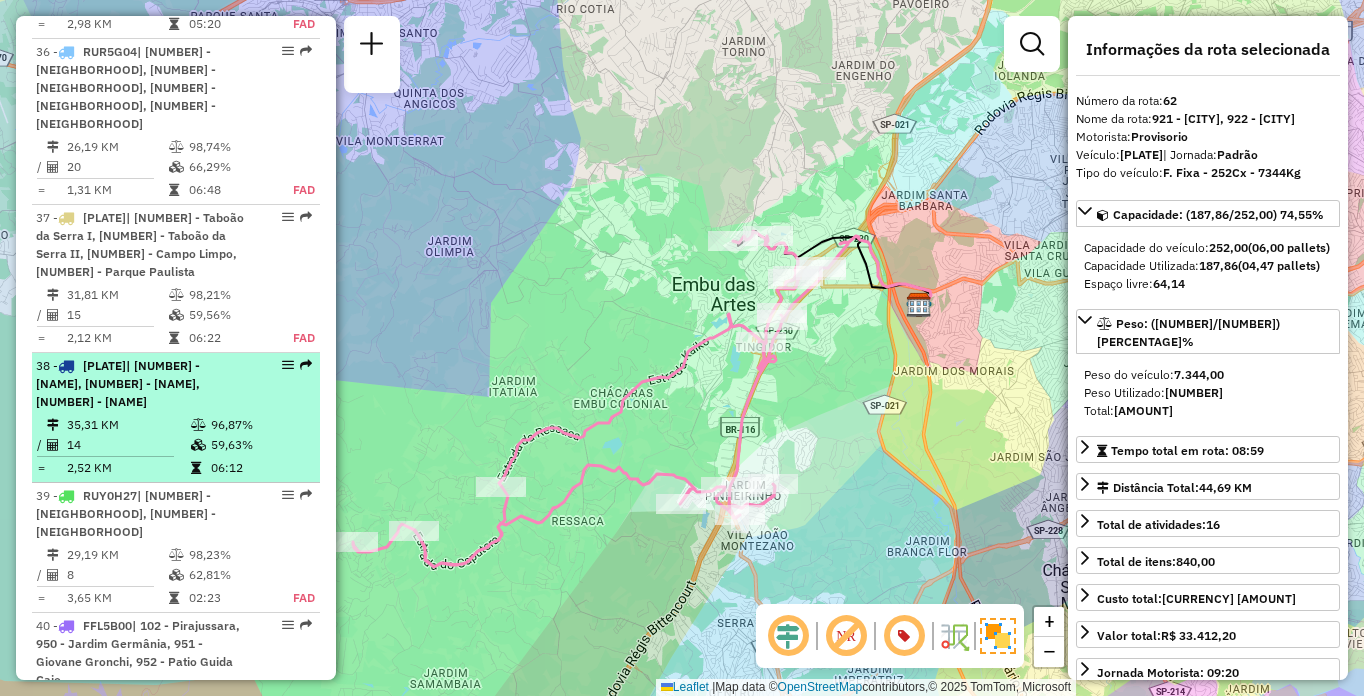 click on "[NUMBER] -       [PLATE]   | [NUMBER] - Jardim Palmas, [NUMBER] - Campo Limpo, [NUMBER] - Vila das Belezas" at bounding box center [142, 384] 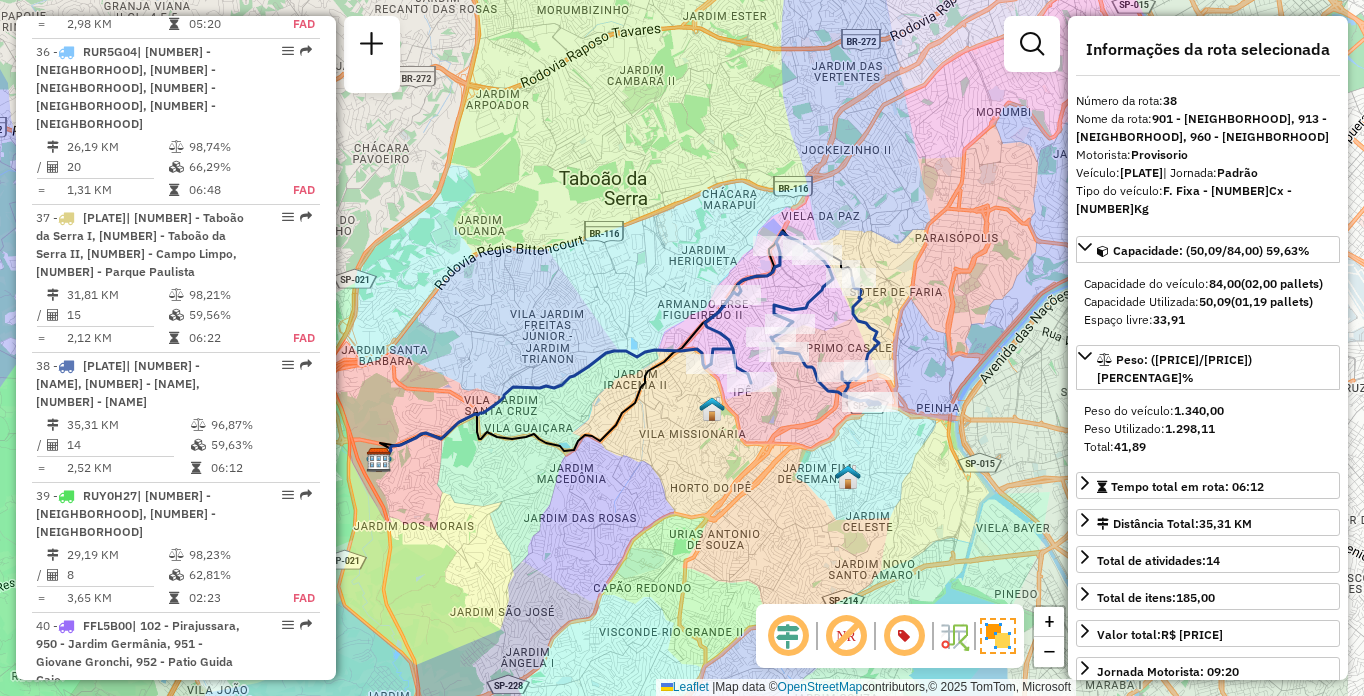 drag, startPoint x: 888, startPoint y: 481, endPoint x: 759, endPoint y: 456, distance: 131.40015 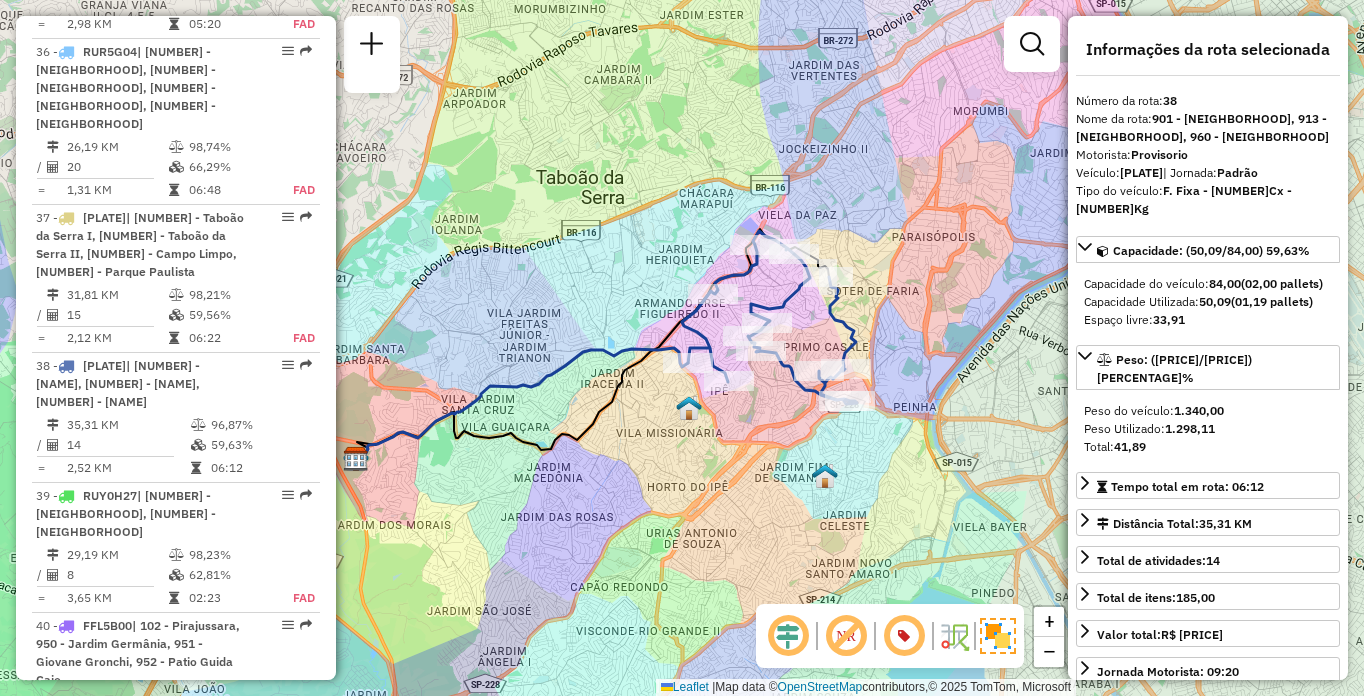 scroll, scrollTop: 6032, scrollLeft: 0, axis: vertical 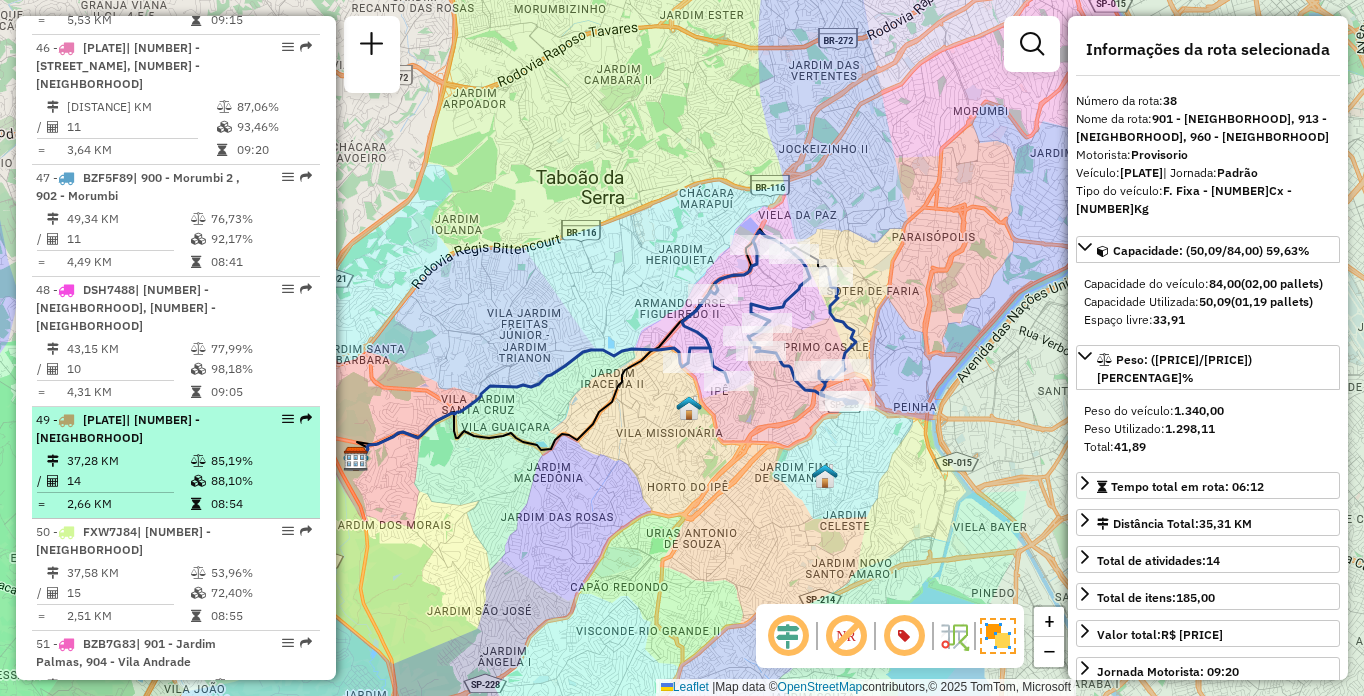 click on "37,28 KM" at bounding box center [128, 461] 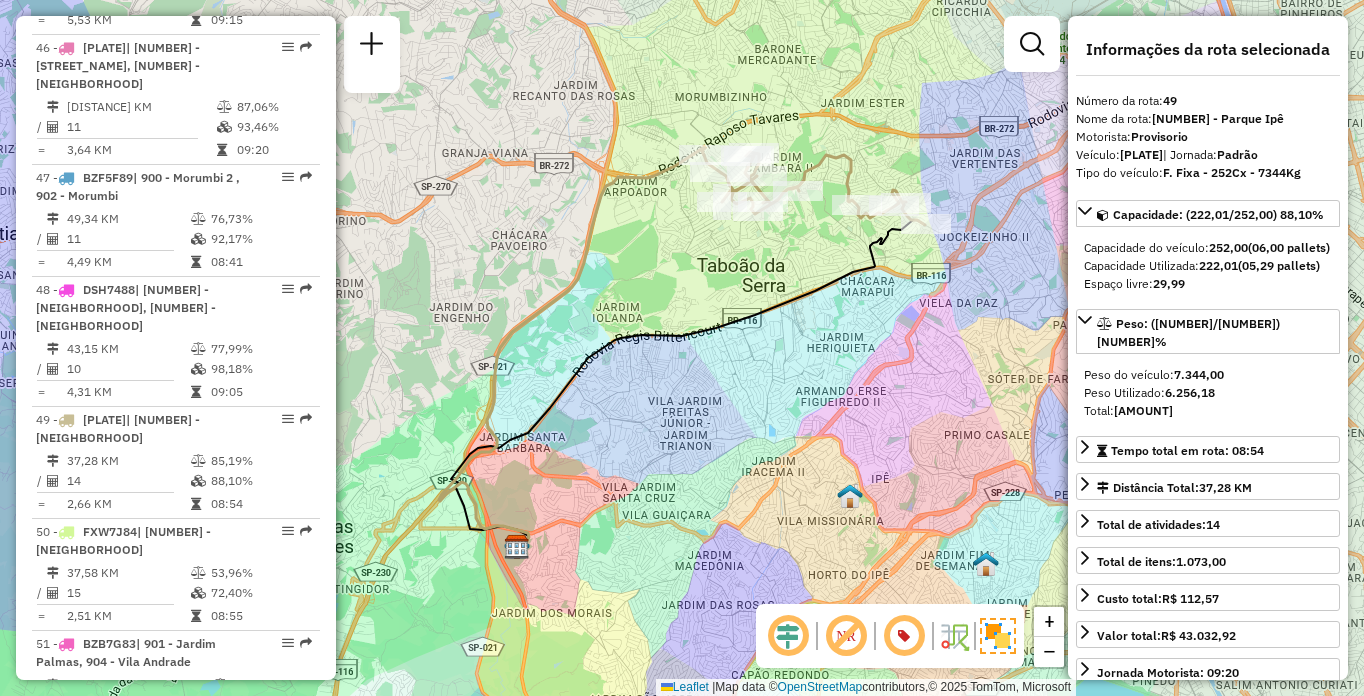 scroll, scrollTop: 7730, scrollLeft: 0, axis: vertical 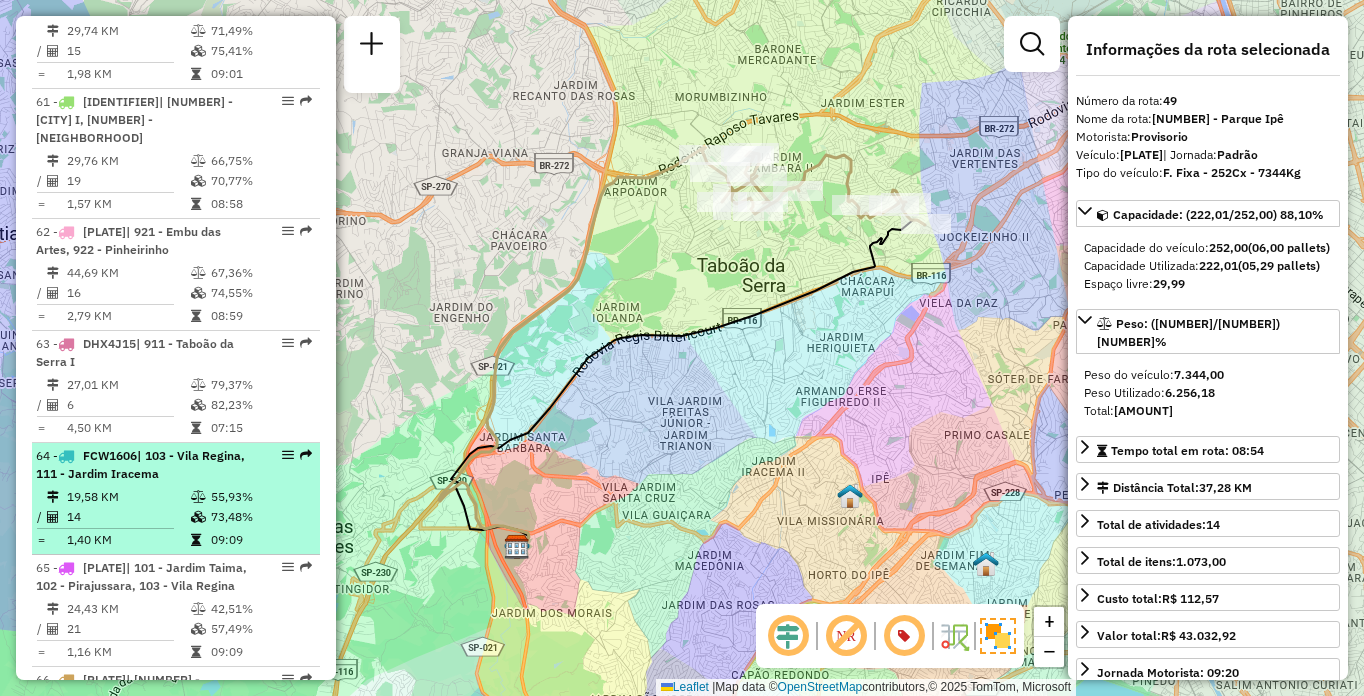 click on "[NUMBER] -  [PLATE]   | [NUMBER] - [NAME], [NUMBER] - [NAME]" at bounding box center (142, 465) 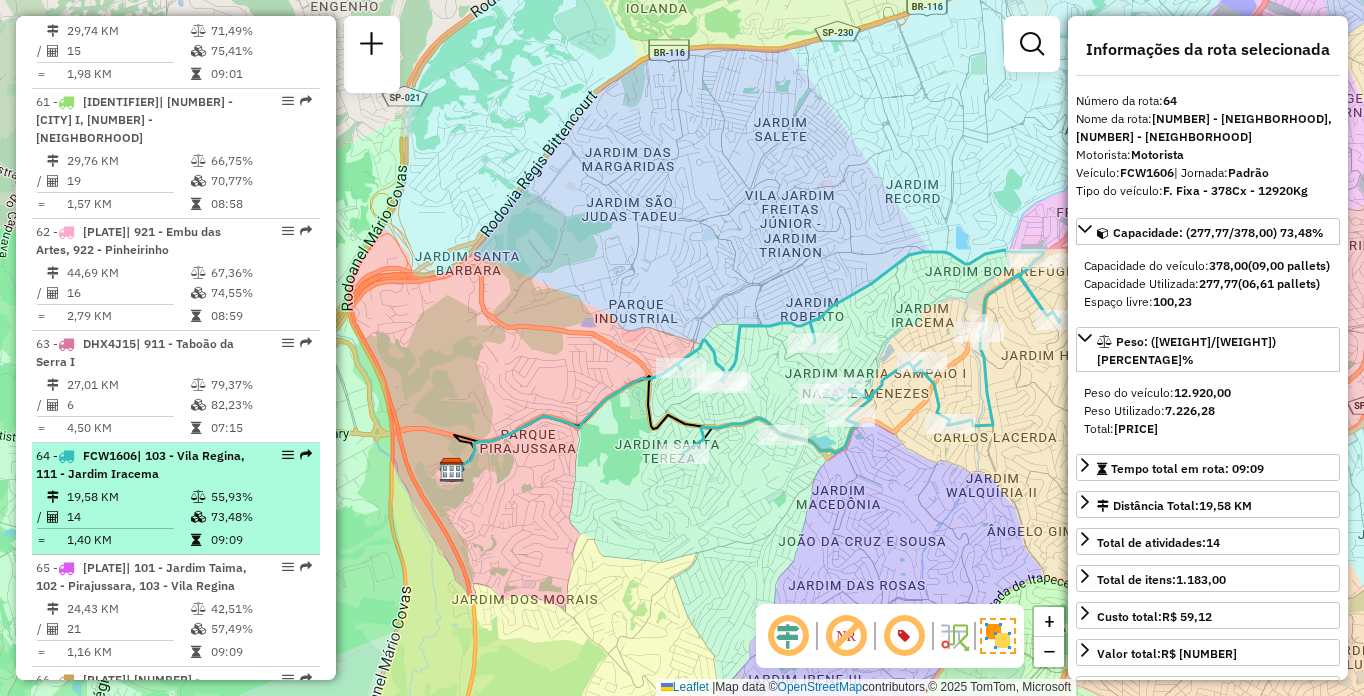 click on "[NUMBER] - [CODE] | [NUMBER] - [NEIGHBORHOOD], [NUMBER] - [NEIGHBORHOOD] [NUMBER] KM [PERCENTAGE]% / [NUMBER] [PERCENTAGE]% = [NUMBER] KM [TIME]" at bounding box center (176, 499) 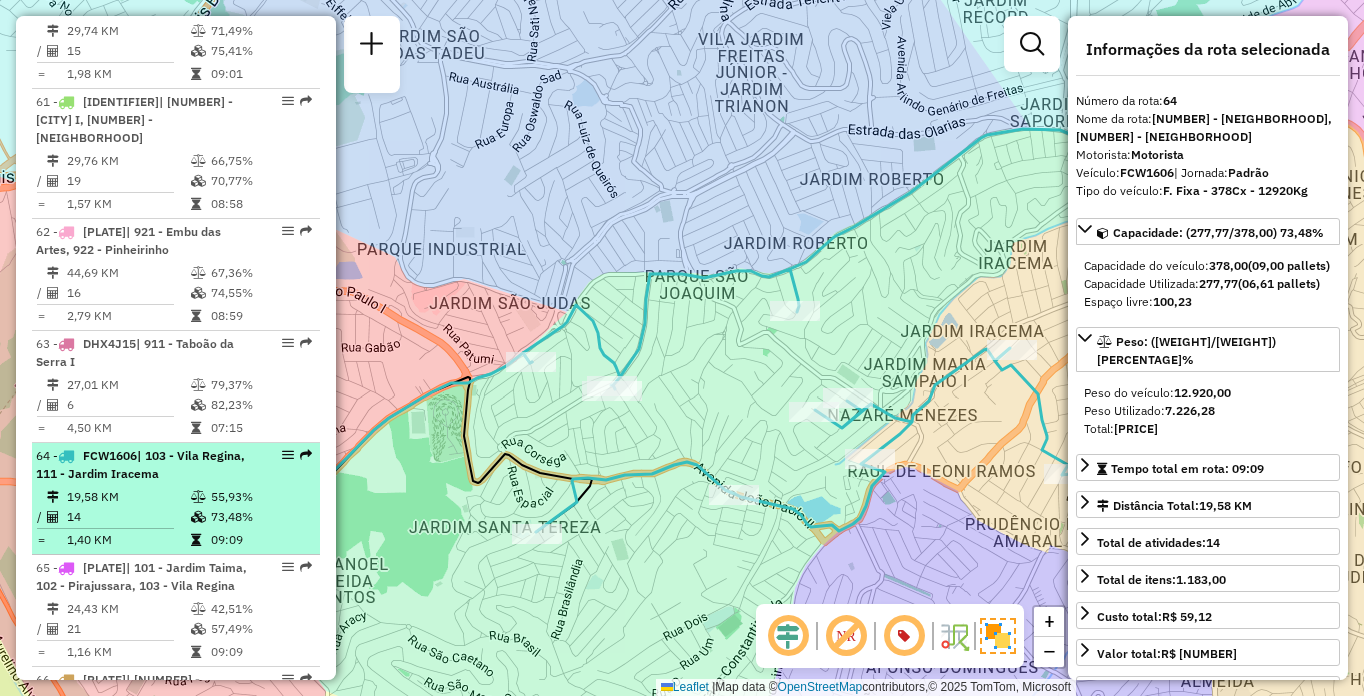 click on "| 103 - Vila Regina, 111 - Jardim Iracema" at bounding box center [140, 464] 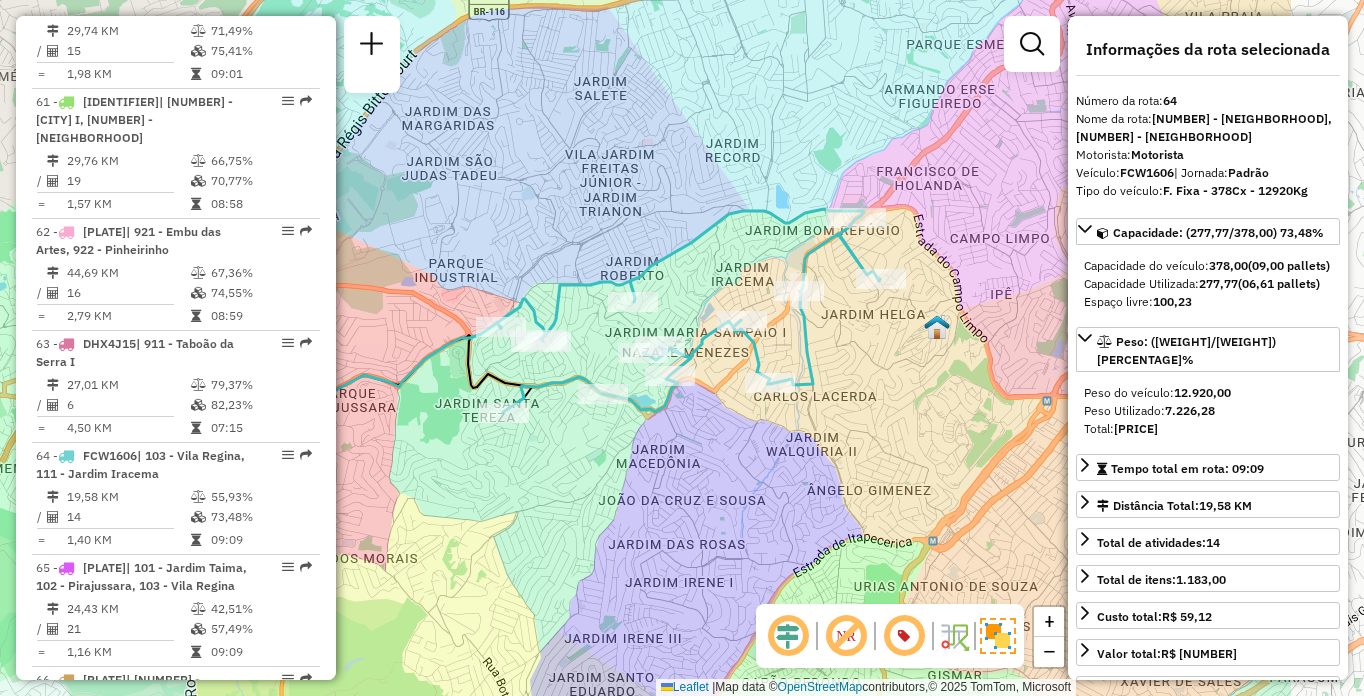 drag, startPoint x: 940, startPoint y: 505, endPoint x: 730, endPoint y: 470, distance: 212.89668 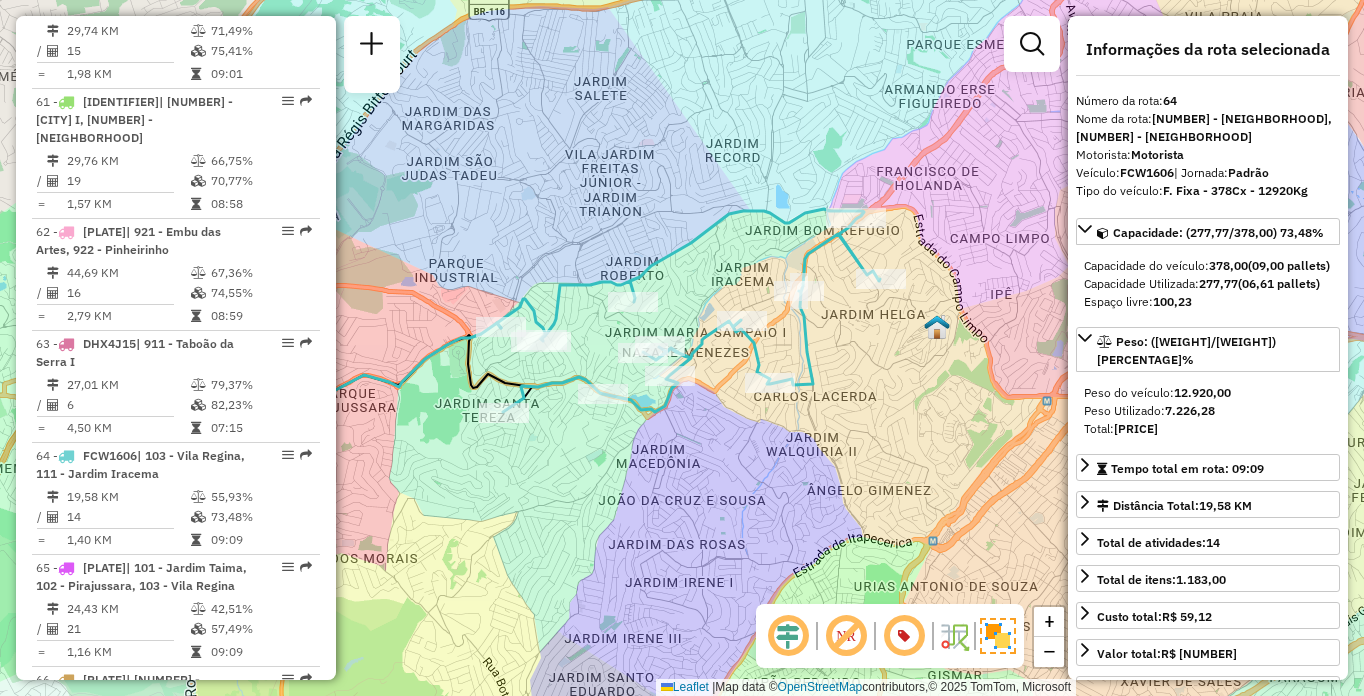 scroll, scrollTop: 5454, scrollLeft: 0, axis: vertical 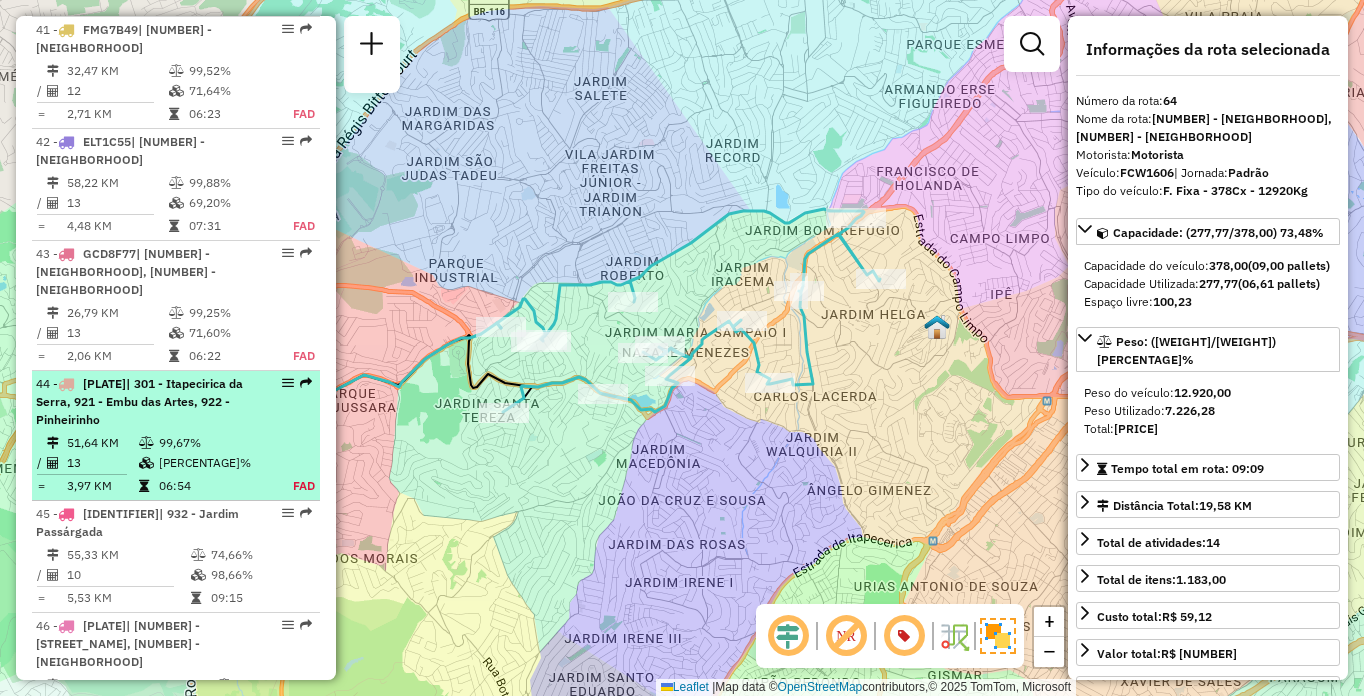 click on "| 301 - Itapecirica da Serra, 921 - Embu das Artes, 922 - Pinheirinho" at bounding box center [139, 401] 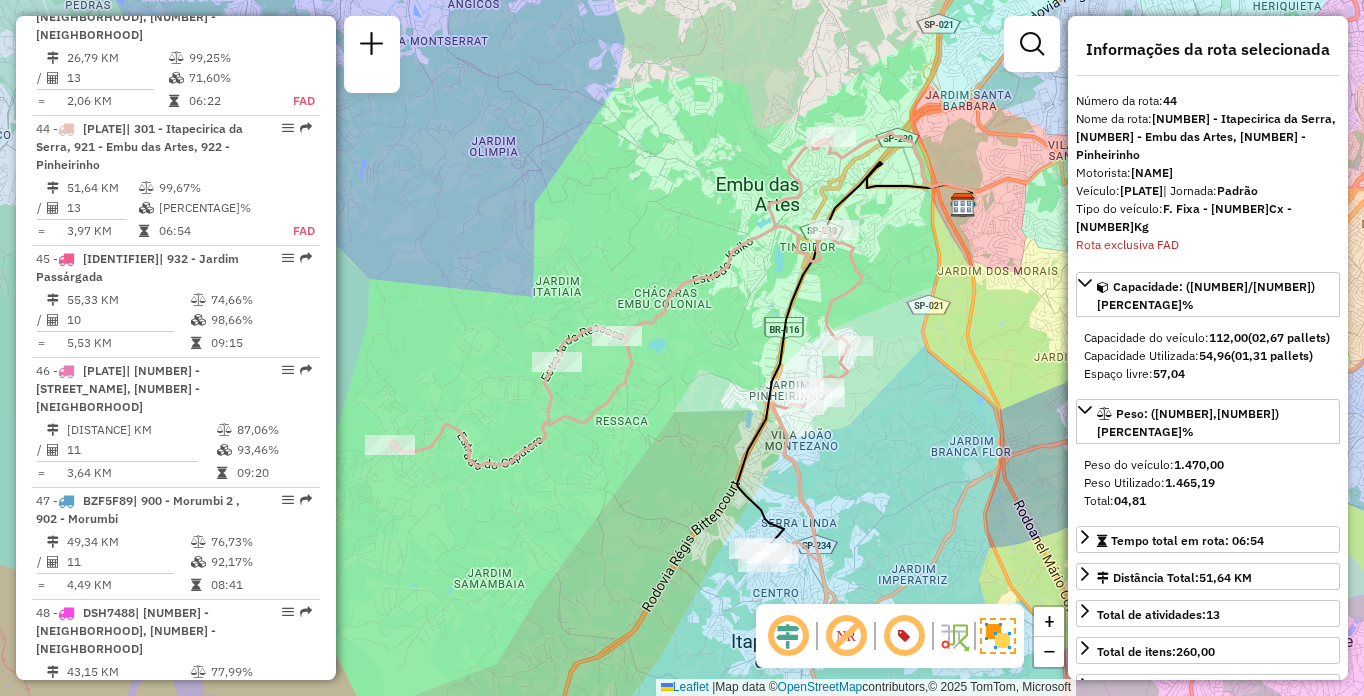 scroll, scrollTop: 5773, scrollLeft: 0, axis: vertical 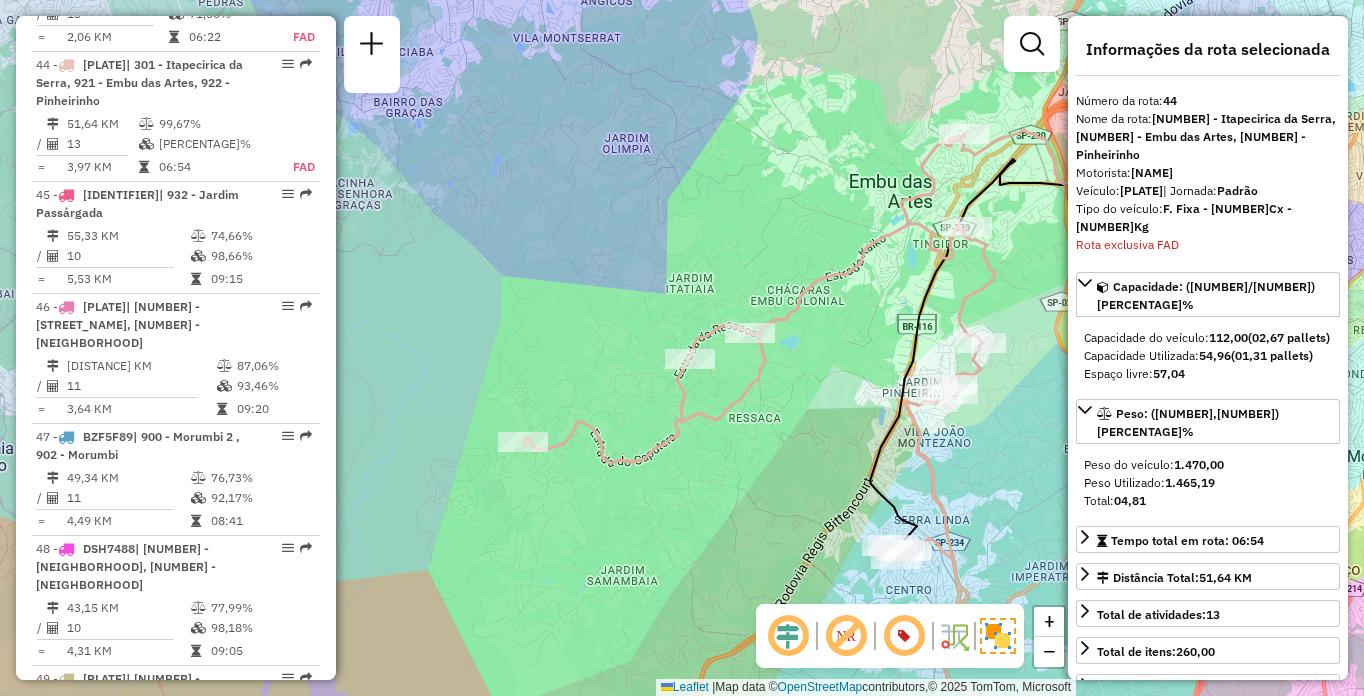 drag, startPoint x: 487, startPoint y: 484, endPoint x: 620, endPoint y: 481, distance: 133.03383 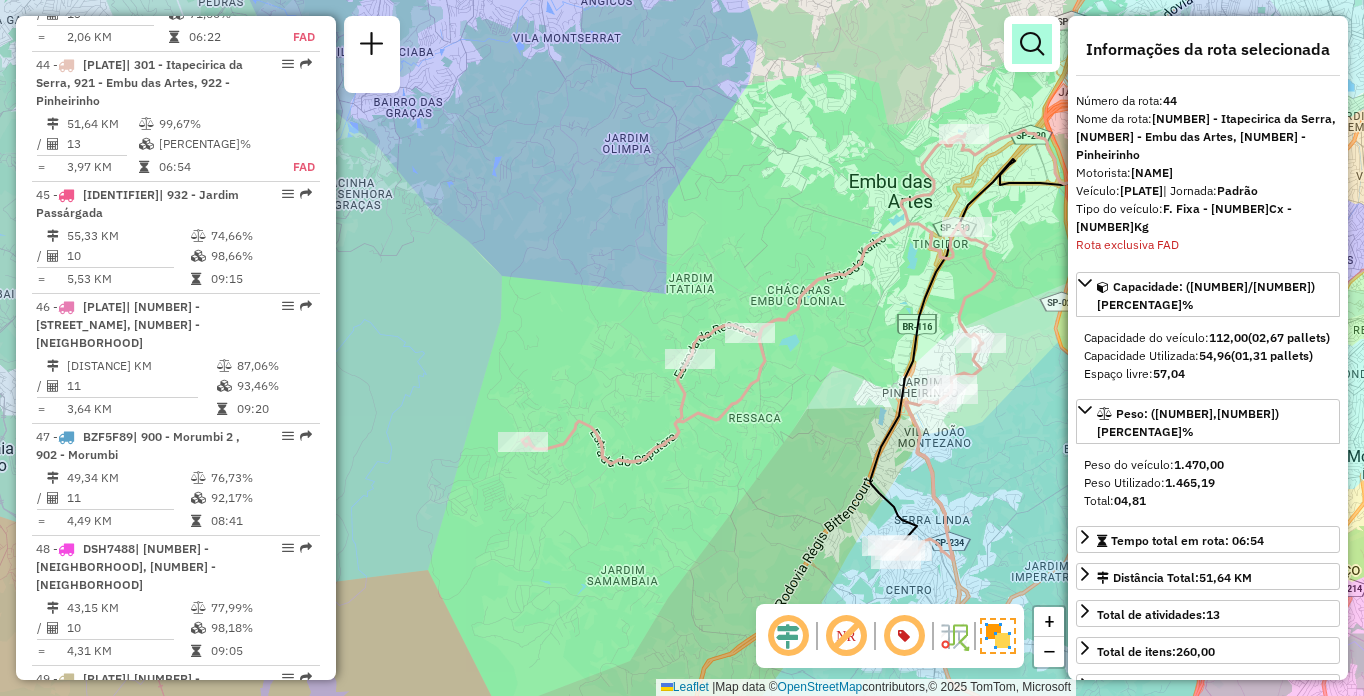 scroll, scrollTop: 8474, scrollLeft: 0, axis: vertical 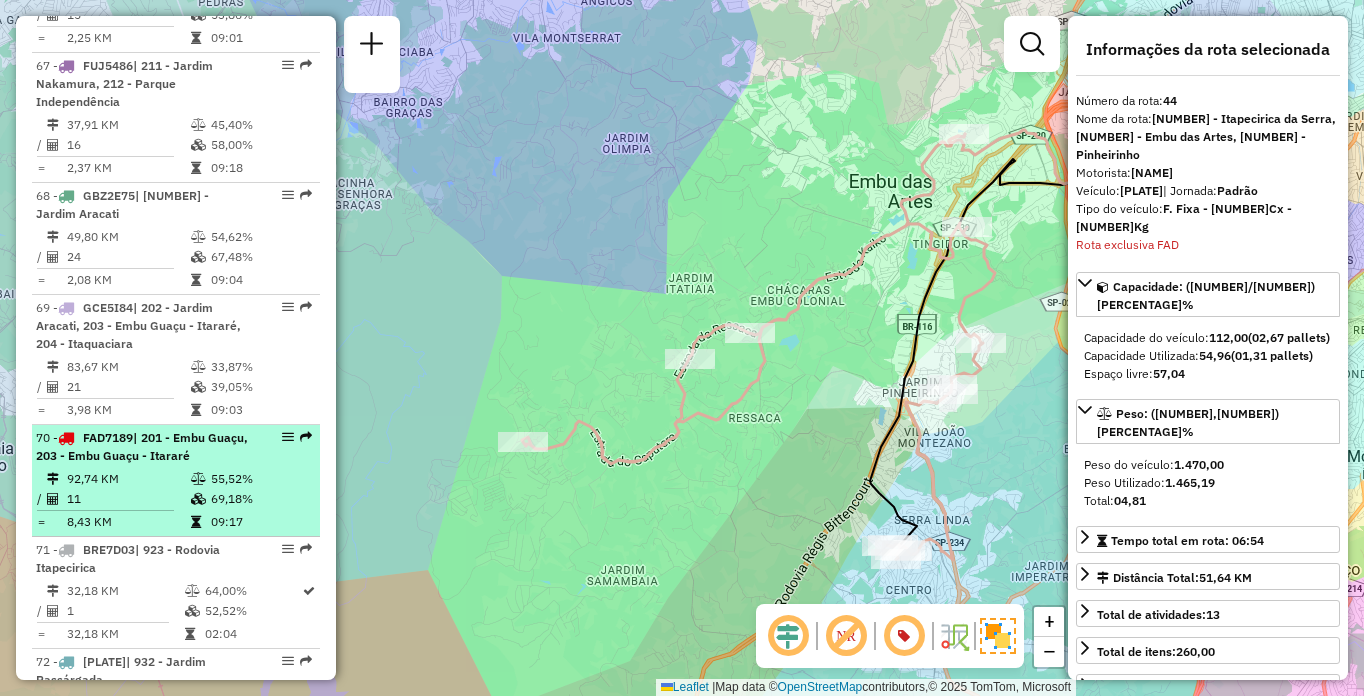 click on "| 201 - Embu Guaçu, 203 - Embu Guaçu - Itararé" at bounding box center [142, 446] 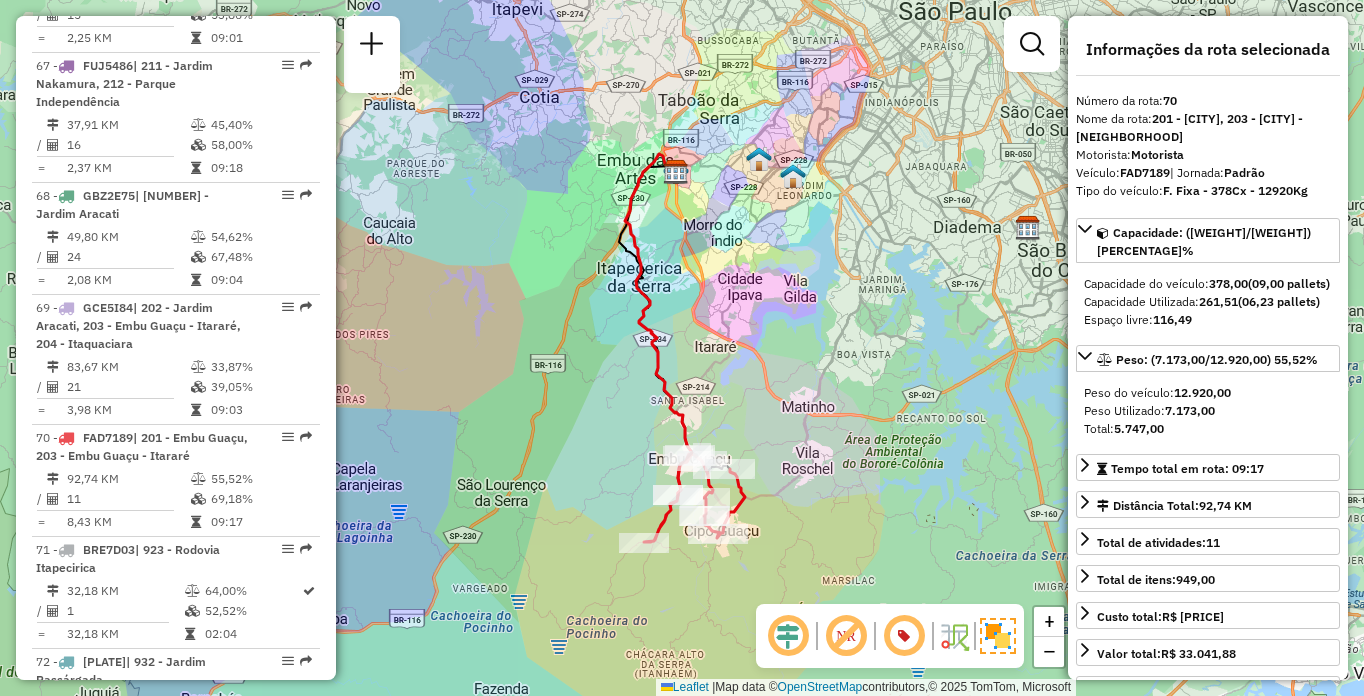 scroll, scrollTop: 6368, scrollLeft: 0, axis: vertical 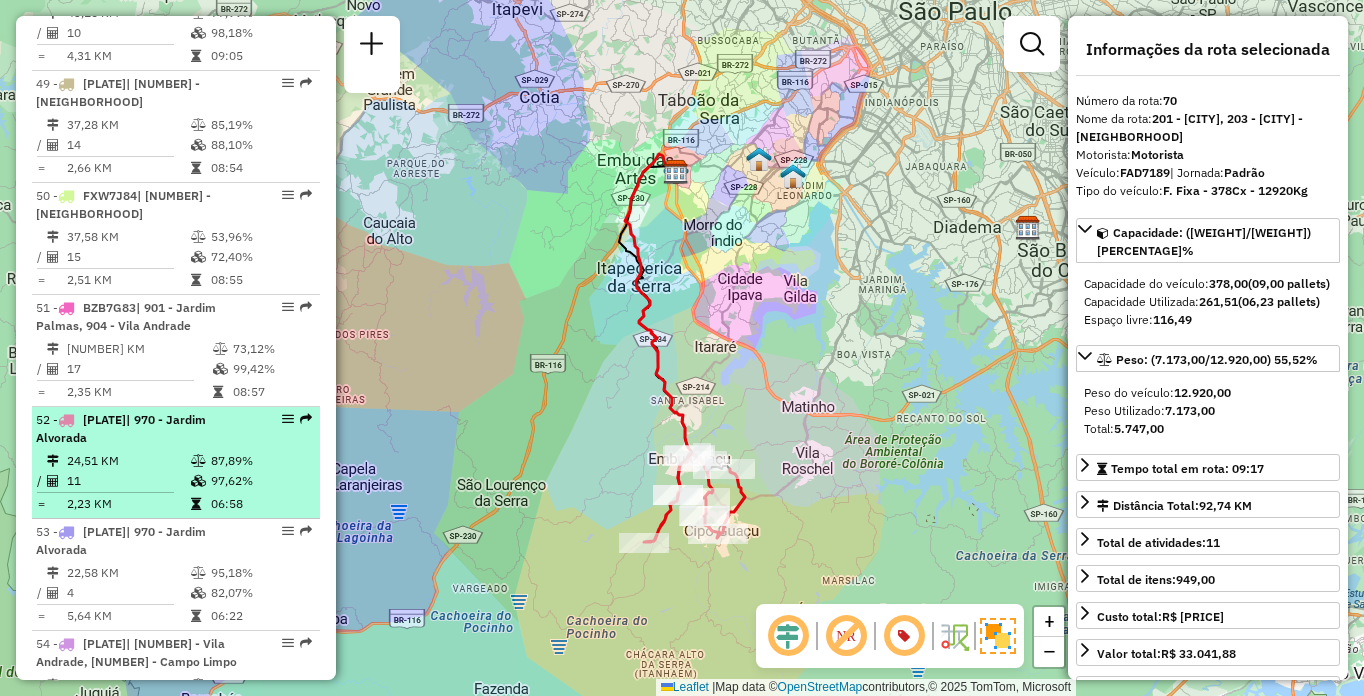 click on "87,89%" at bounding box center (260, 461) 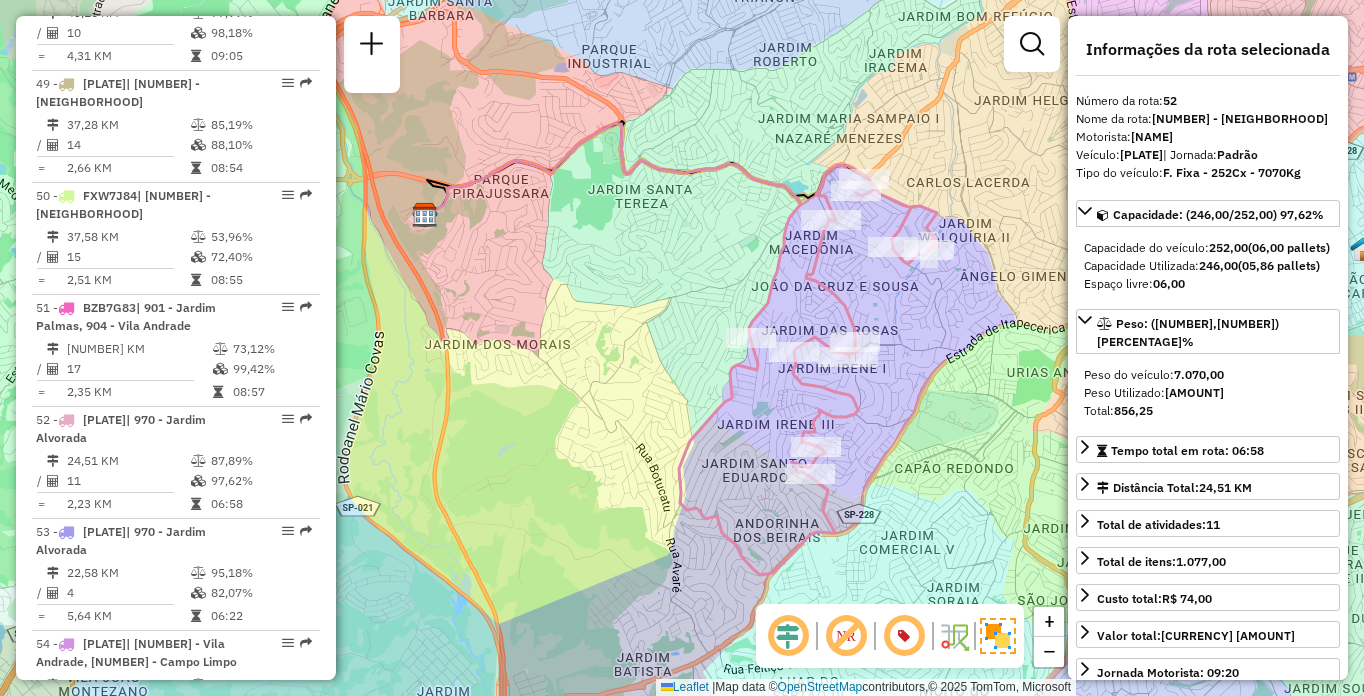 scroll, scrollTop: 5920, scrollLeft: 0, axis: vertical 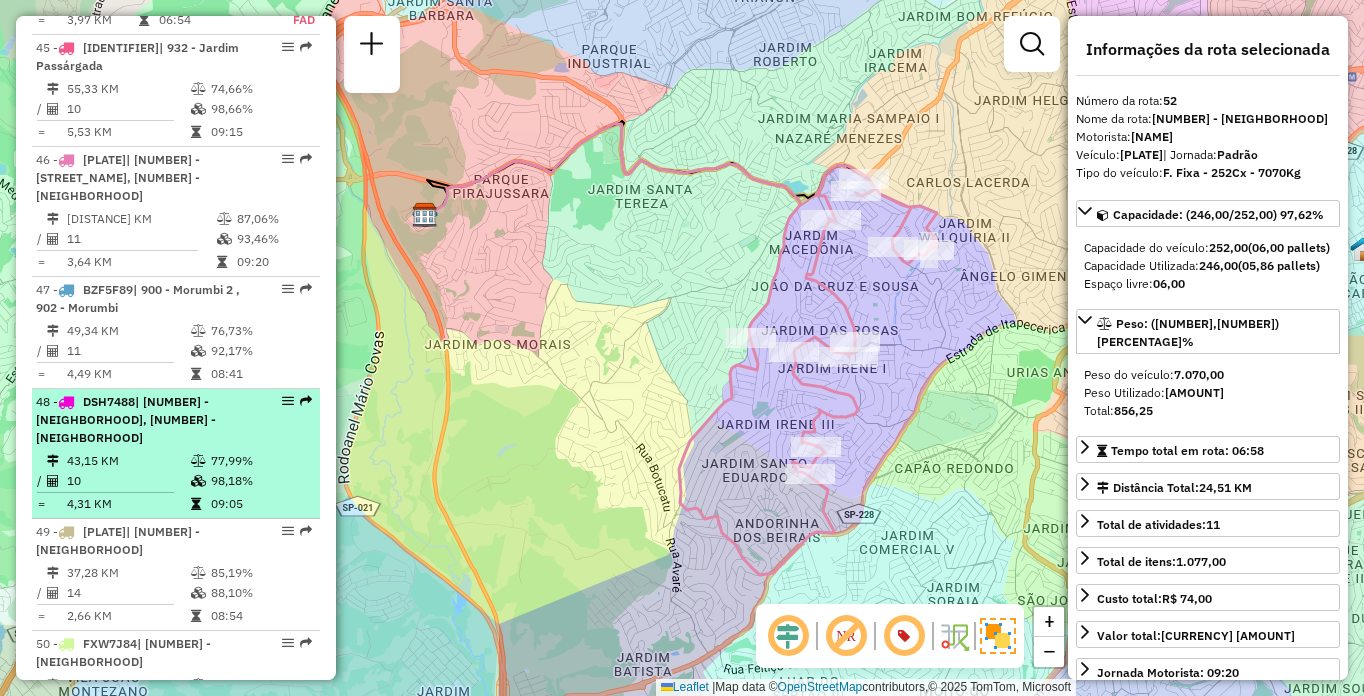 click on "48 - [PLATE] | 904 - [NEIGHBORHOOD], 910 - [NEIGHBORHOOD]" at bounding box center (142, 420) 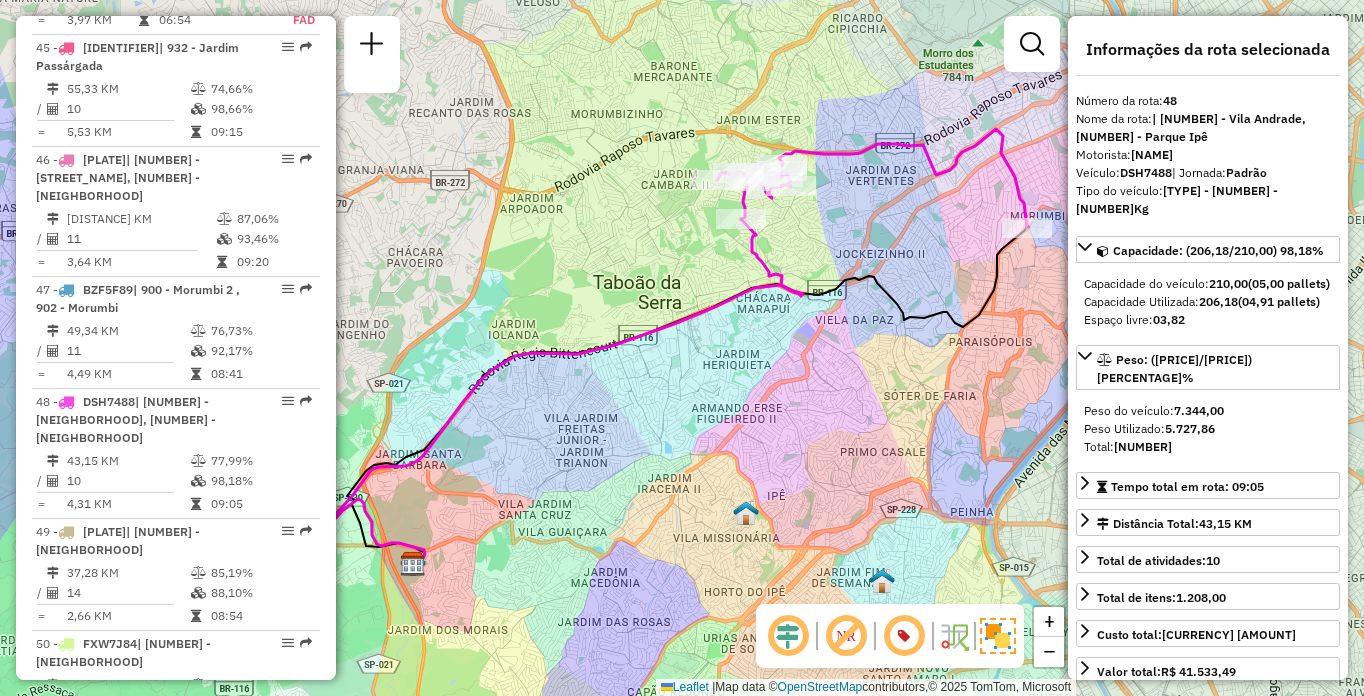 scroll, scrollTop: 4840, scrollLeft: 0, axis: vertical 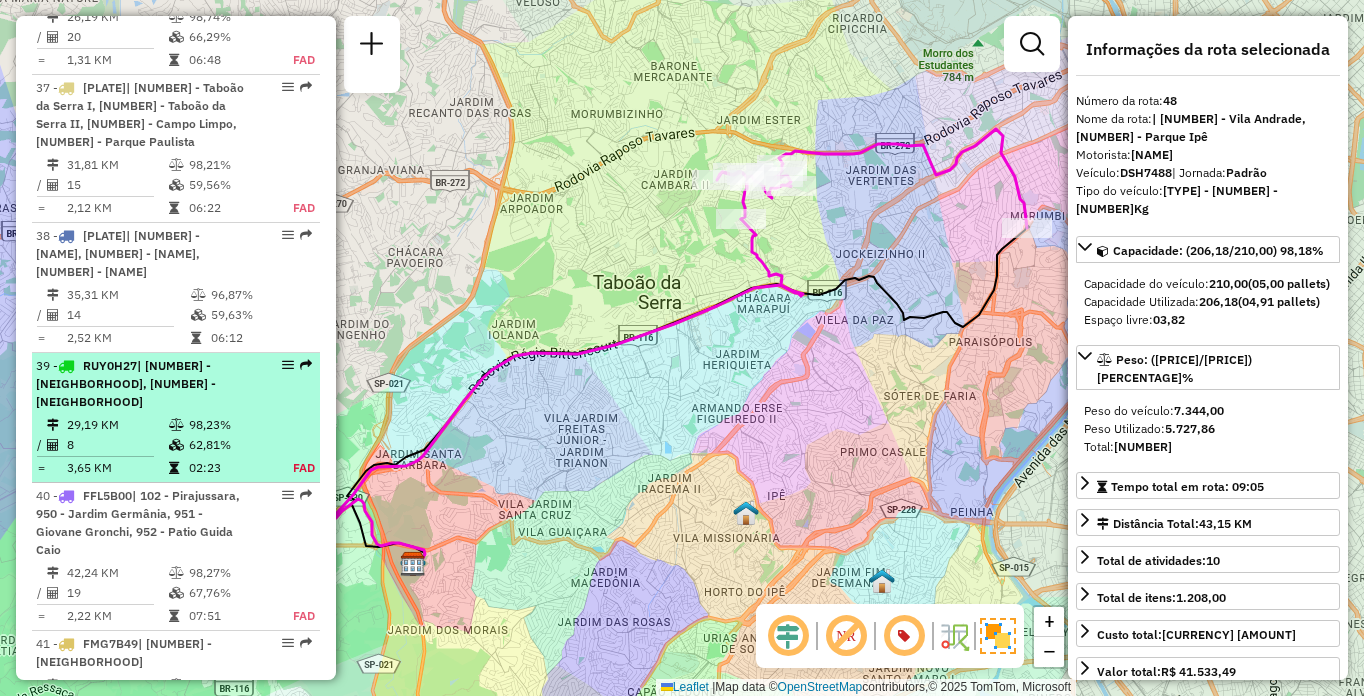click at bounding box center [178, 425] 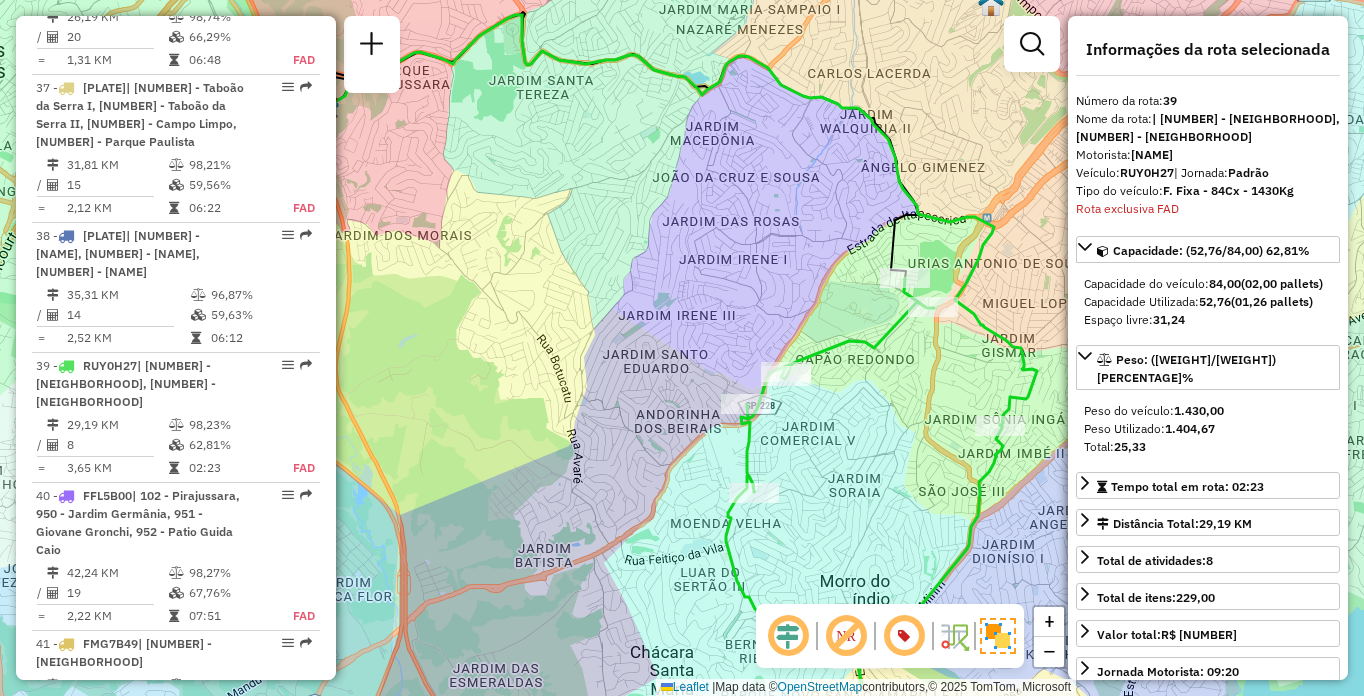 scroll, scrollTop: 5159, scrollLeft: 0, axis: vertical 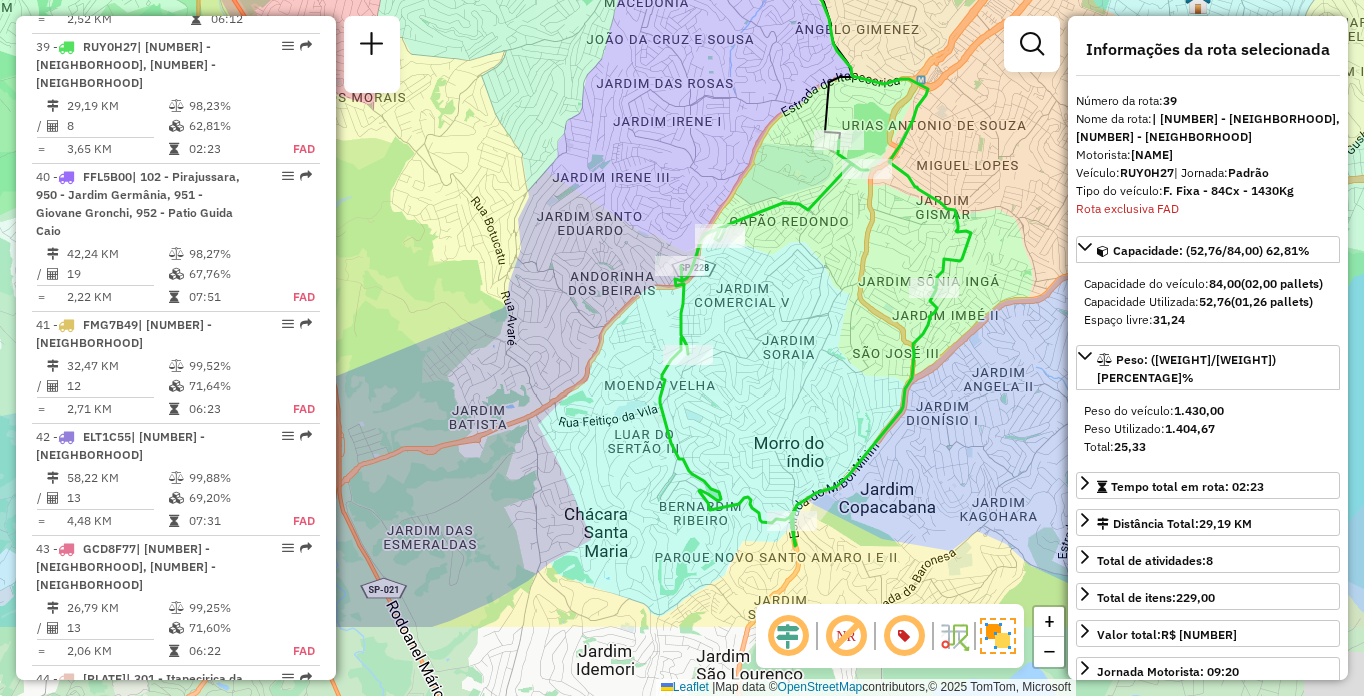 drag, startPoint x: 857, startPoint y: 435, endPoint x: 841, endPoint y: 362, distance: 74.73286 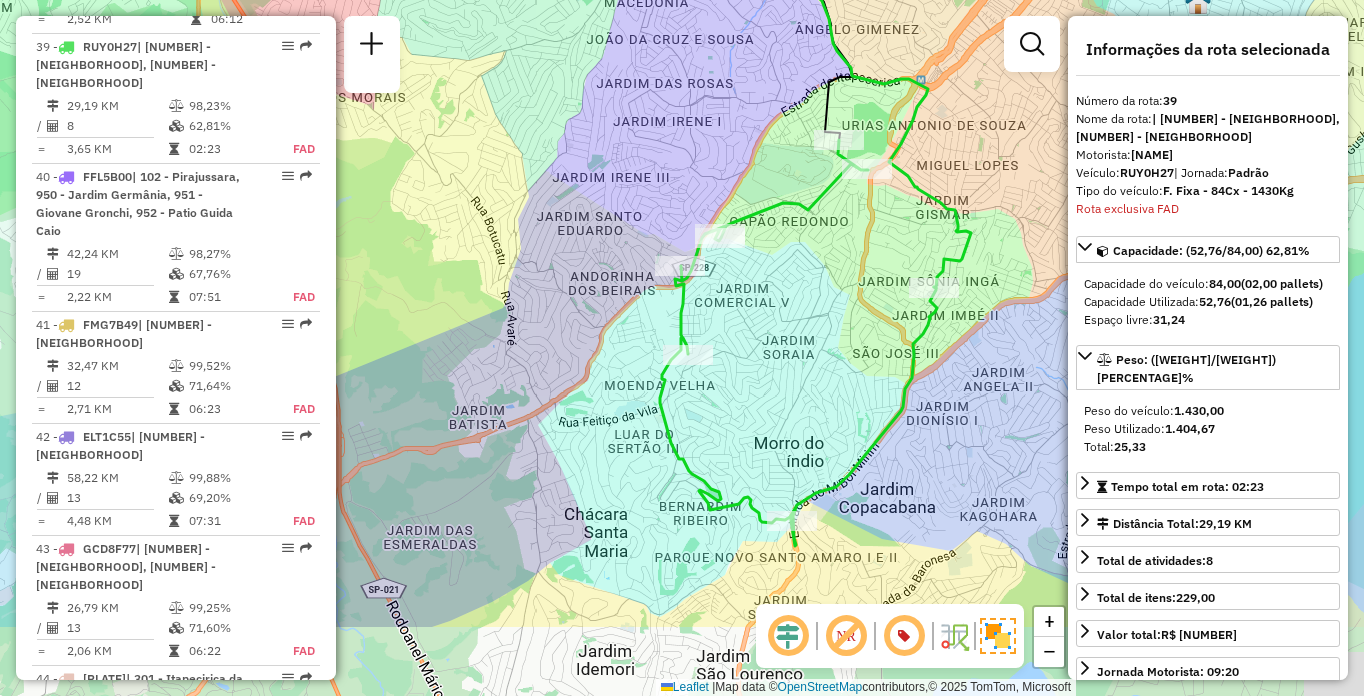 click on "Janela de atendimento Grade de atendimento Capacidade Transportadoras Veículos Cliente Pedidos  Rotas Selecione os dias de semana para filtrar as janelas de atendimento  Seg   Ter   Qua   Qui   Sex   Sáb   Dom  Informe o período da janela de atendimento: De: Até:  Filtrar exatamente a janela do cliente  Considerar janela de atendimento padrão  Selecione os dias de semana para filtrar as grades de atendimento  Seg   Ter   Qua   Qui   Sex   Sáb   Dom   Considerar clientes sem dia de atendimento cadastrado  Clientes fora do dia de atendimento selecionado Filtrar as atividades entre os valores definidos abaixo:  Peso mínimo:   Peso máximo:   Cubagem mínima:   Cubagem máxima:   De:   Até:  Filtrar as atividades entre o tempo de atendimento definido abaixo:  De:   Até:   Considerar capacidade total dos clientes não roteirizados Transportadora: Selecione um ou mais itens Tipo de veículo: Selecione um ou mais itens Veículo: Selecione um ou mais itens Motorista: Selecione um ou mais itens Nome: Rótulo:" 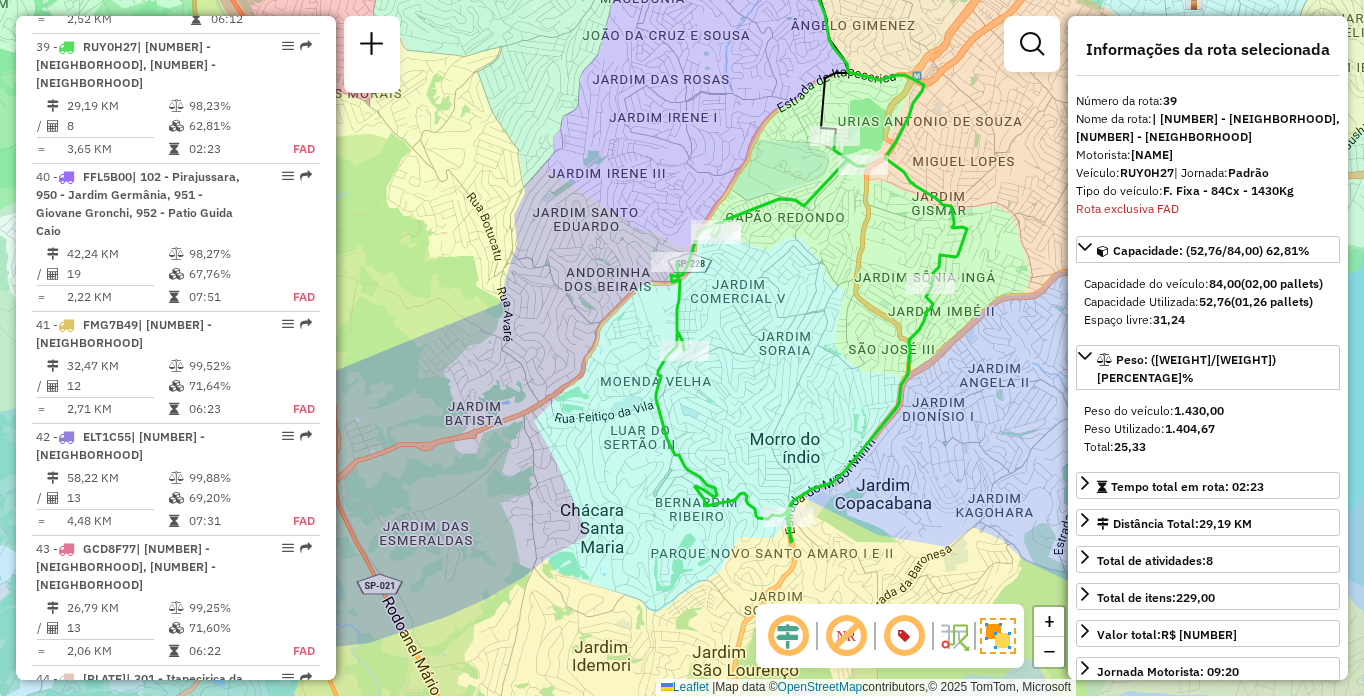 scroll, scrollTop: 8810, scrollLeft: 0, axis: vertical 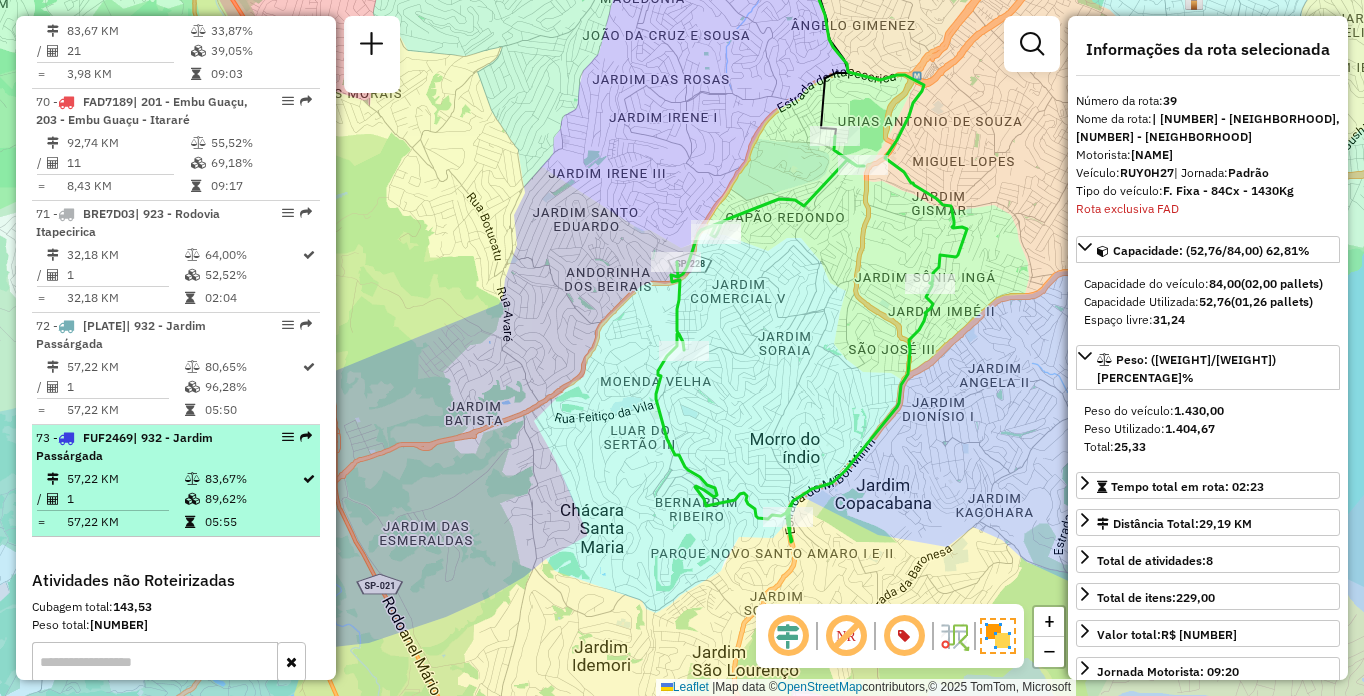 click on "57,22 KM" at bounding box center [125, 479] 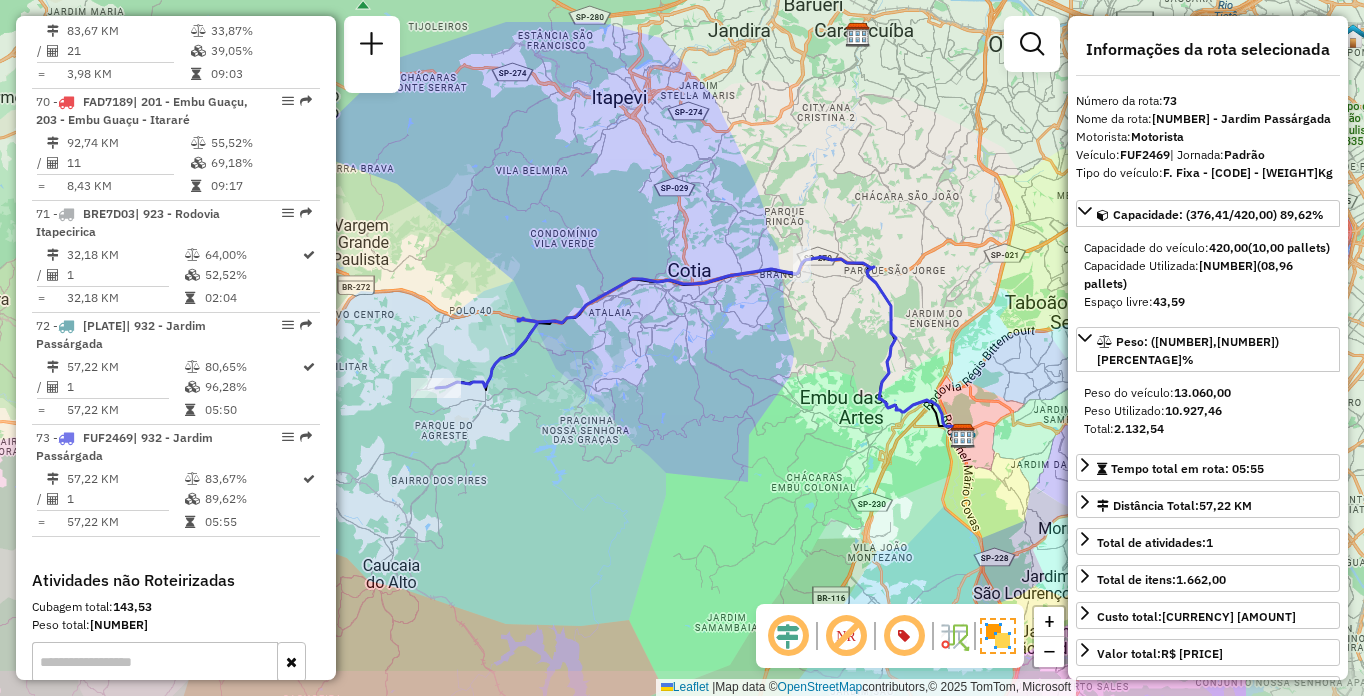 drag, startPoint x: 882, startPoint y: 488, endPoint x: 772, endPoint y: 453, distance: 115.43397 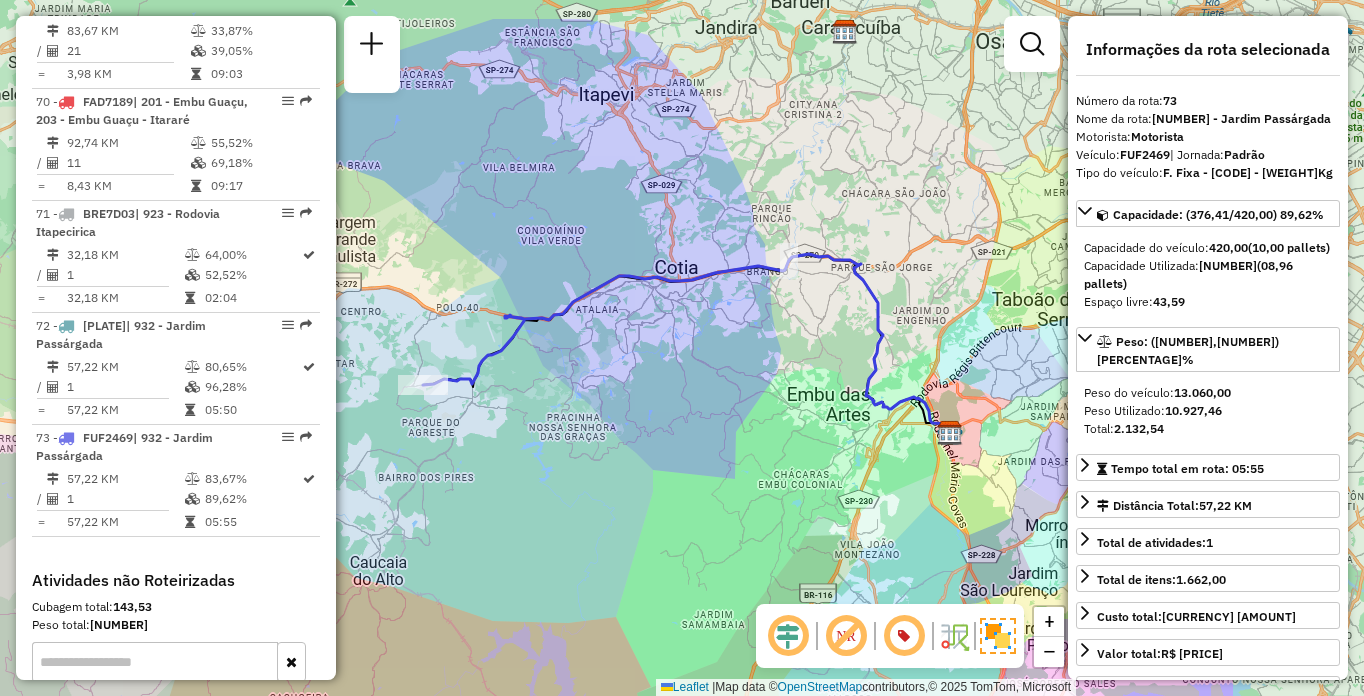 scroll, scrollTop: 6816, scrollLeft: 0, axis: vertical 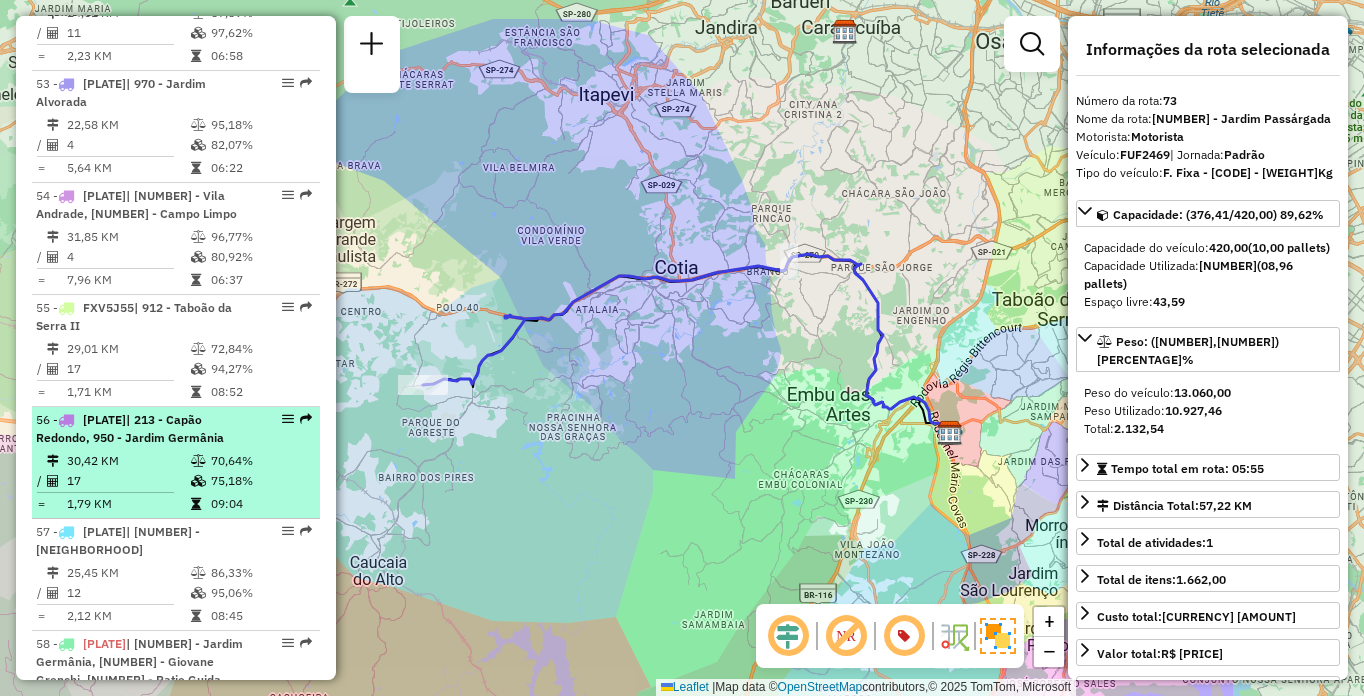 click on "[NUMBER] - [PLATE] | [NUMBER] - [NEIGHBORHOOD], [NUMBER] - [NEIGHBORHOOD] [NUMBER] KM [PERCENTAGE]% / [NUMBER] [PERCENTAGE]% = [NUMBER] KM [TIME]" at bounding box center [176, 463] 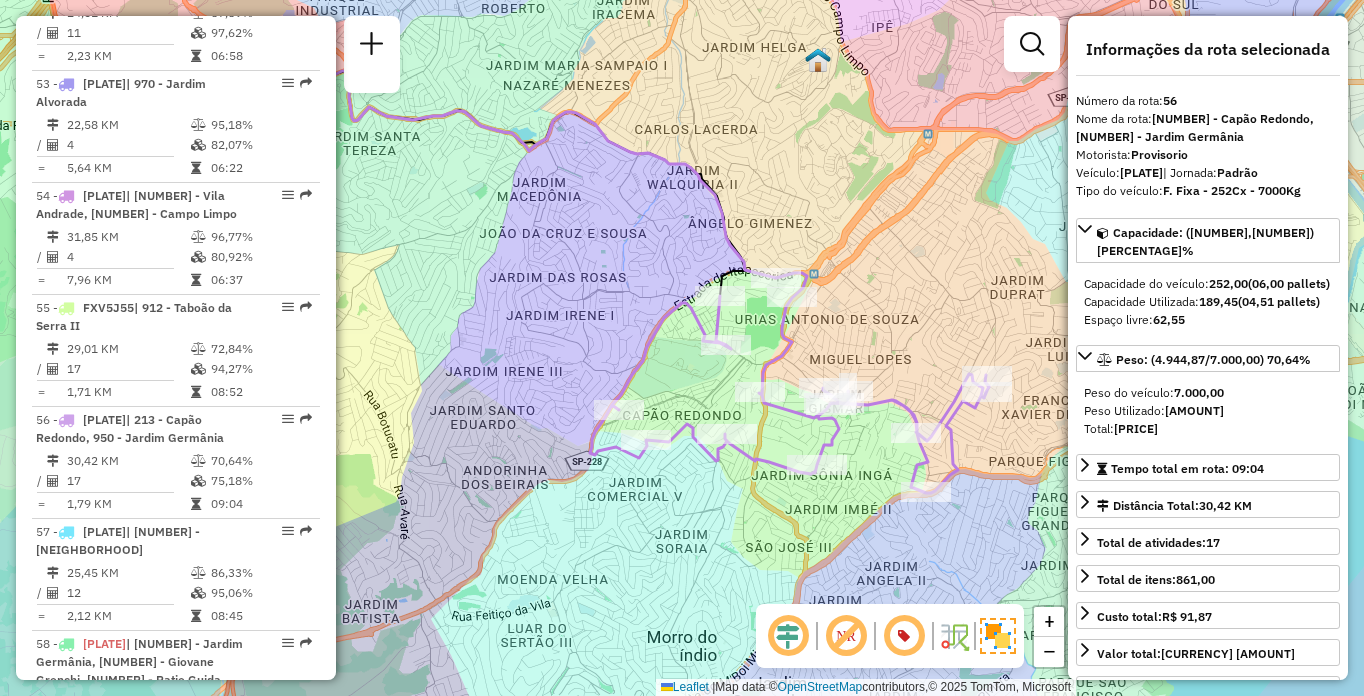 drag, startPoint x: 636, startPoint y: 442, endPoint x: 572, endPoint y: 391, distance: 81.8352 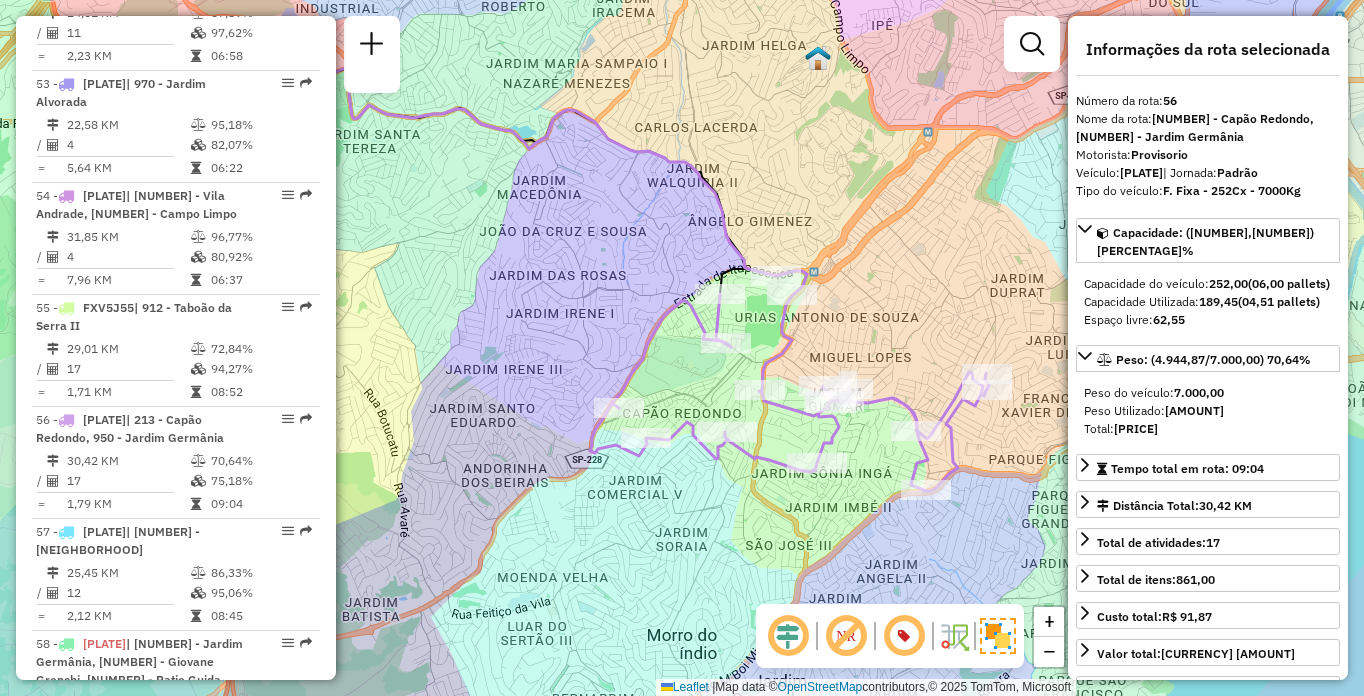 scroll, scrollTop: 5454, scrollLeft: 0, axis: vertical 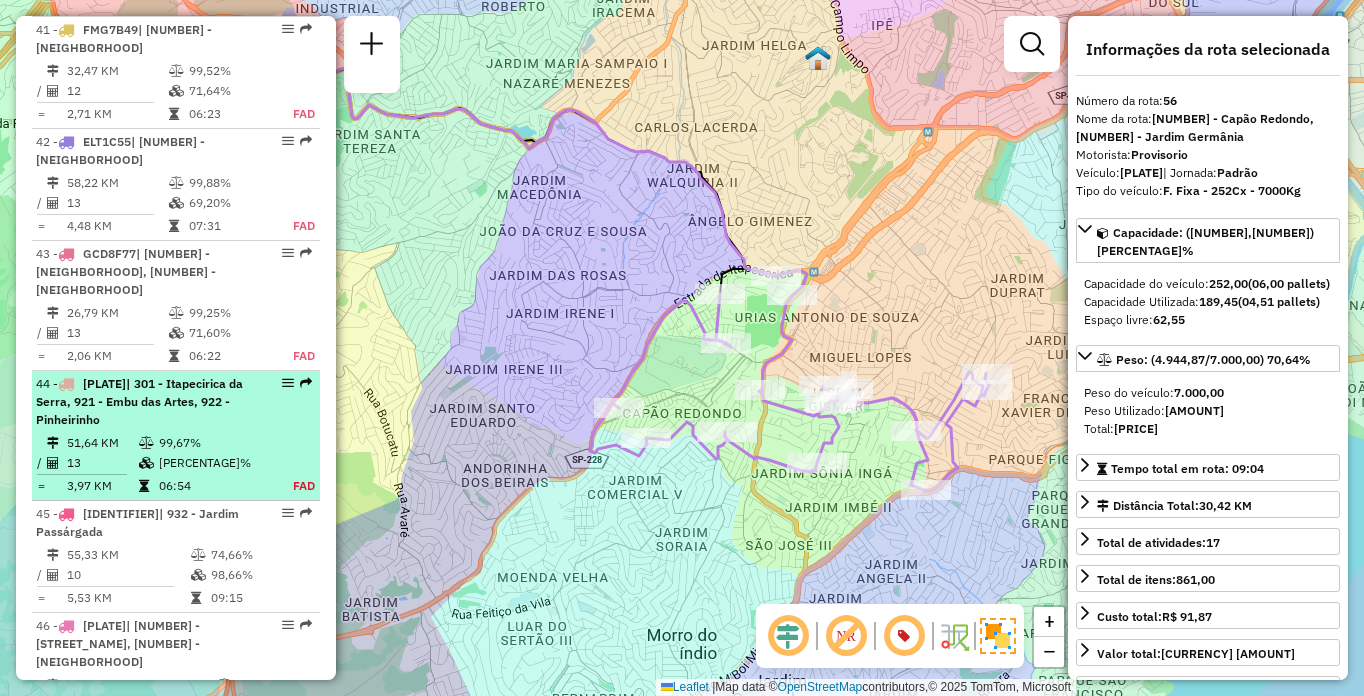 click on "| 301 - Itapecirica da Serra, 921 - Embu das Artes, 922 - Pinheirinho" at bounding box center [139, 401] 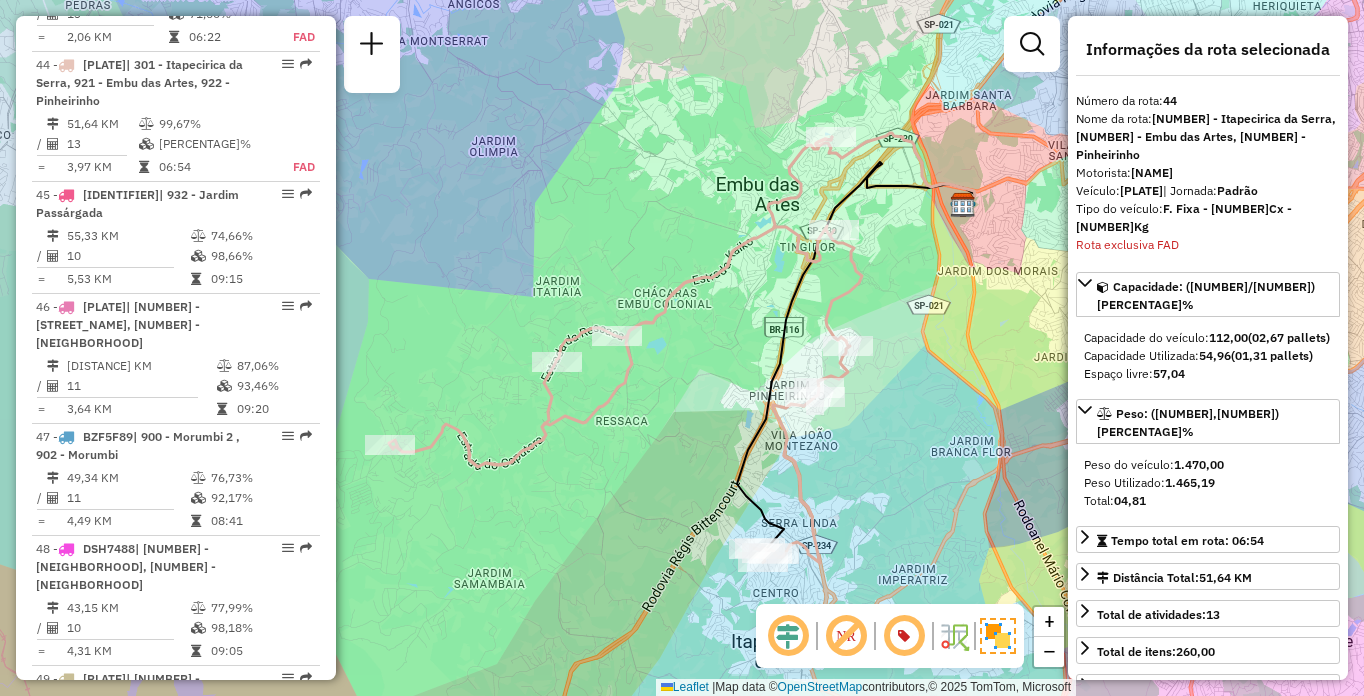 scroll, scrollTop: 4840, scrollLeft: 0, axis: vertical 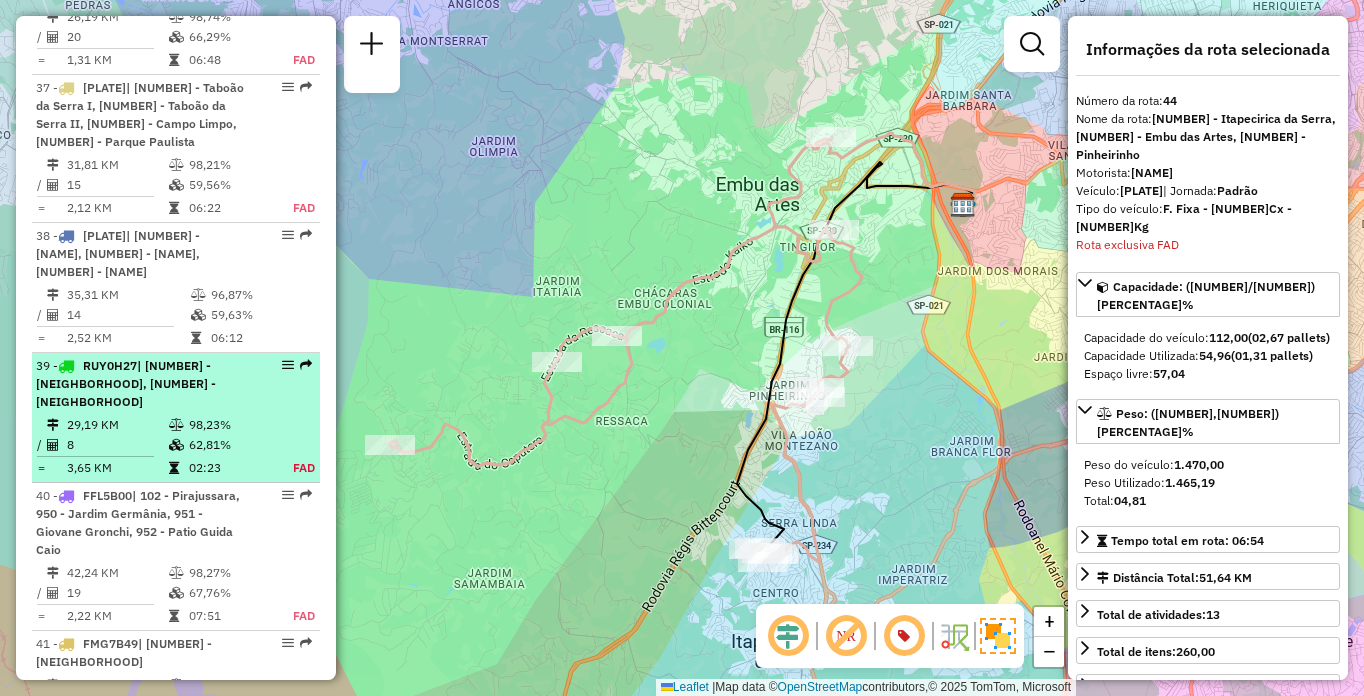 click on "29,19 KM" at bounding box center [117, 425] 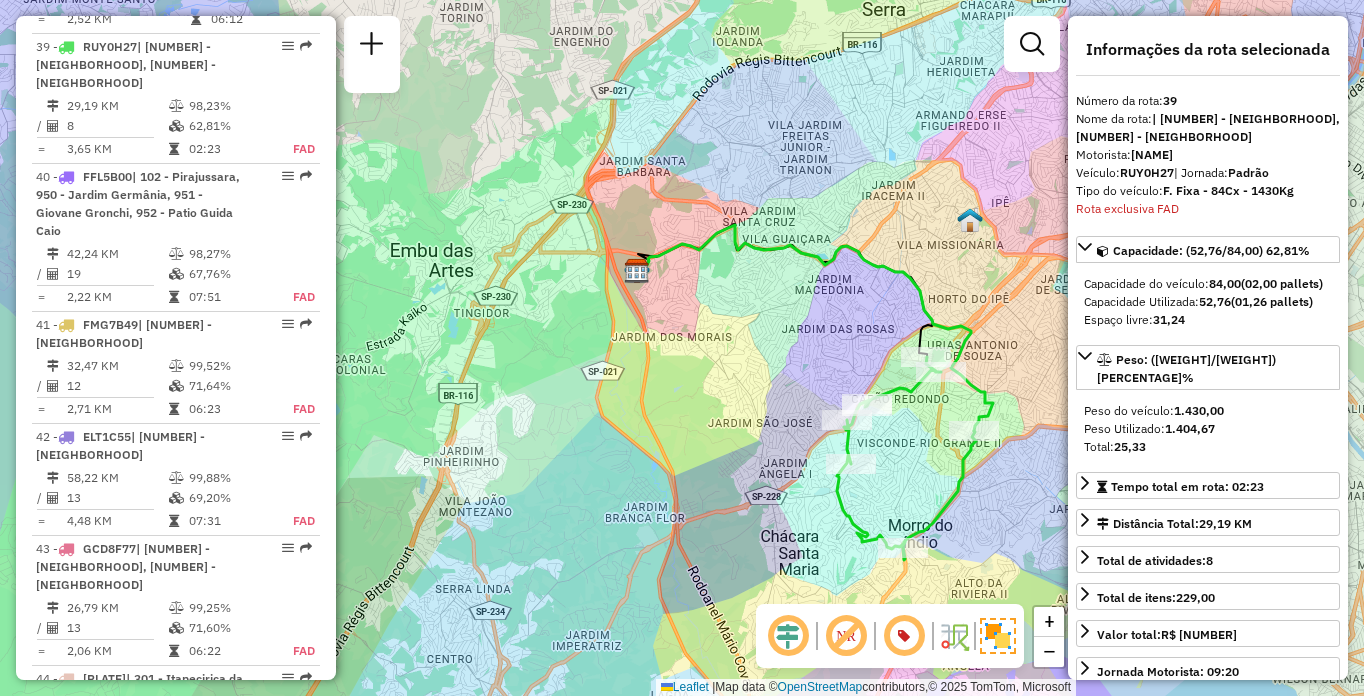 scroll, scrollTop: 4710, scrollLeft: 0, axis: vertical 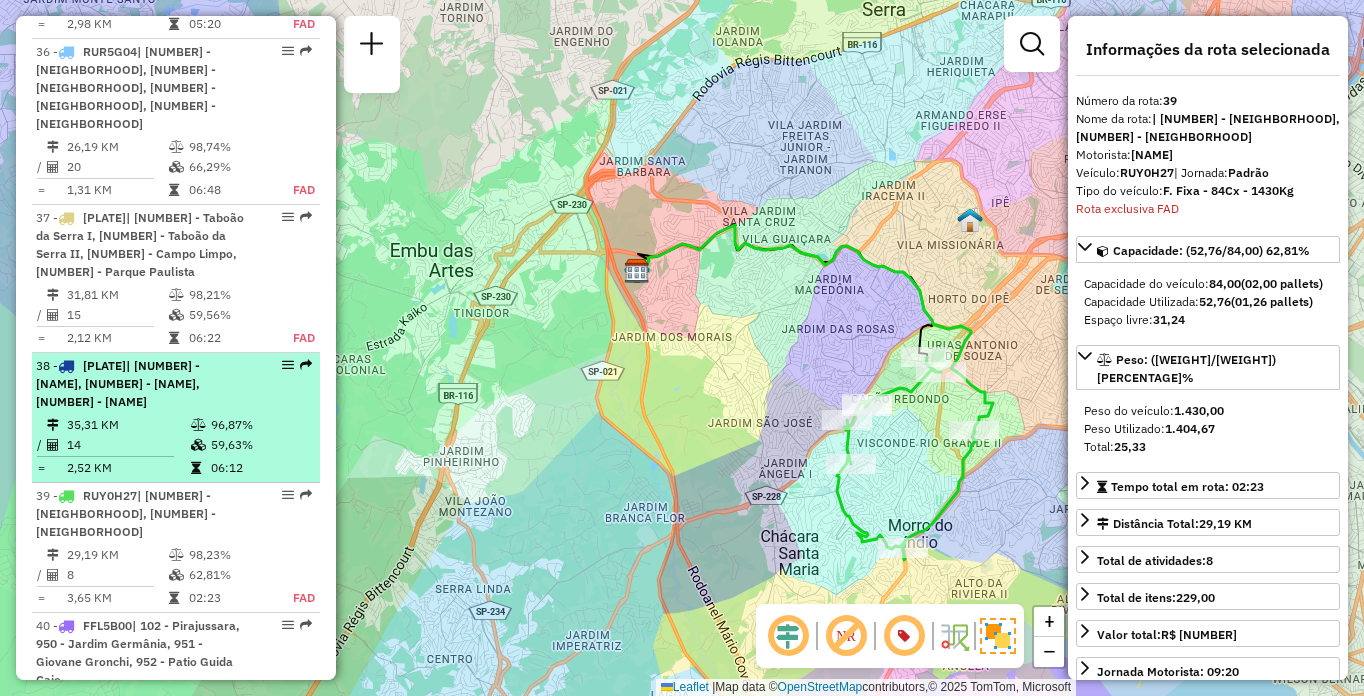 click on "35,31 KM" at bounding box center (128, 425) 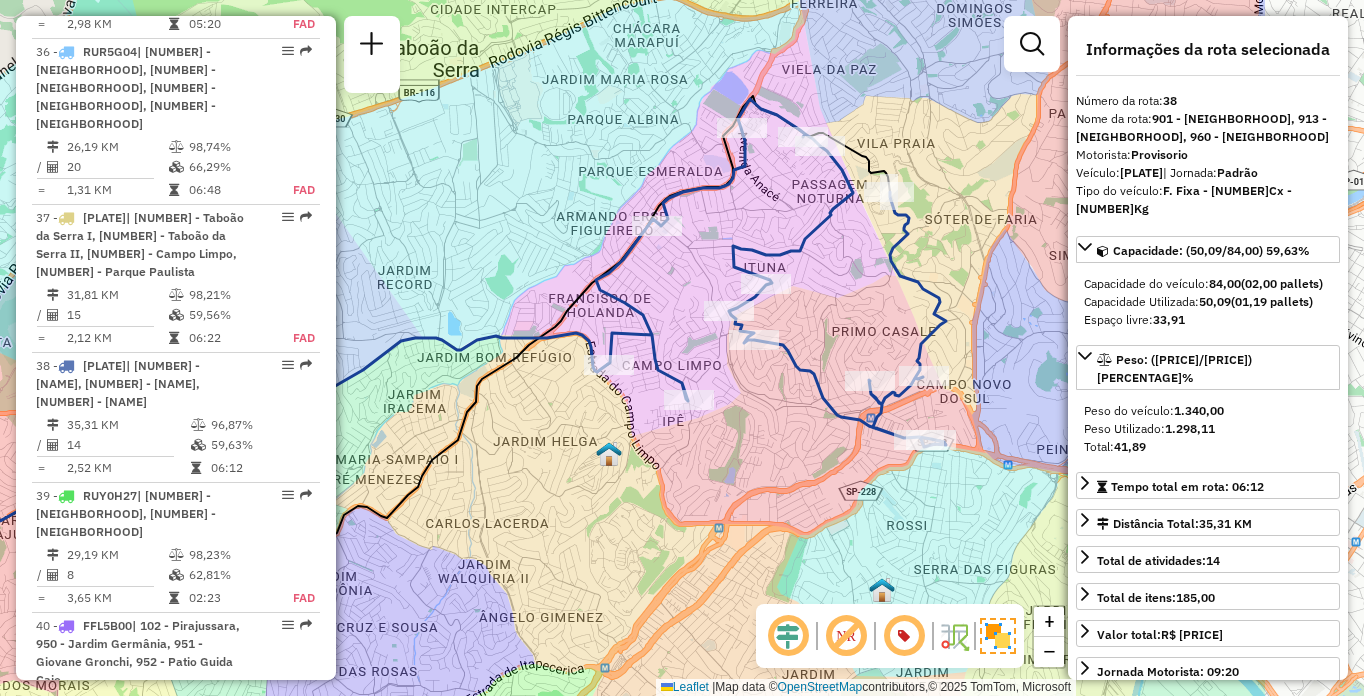 drag, startPoint x: 944, startPoint y: 431, endPoint x: 708, endPoint y: 410, distance: 236.93248 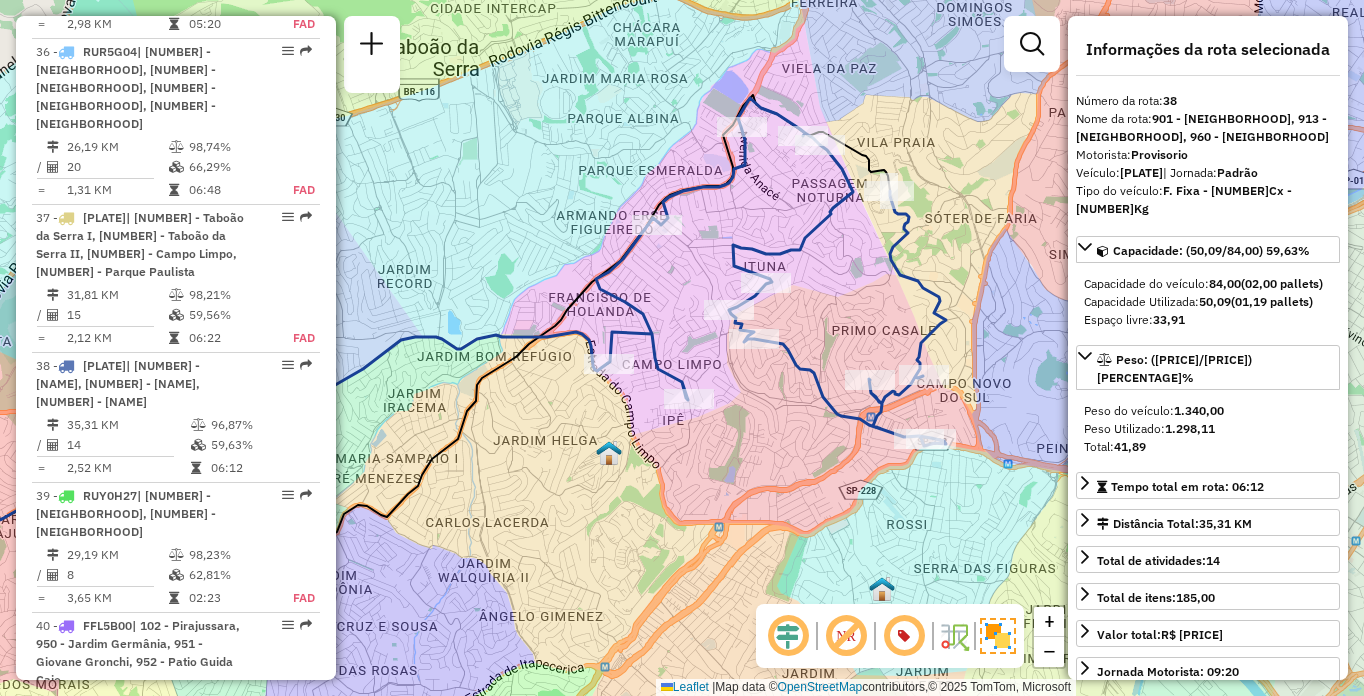 scroll, scrollTop: 6144, scrollLeft: 0, axis: vertical 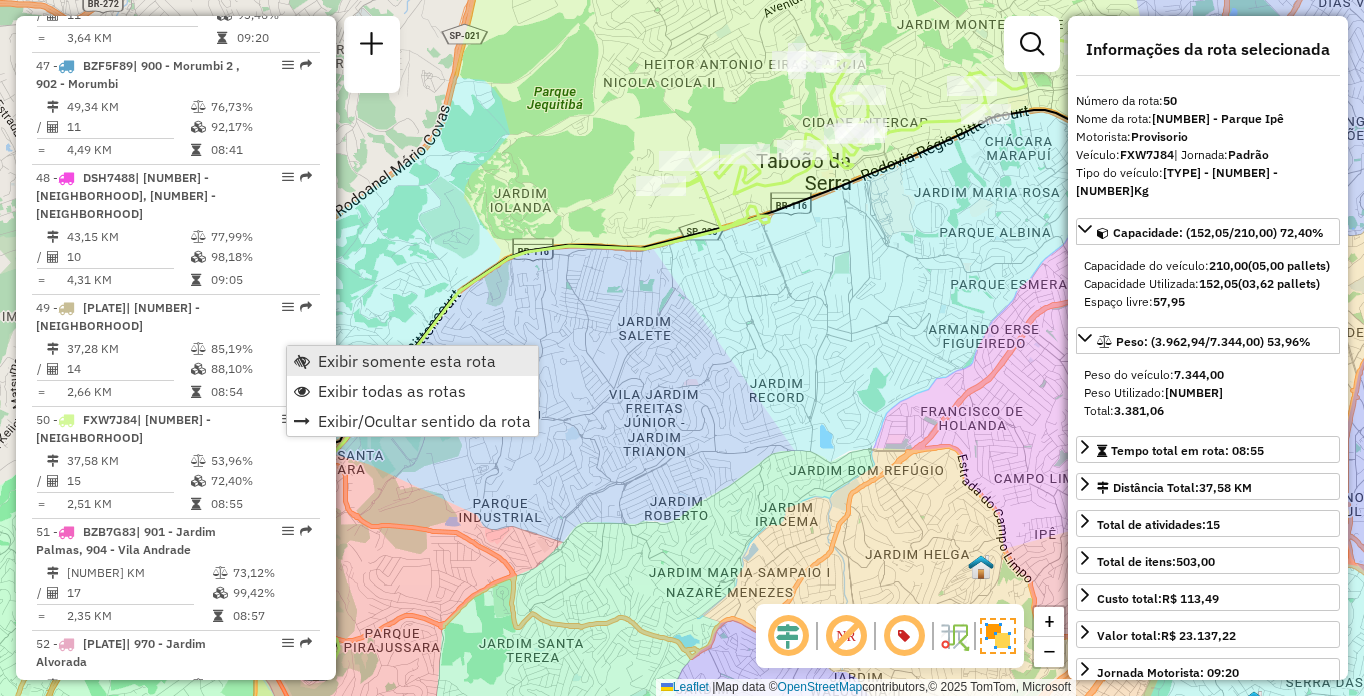 click on "Exibir somente esta rota" at bounding box center [412, 361] 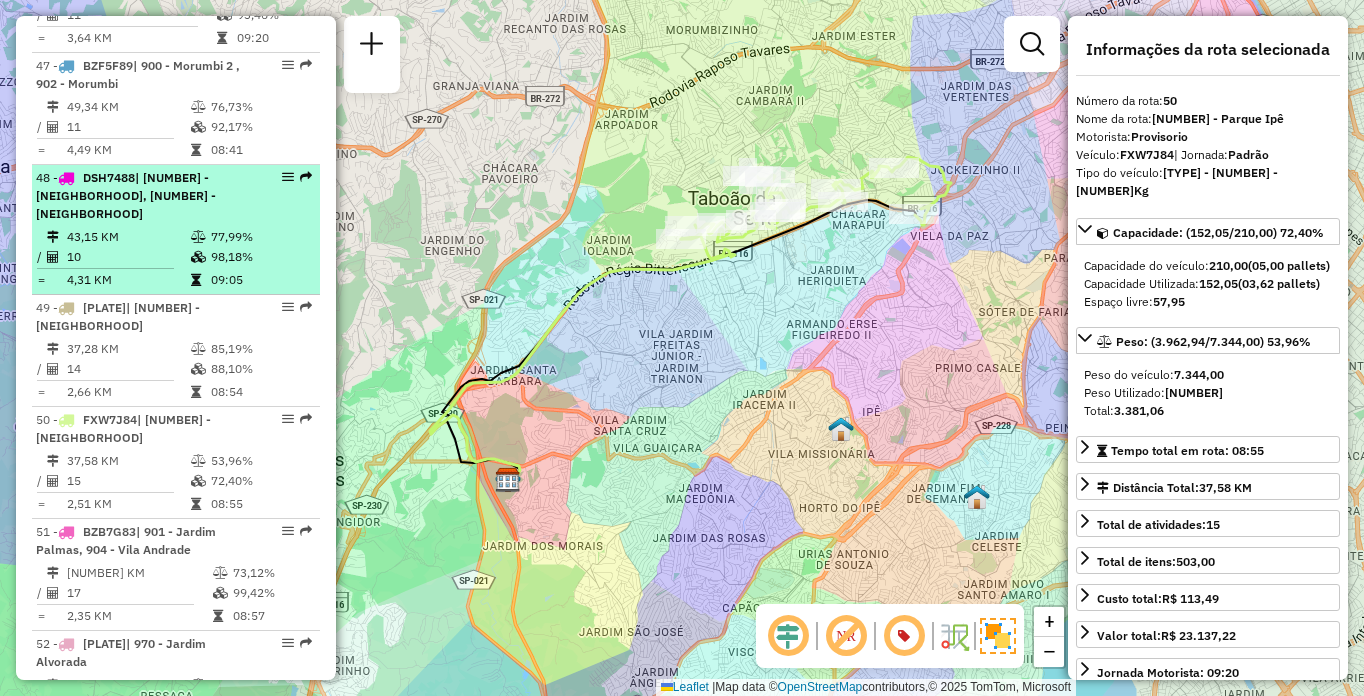 click on "98,18%" at bounding box center (260, 257) 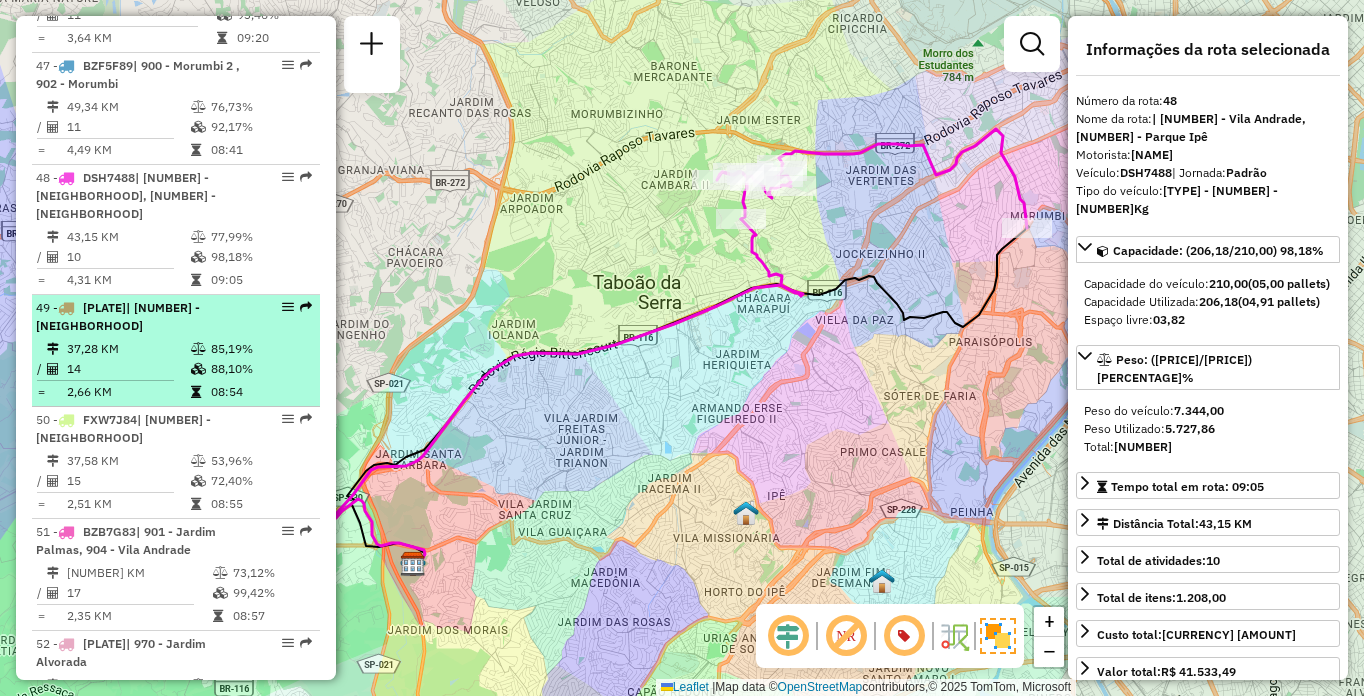 click on "08:54" at bounding box center [260, 392] 